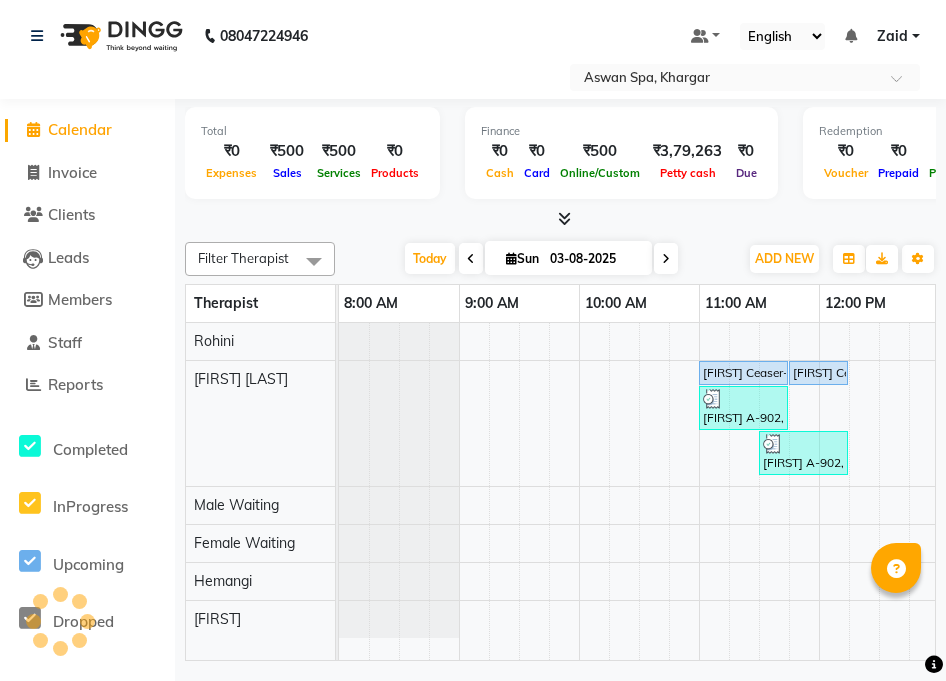 scroll, scrollTop: 0, scrollLeft: 0, axis: both 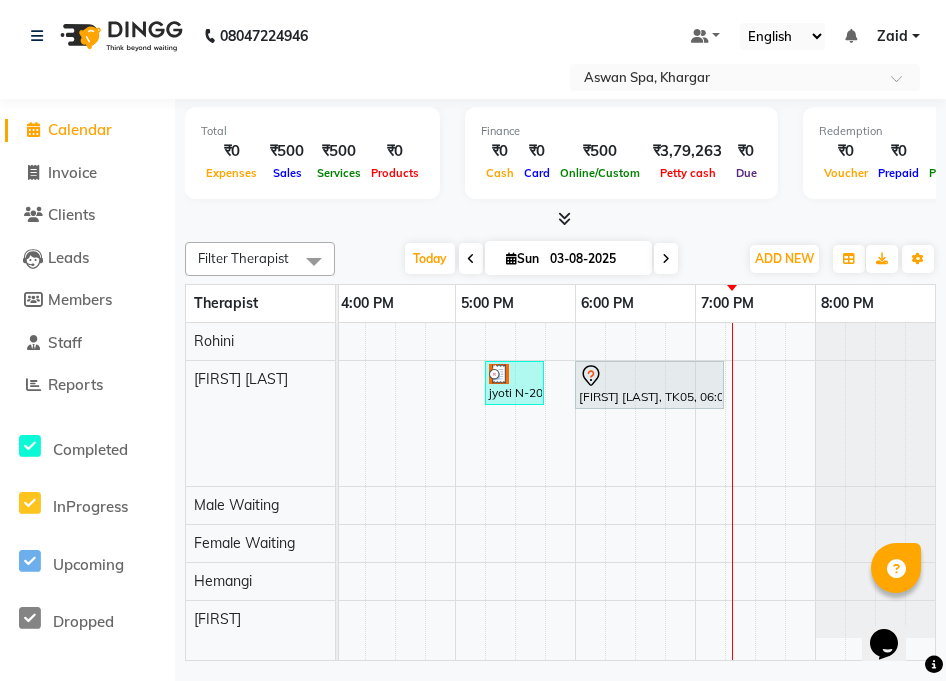 click at bounding box center [740, 491] 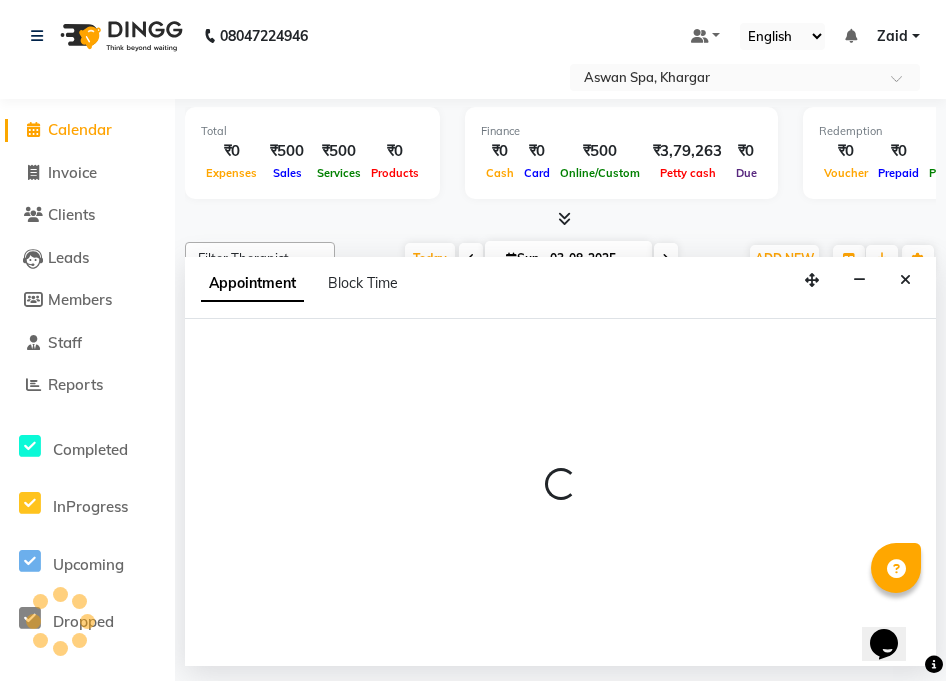 select on "66072" 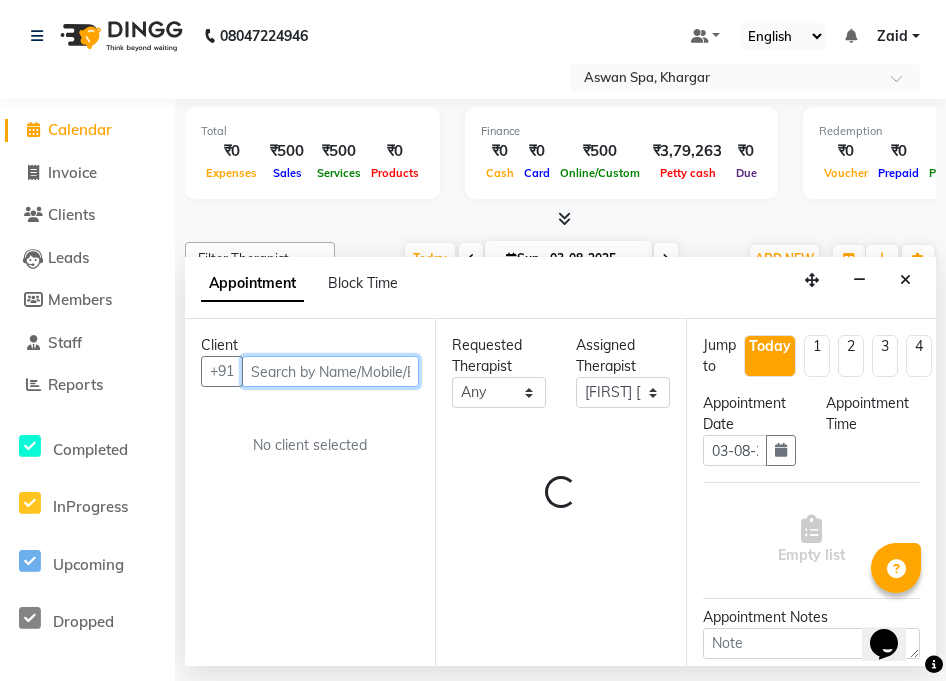 select on "1155" 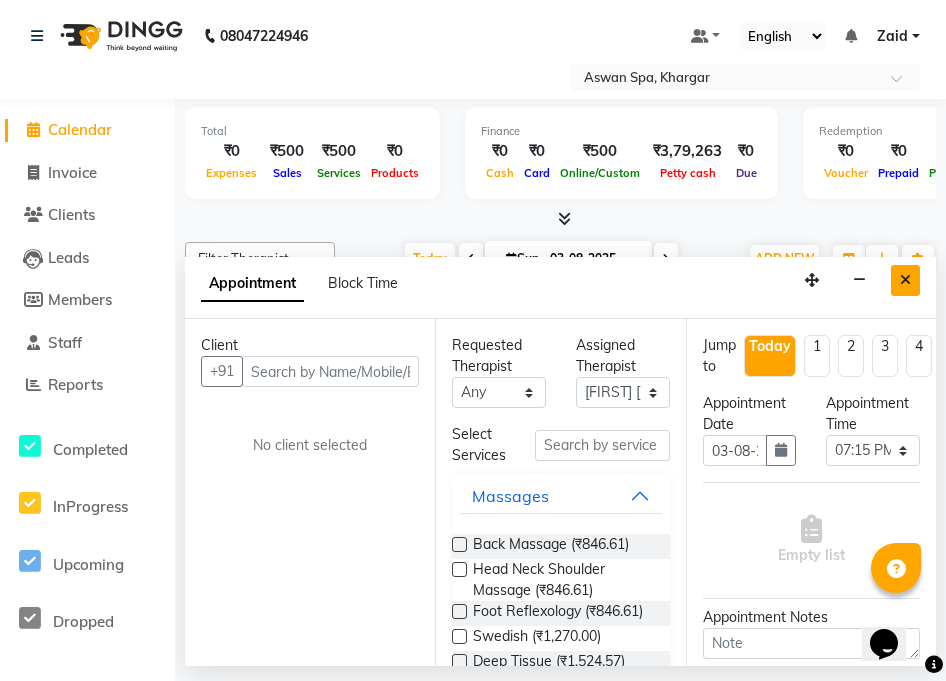click at bounding box center (905, 280) 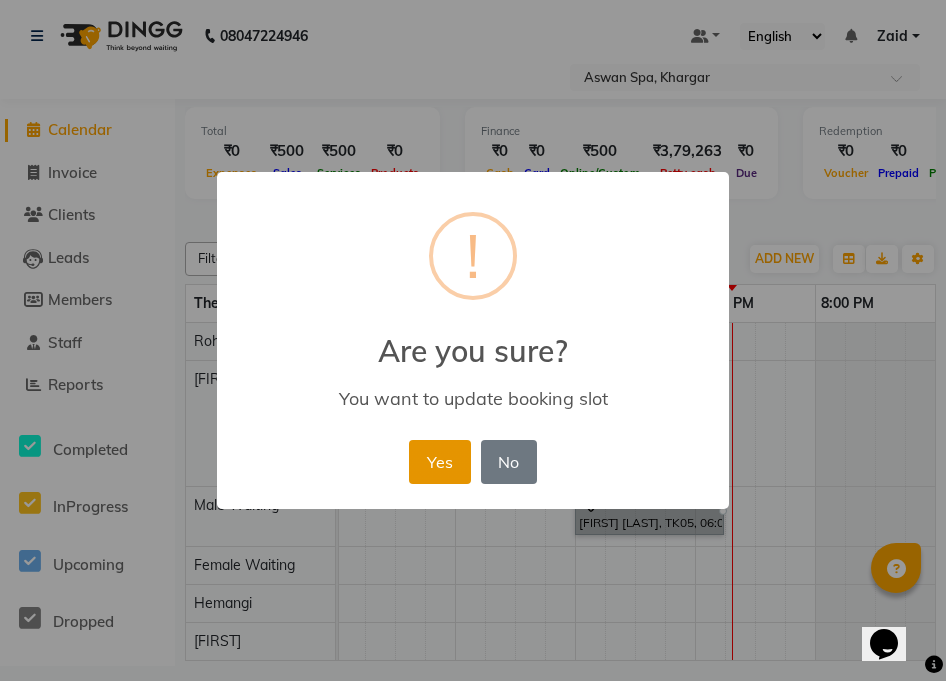 click on "Yes" at bounding box center [439, 462] 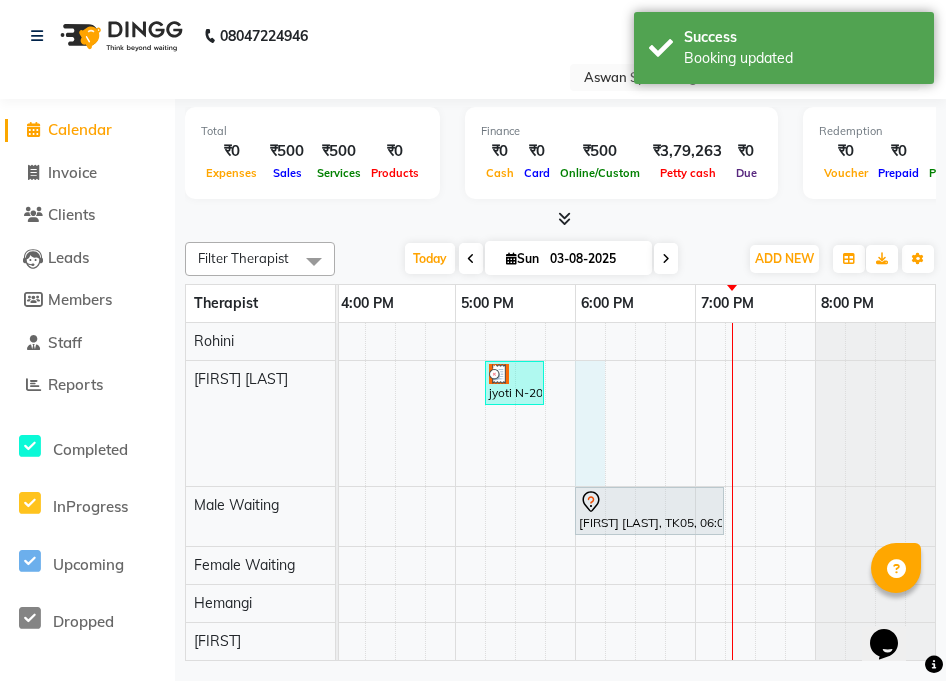 select on "66072" 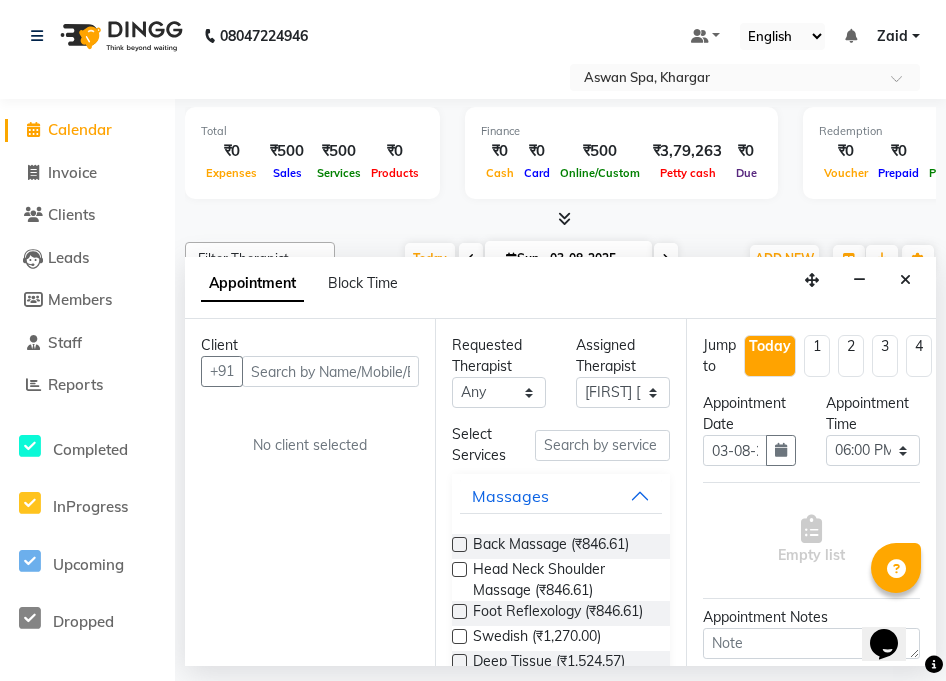 click at bounding box center [330, 371] 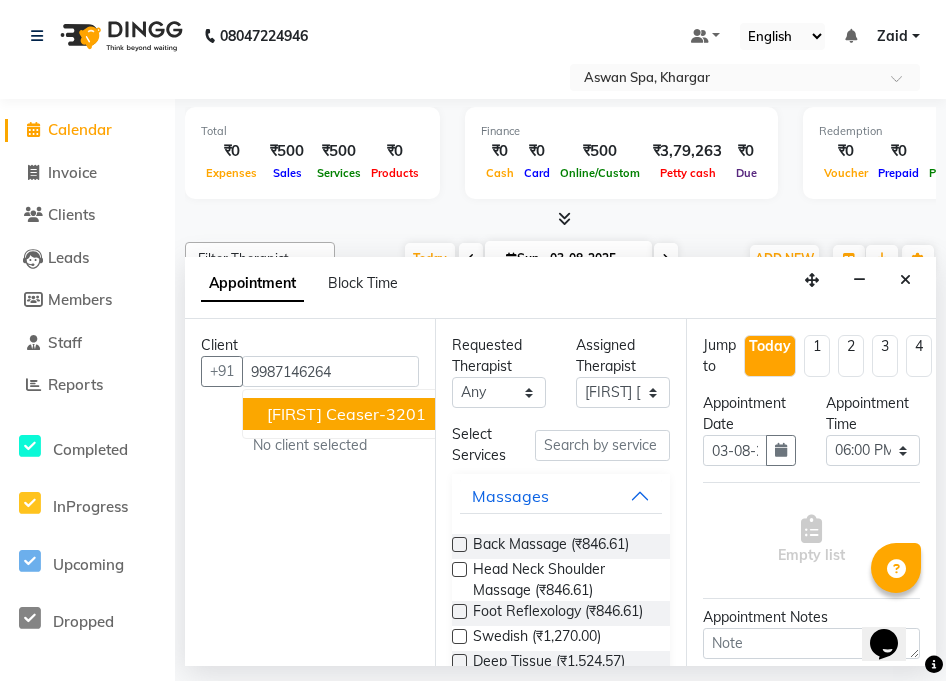 scroll, scrollTop: 0, scrollLeft: 0, axis: both 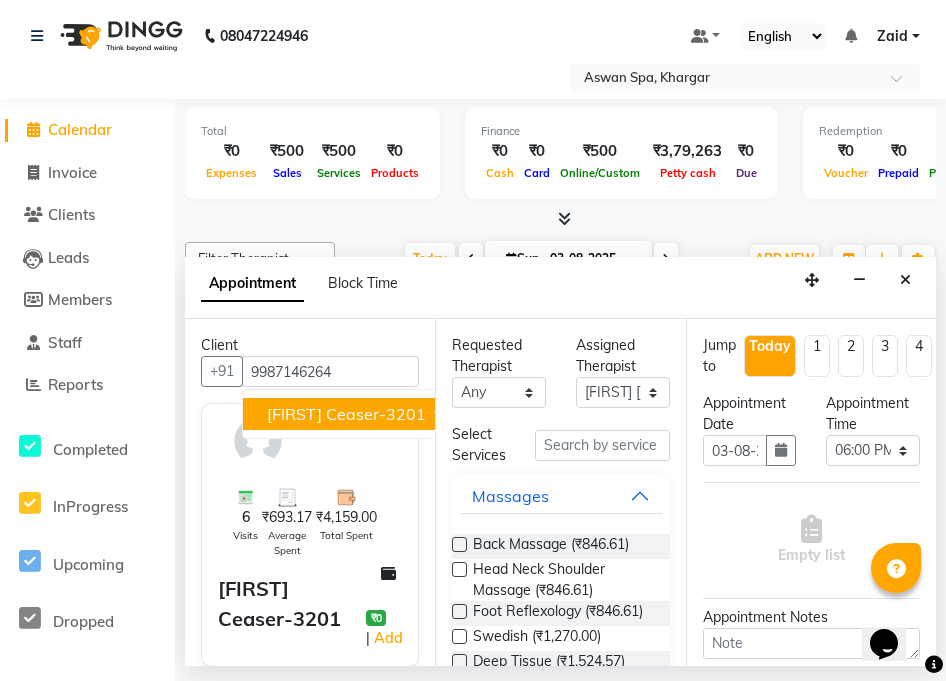 click on "Archana Ceaser-3201" at bounding box center (346, 414) 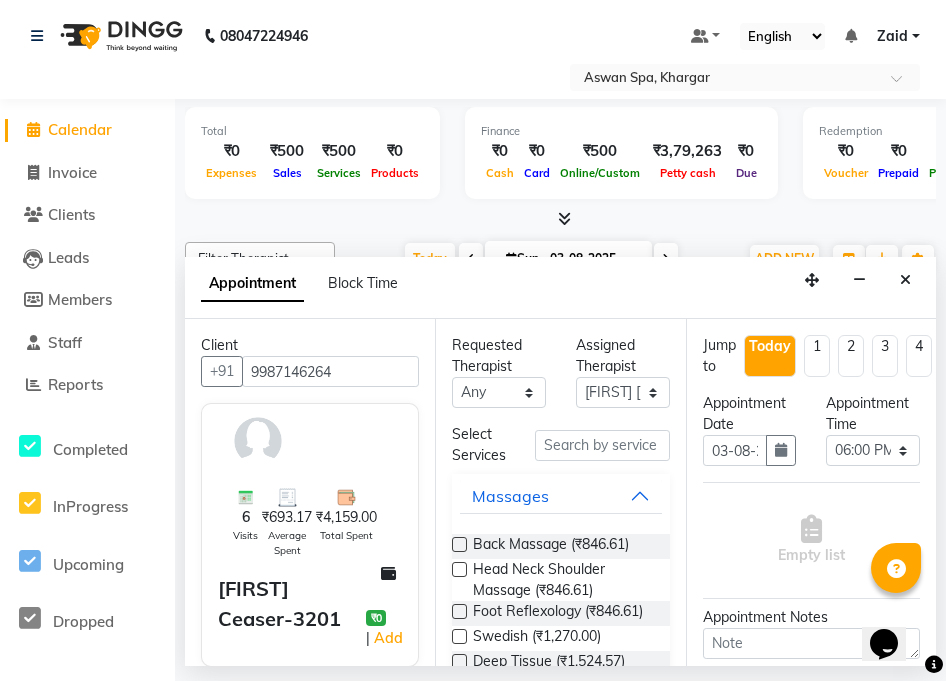 type on "9987146264" 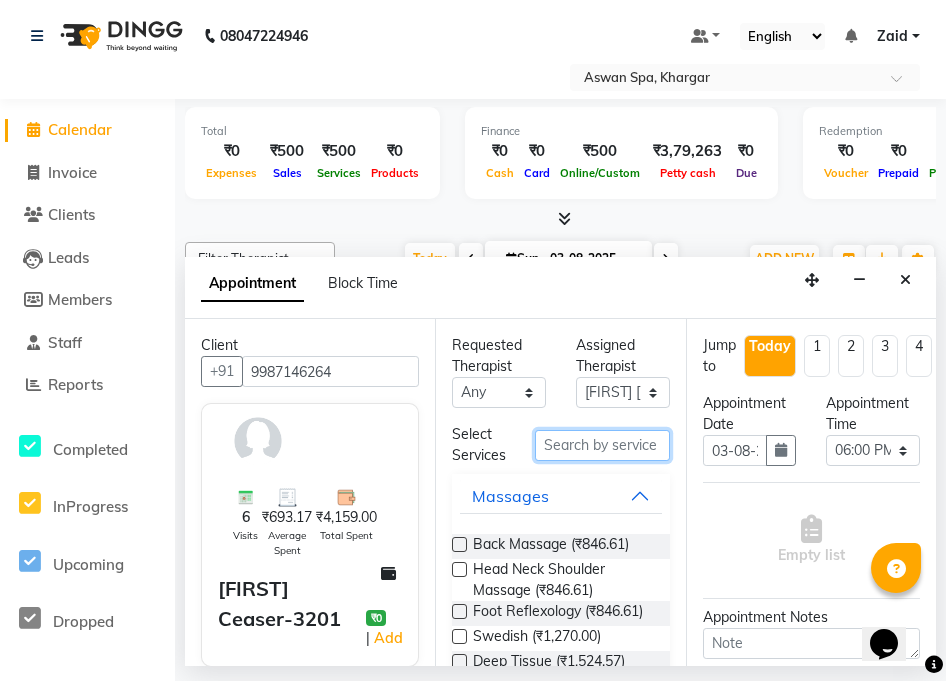 click at bounding box center (602, 445) 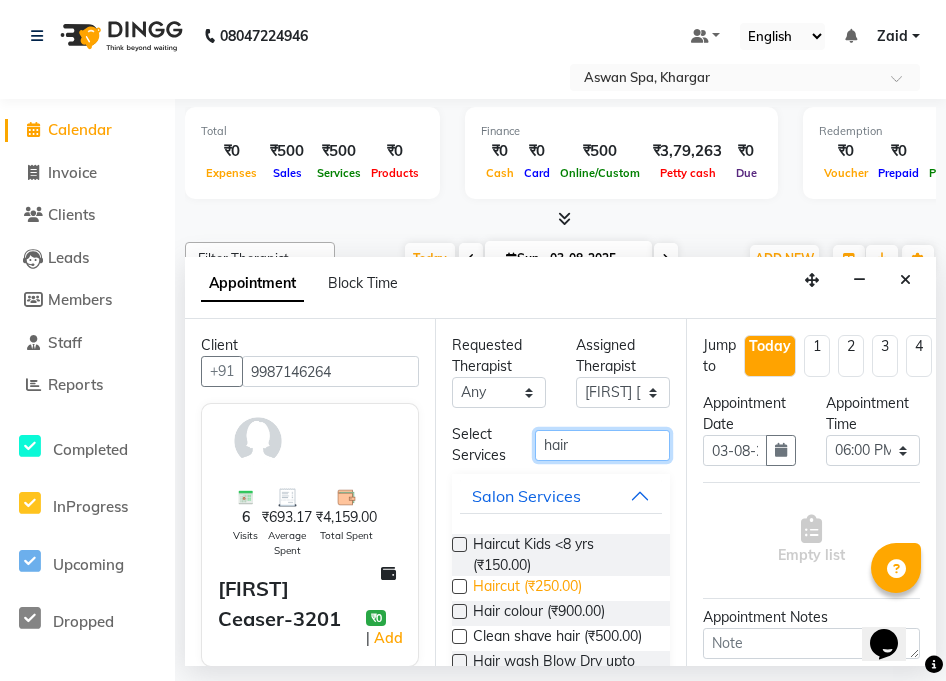 type on "hair" 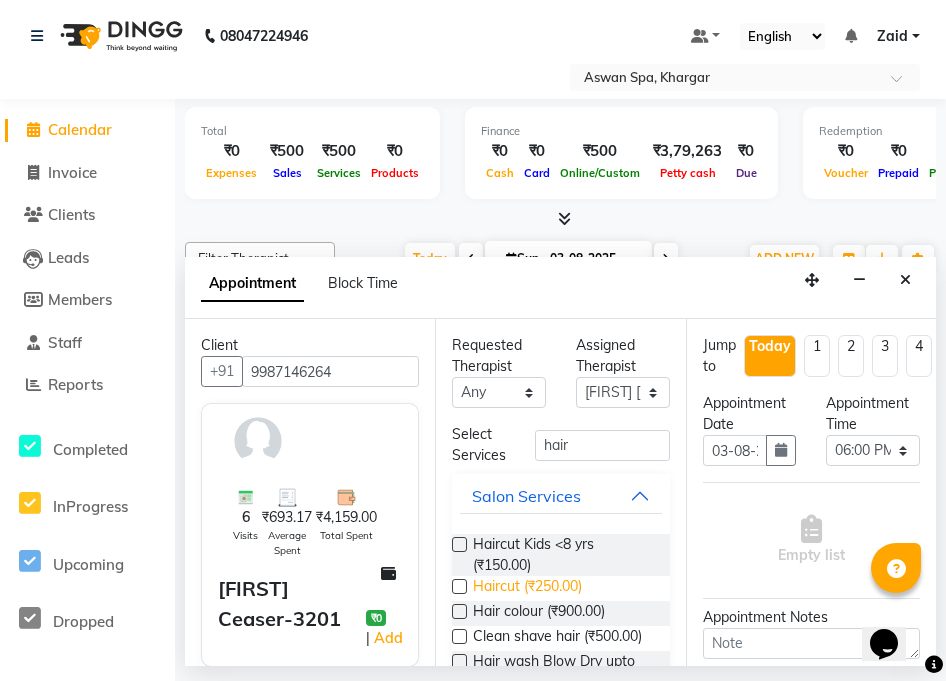 click on "Haircut (₹250.00)" at bounding box center (527, 588) 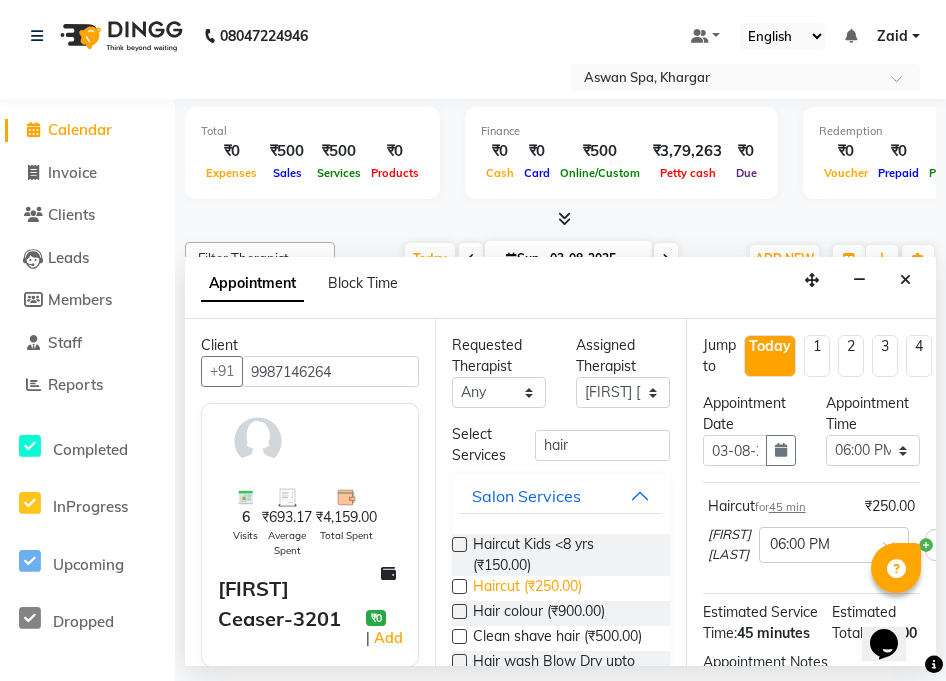 click on "Haircut (₹250.00)" at bounding box center [527, 588] 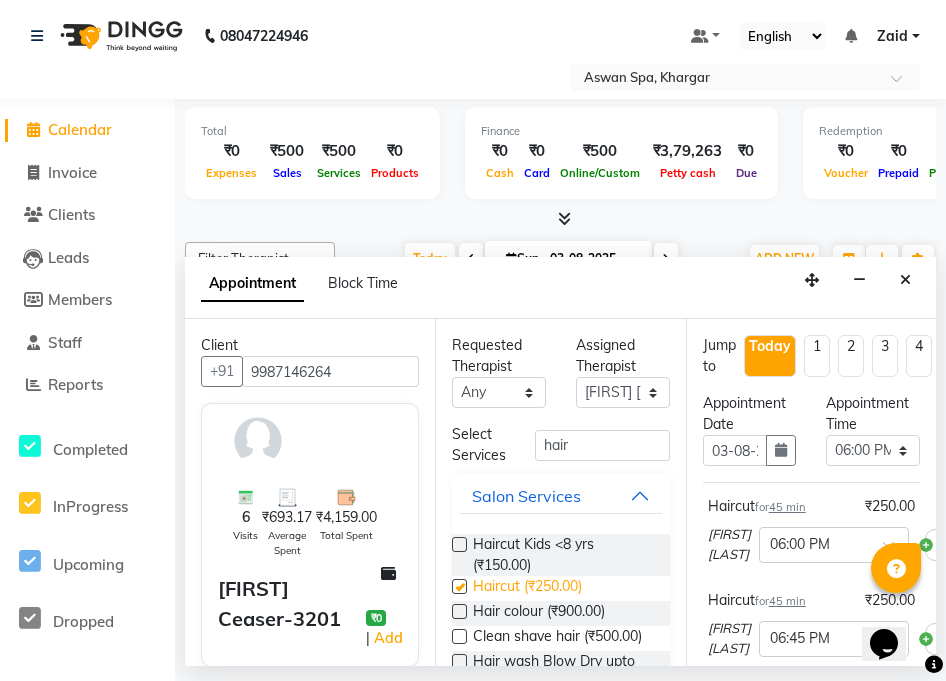 checkbox on "false" 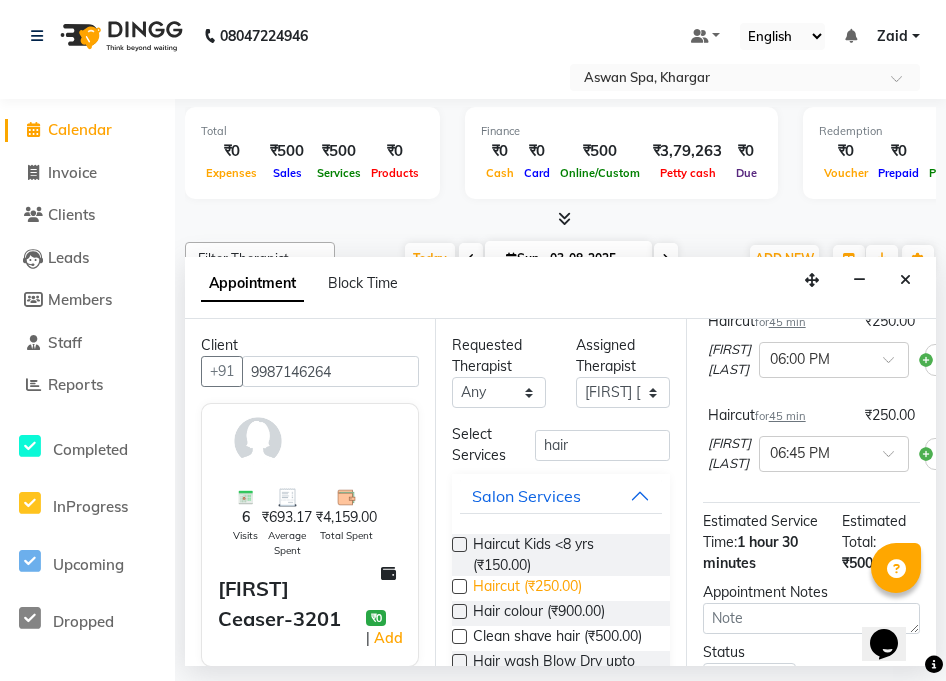 scroll, scrollTop: 186, scrollLeft: 0, axis: vertical 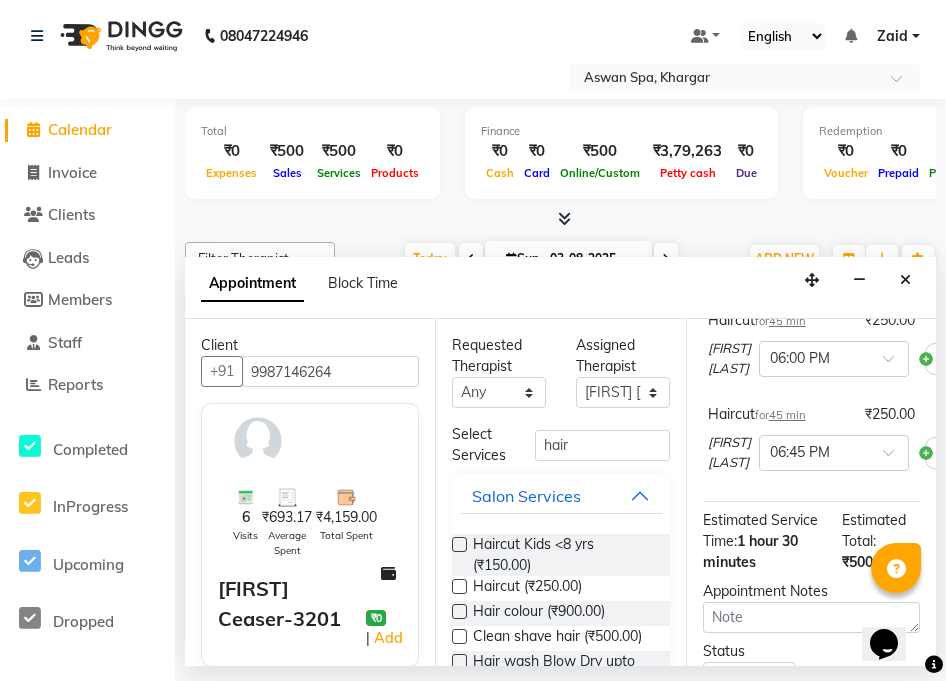 click on "Estimated Service Time:" at bounding box center [760, 530] 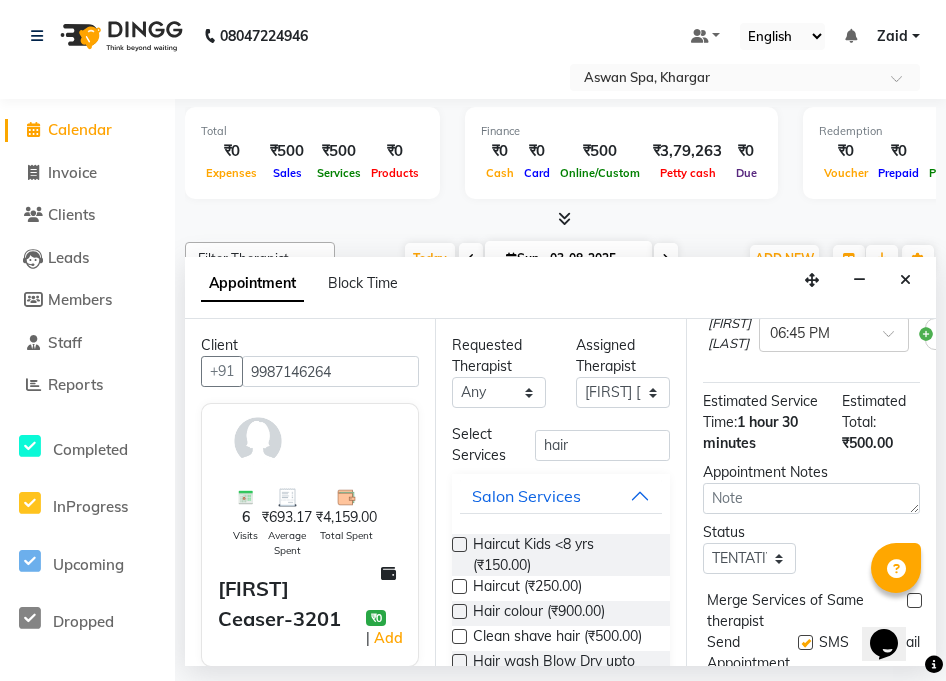 scroll, scrollTop: 409, scrollLeft: 0, axis: vertical 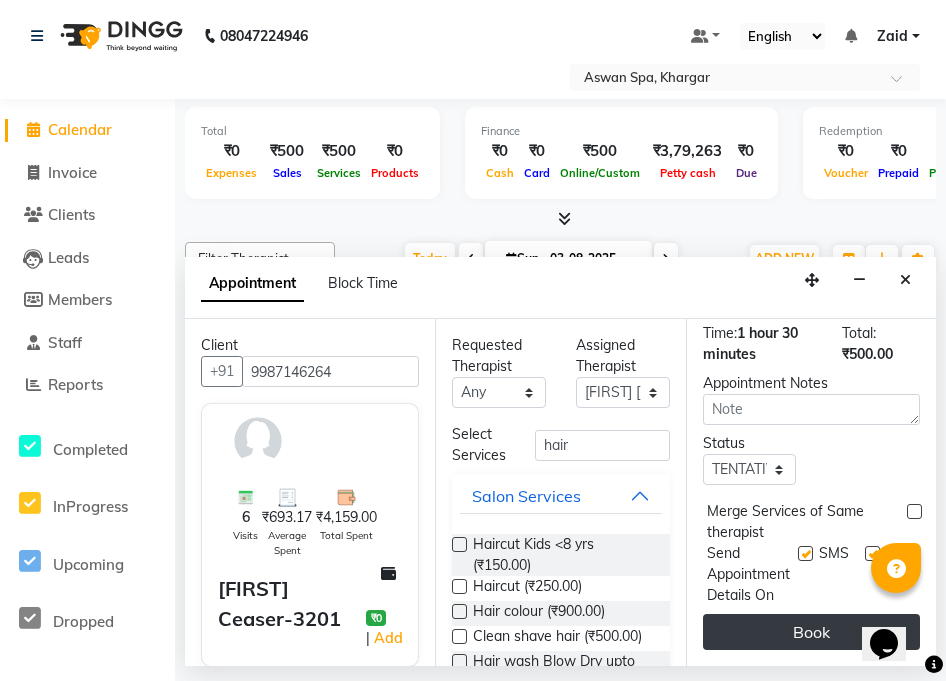 click on "Book" at bounding box center [811, 632] 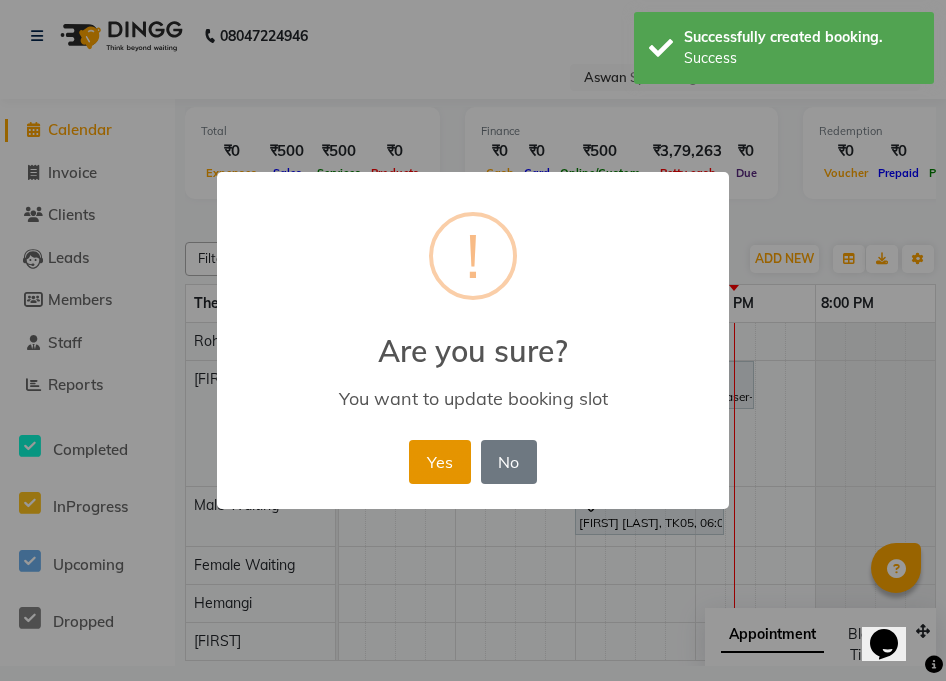 click on "Yes" at bounding box center (439, 462) 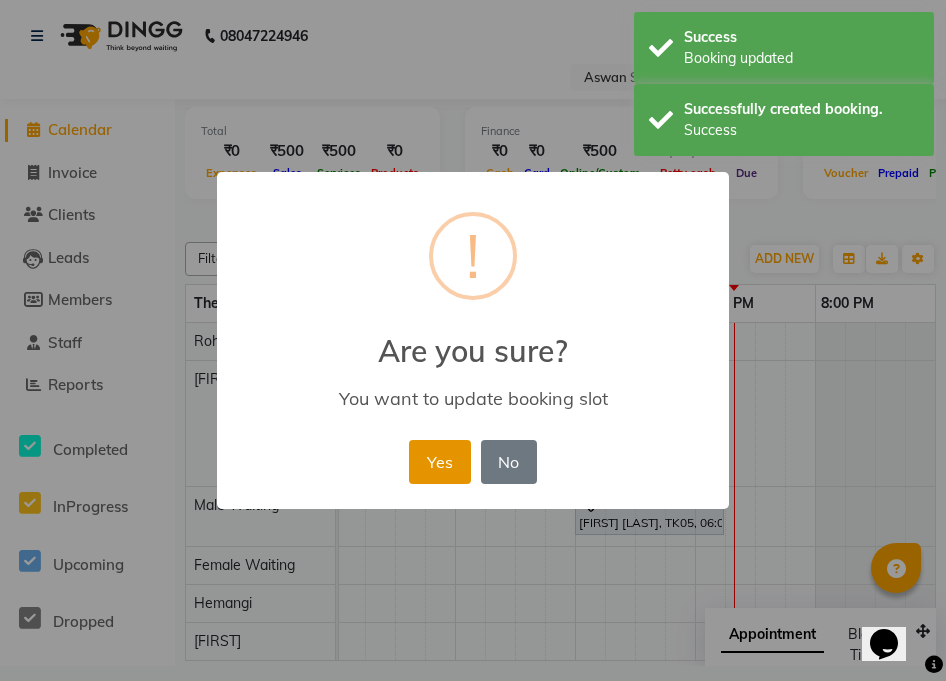 click on "Yes" at bounding box center [439, 462] 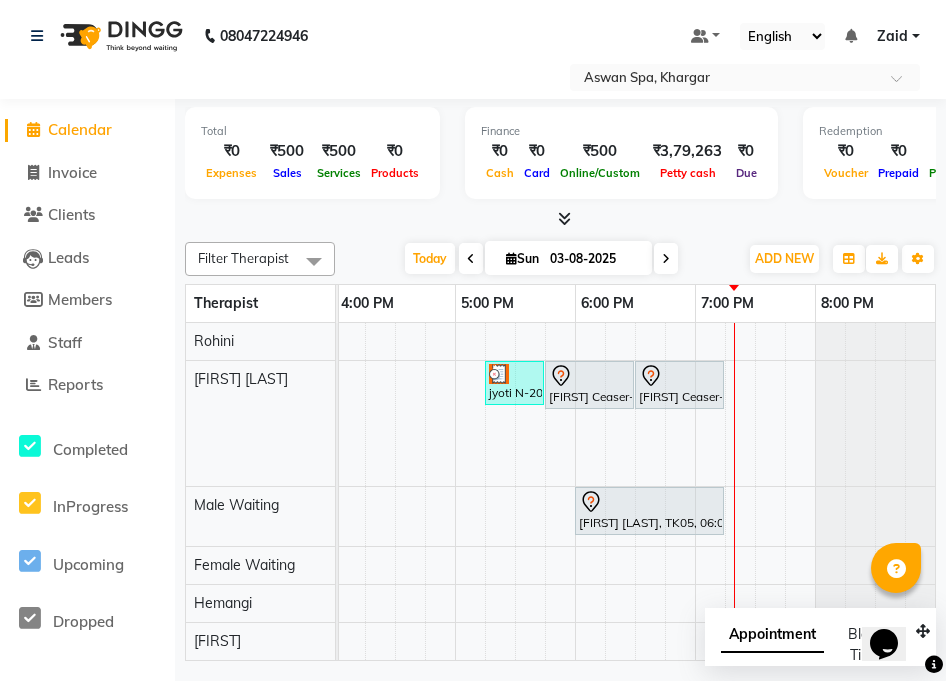 click on "[FIRST] [LAST]-3201, TK06, 05:45 PM-06:30 PM, Haircut" at bounding box center (589, 385) 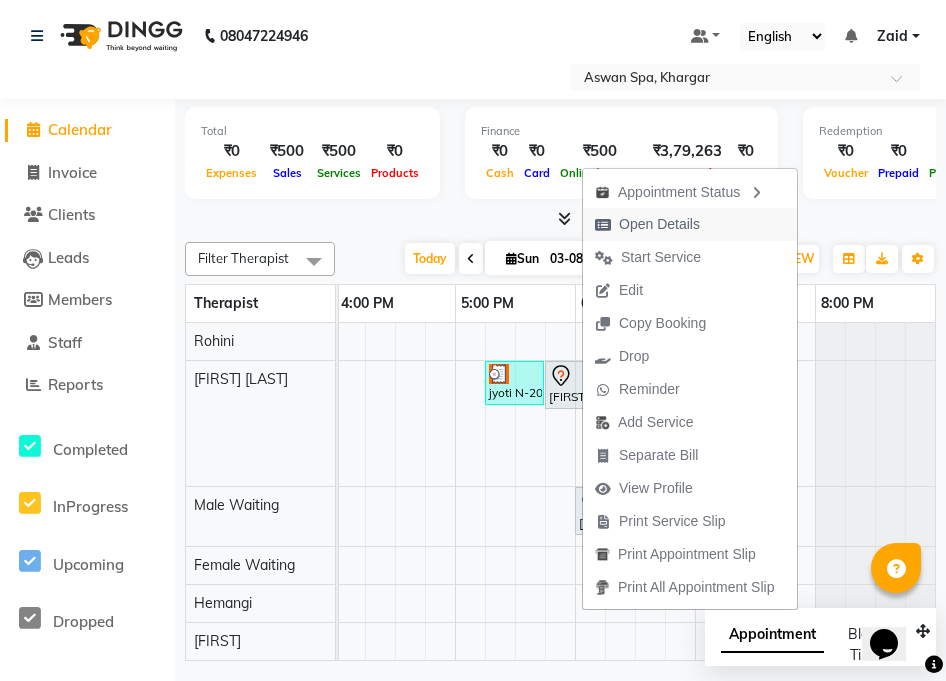 click on "Open Details" at bounding box center (659, 224) 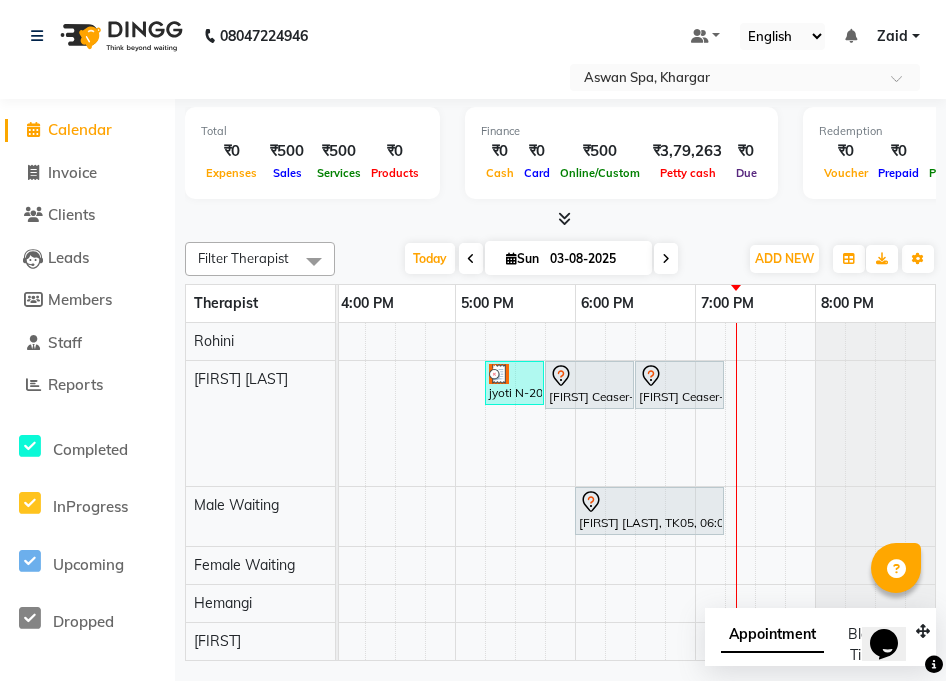 click at bounding box center [589, 376] 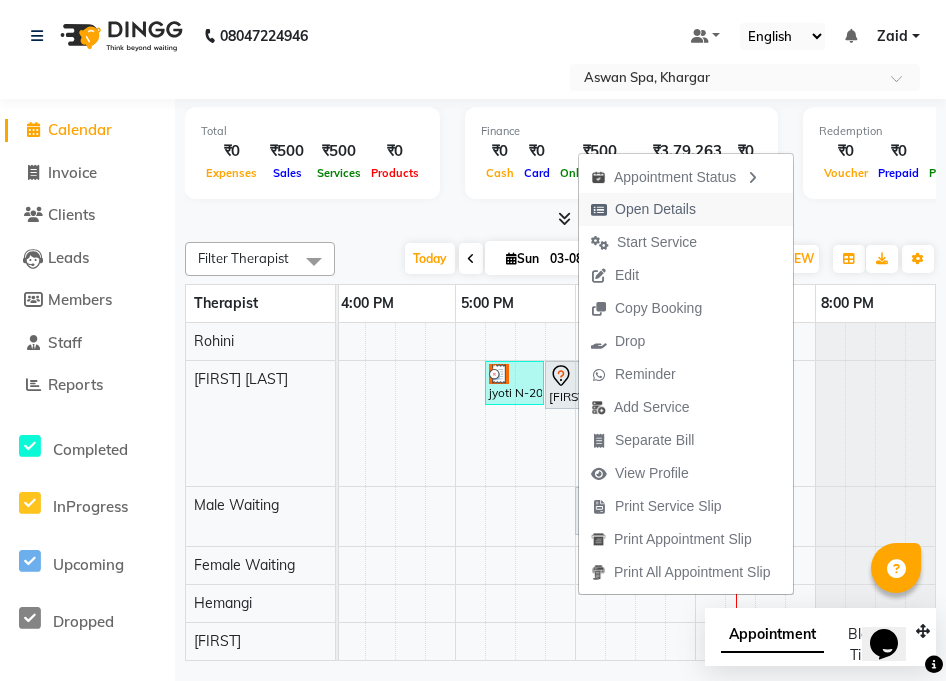 click on "Open Details" at bounding box center (655, 209) 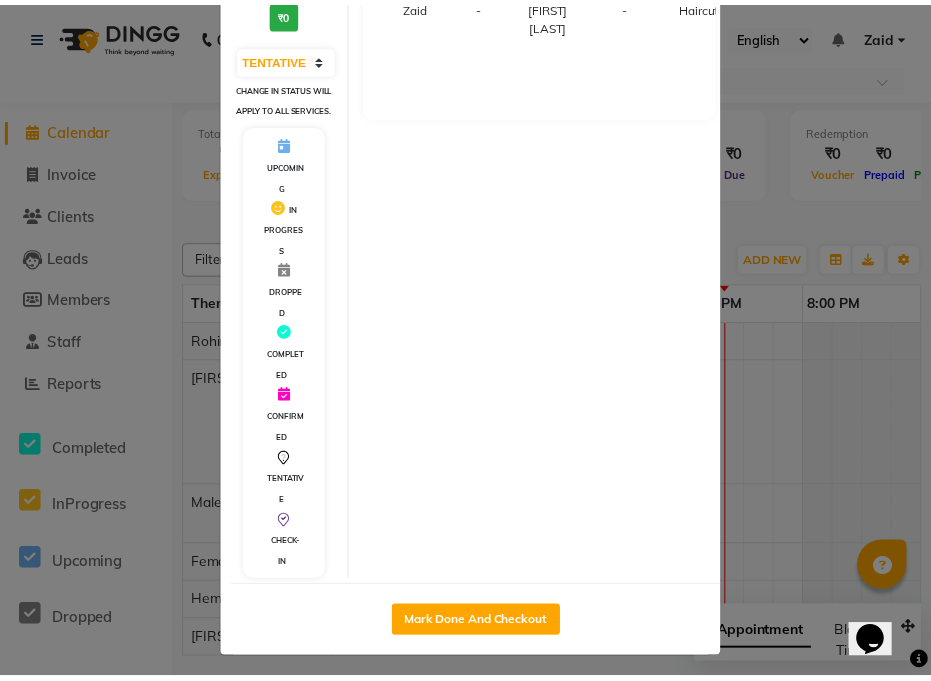 scroll, scrollTop: 348, scrollLeft: 0, axis: vertical 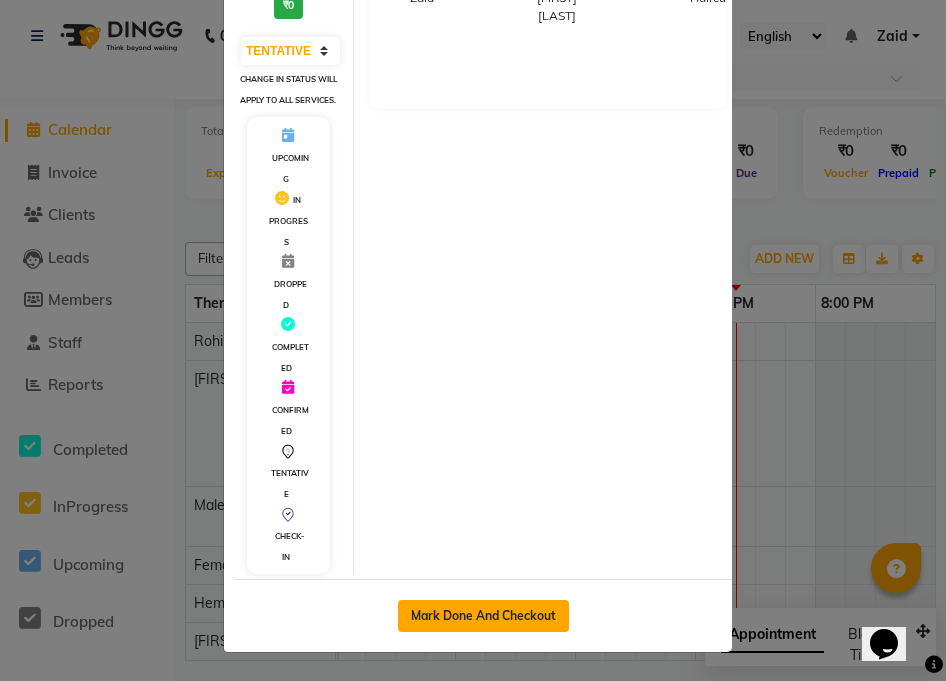 click on "Mark Done And Checkout" 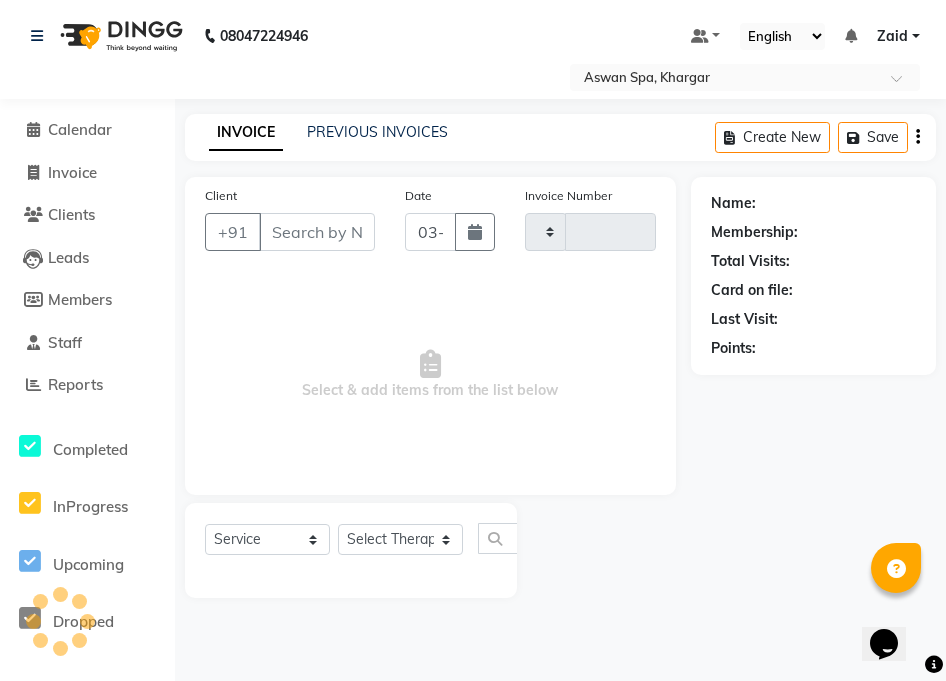 type on "0463" 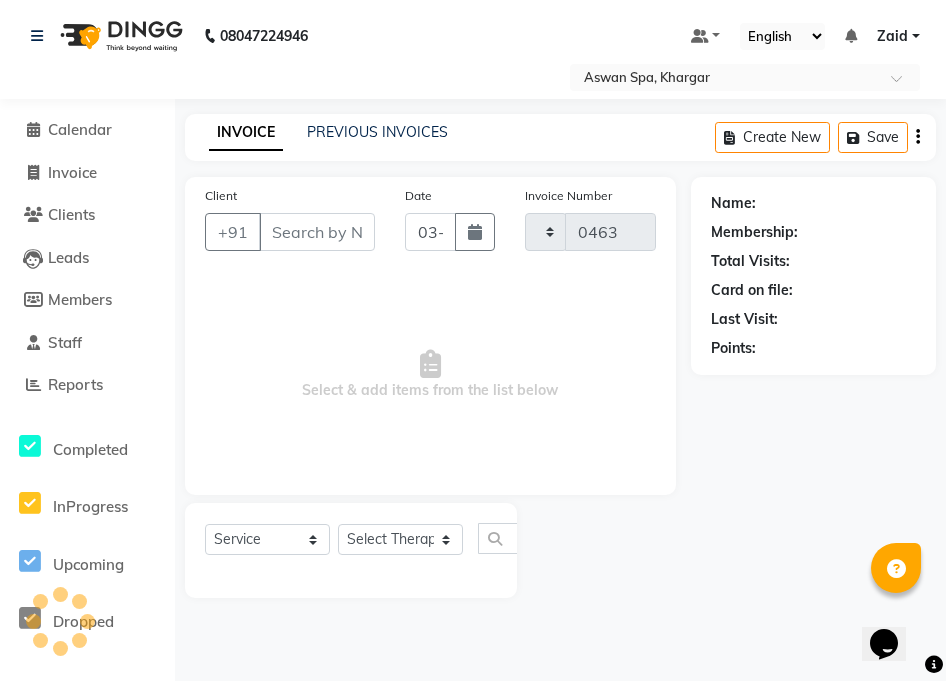 select on "7449" 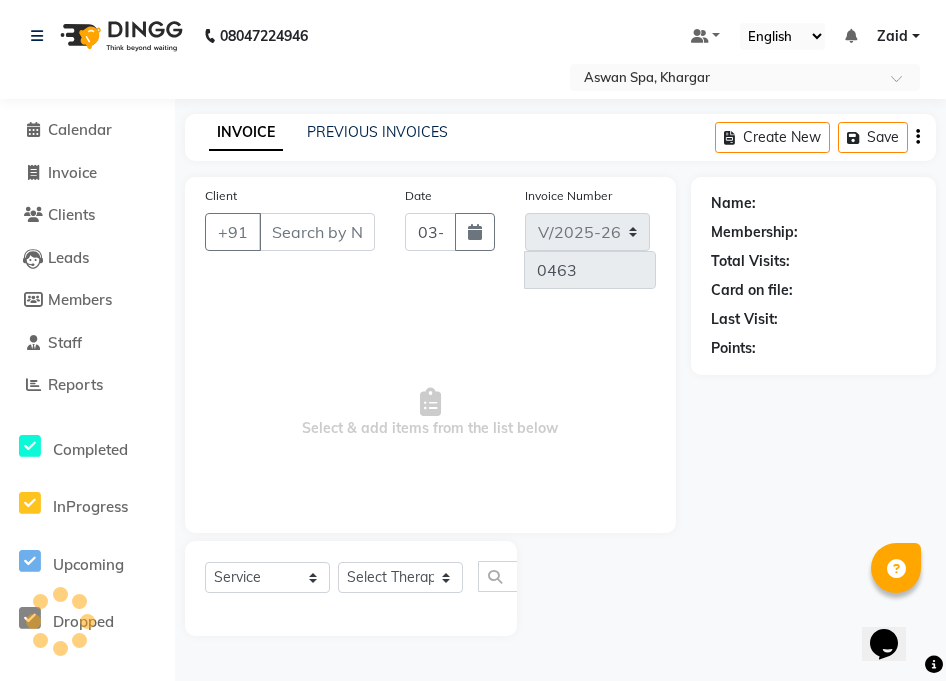 type on "9987146264" 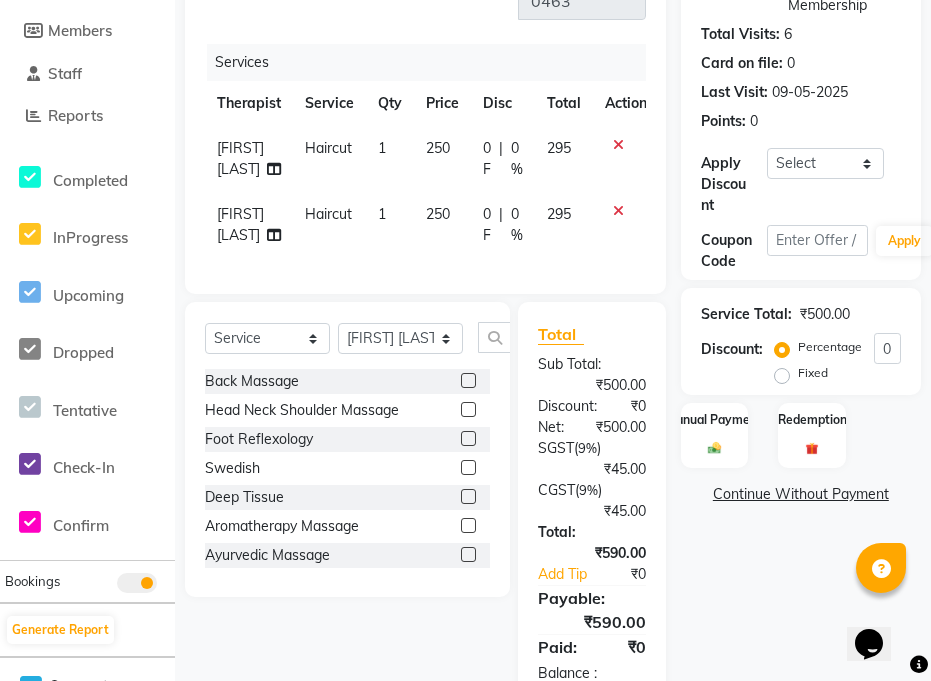 scroll, scrollTop: 273, scrollLeft: 0, axis: vertical 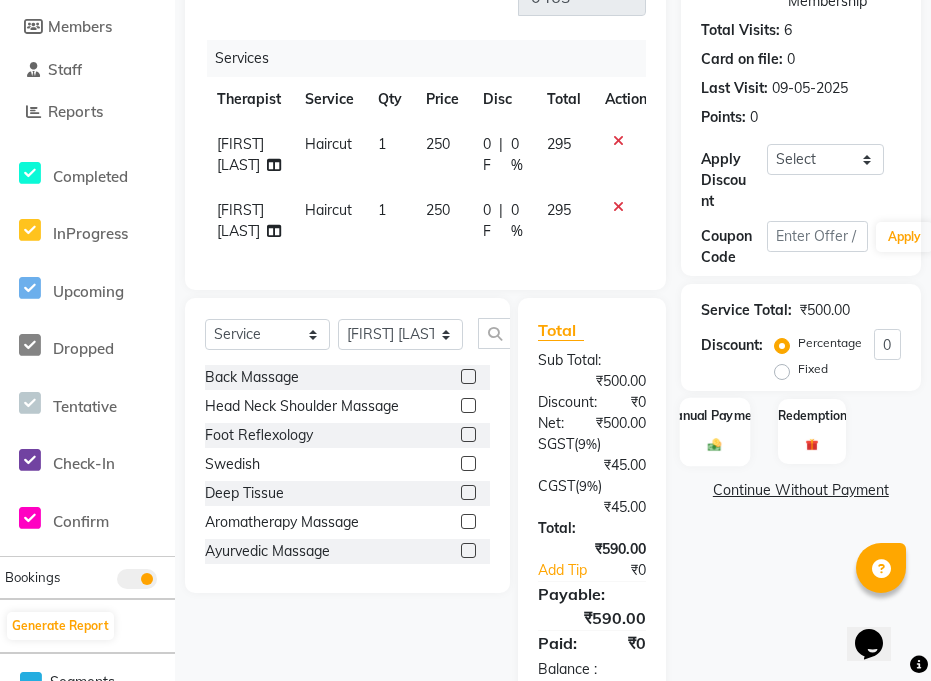click 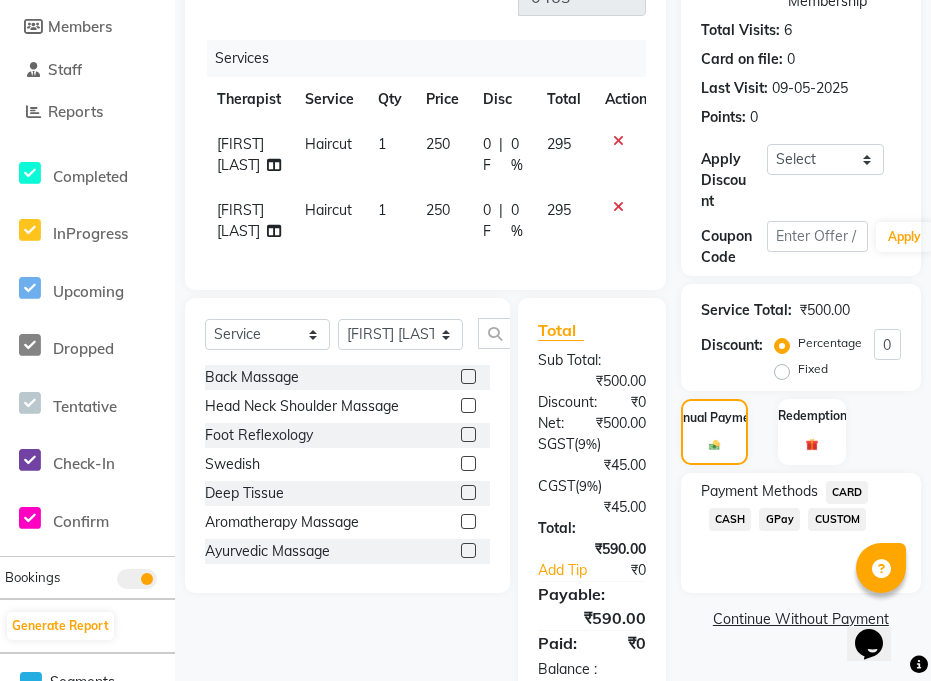 click on "GPay" 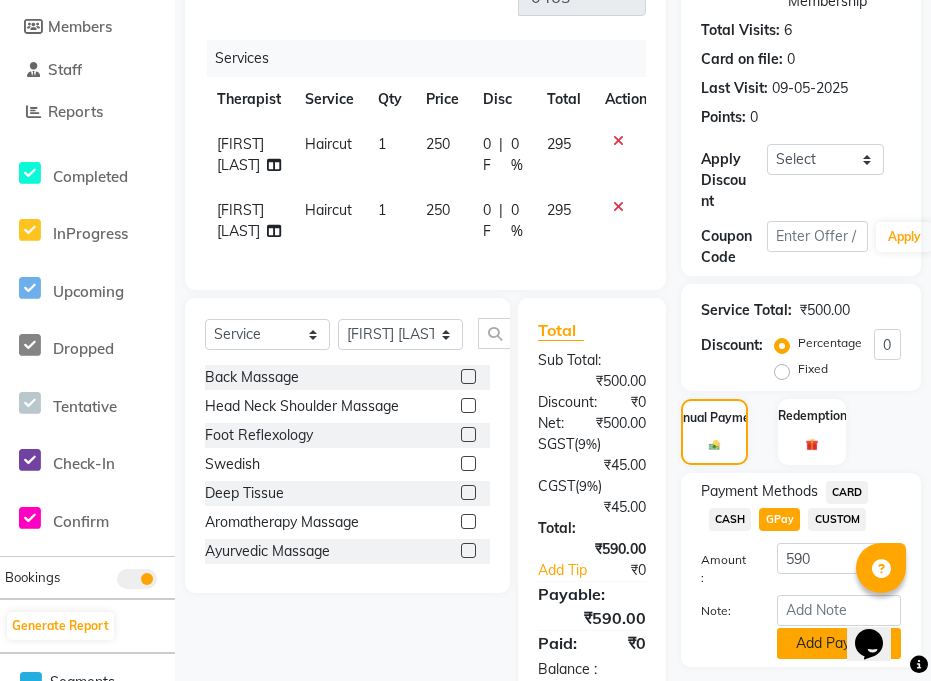 click on "Add Payment" 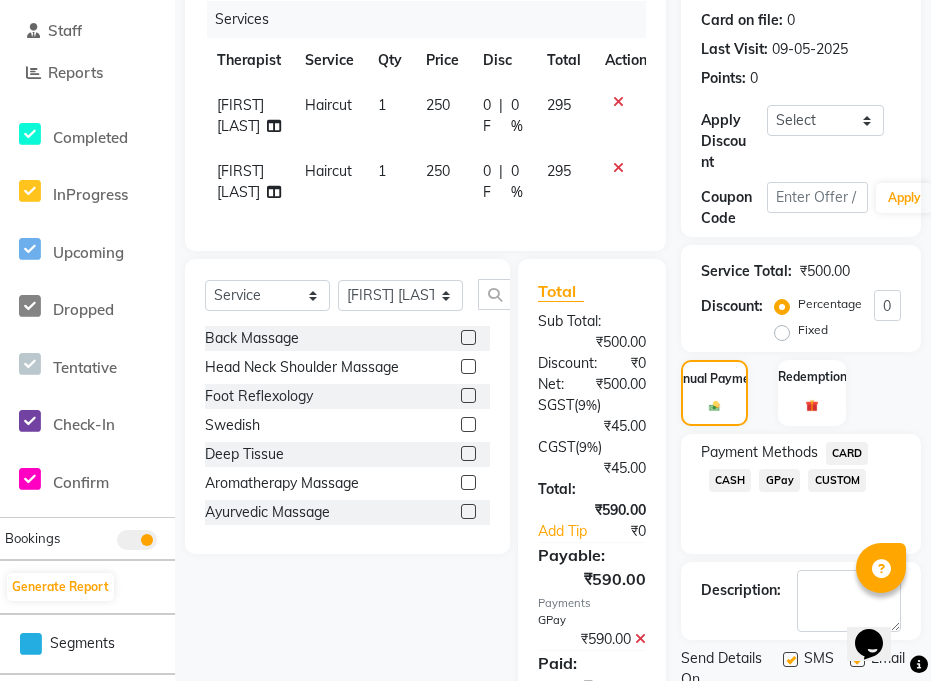 scroll, scrollTop: 441, scrollLeft: 0, axis: vertical 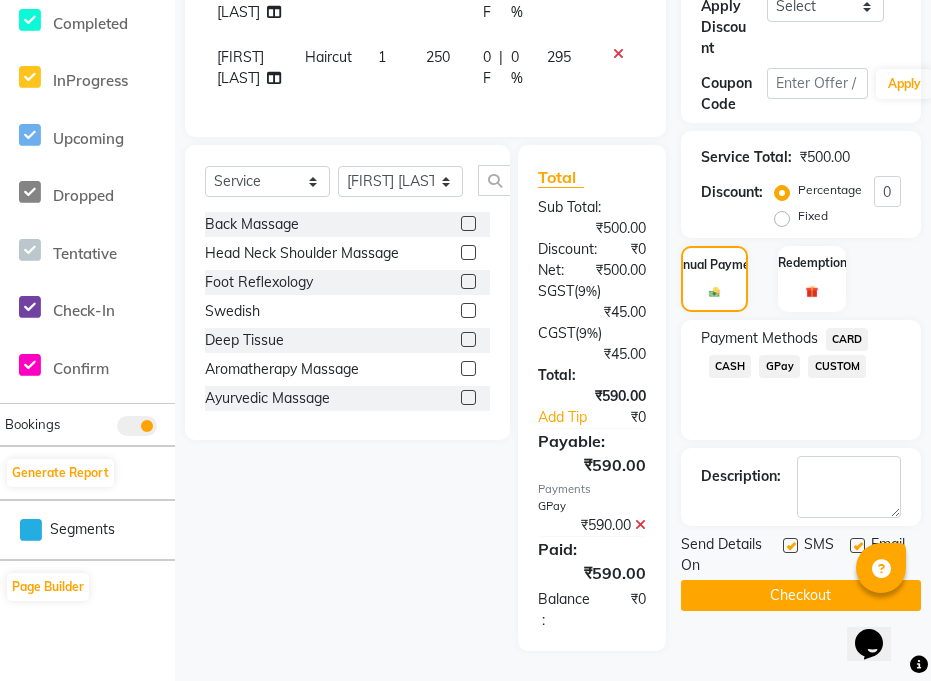click on "Checkout" 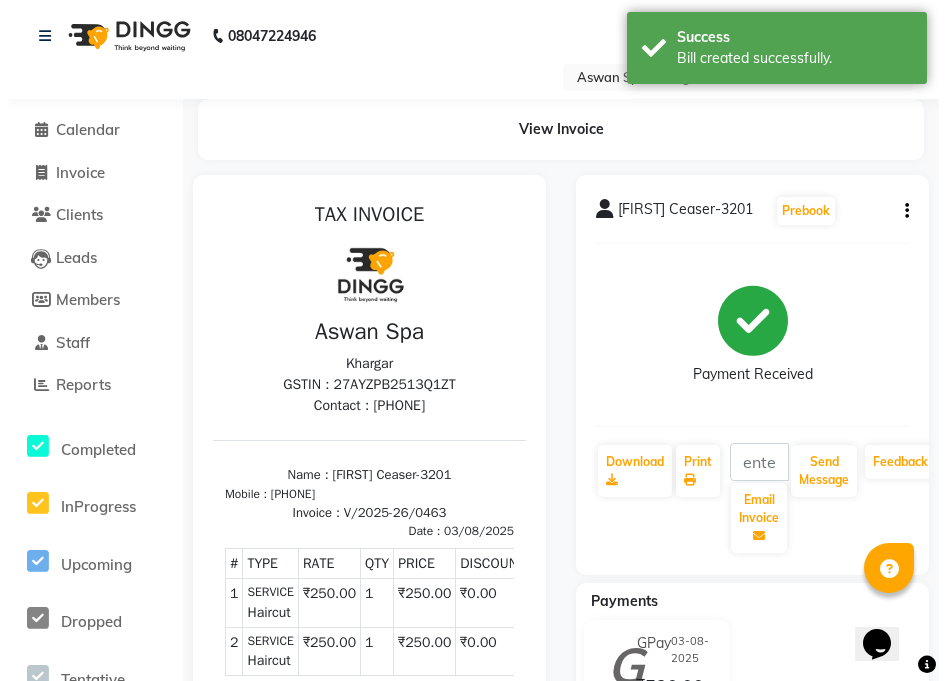 scroll, scrollTop: 0, scrollLeft: 0, axis: both 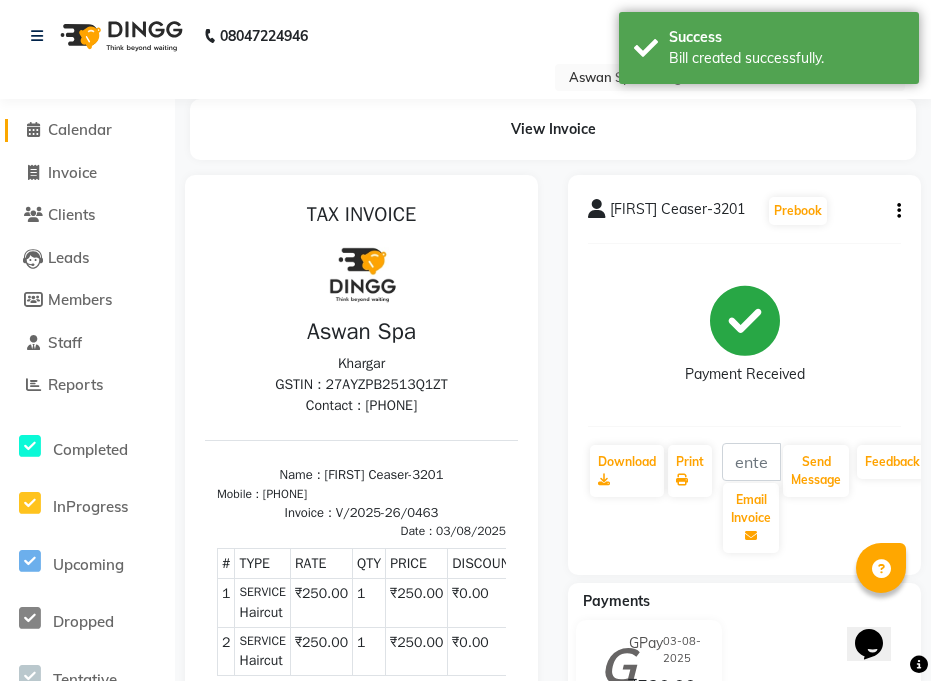 click on "Calendar" 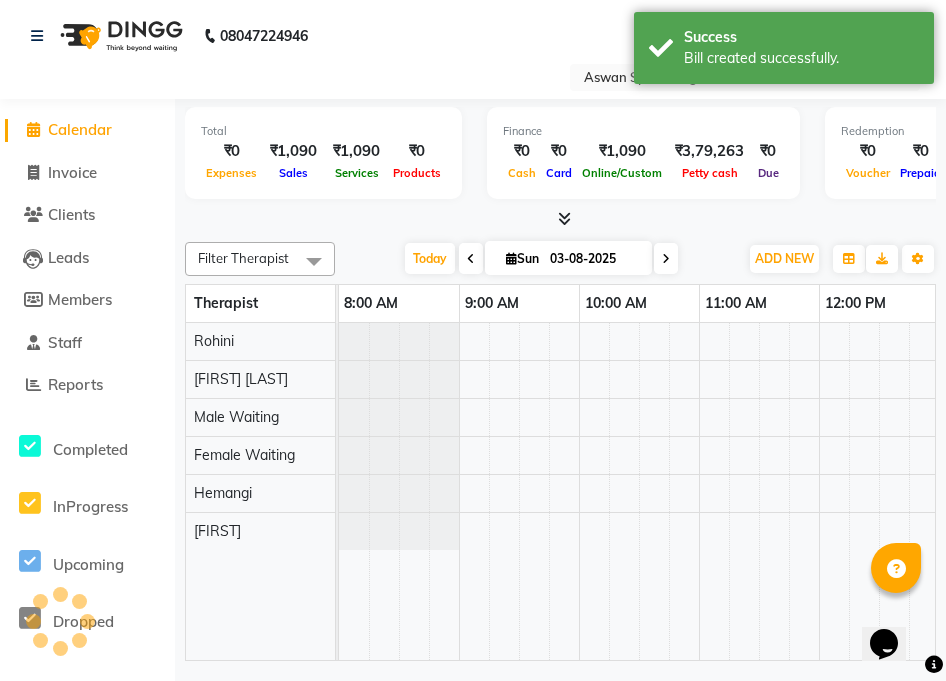 scroll, scrollTop: 0, scrollLeft: 0, axis: both 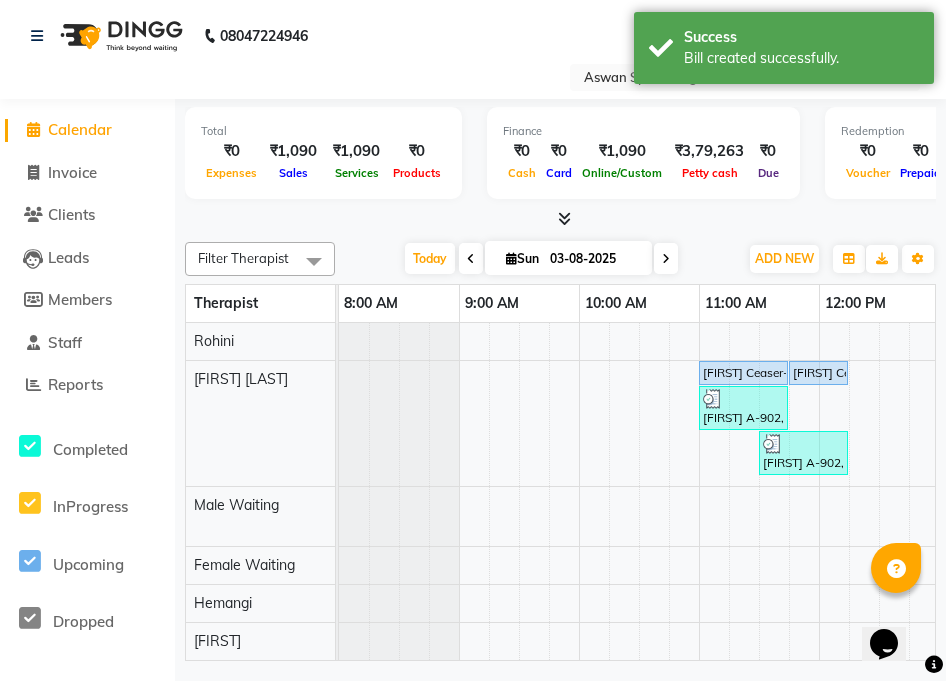 click on "[FIRST] [LAST]-1803, TK04, 11:45 AM-12:15 PM, Shave" at bounding box center [818, 373] 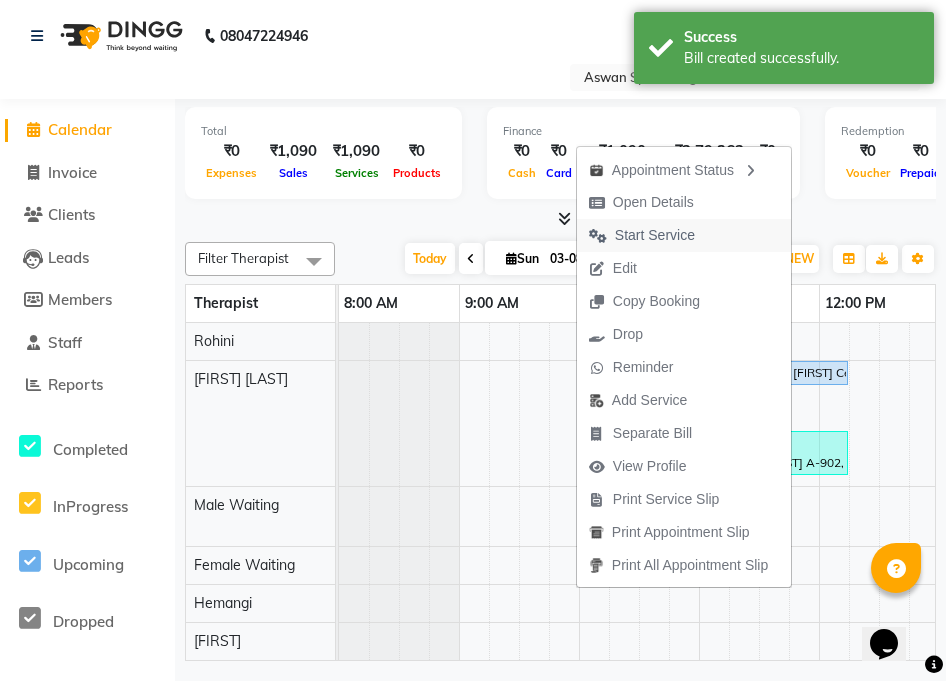 click on "Start Service" at bounding box center [655, 235] 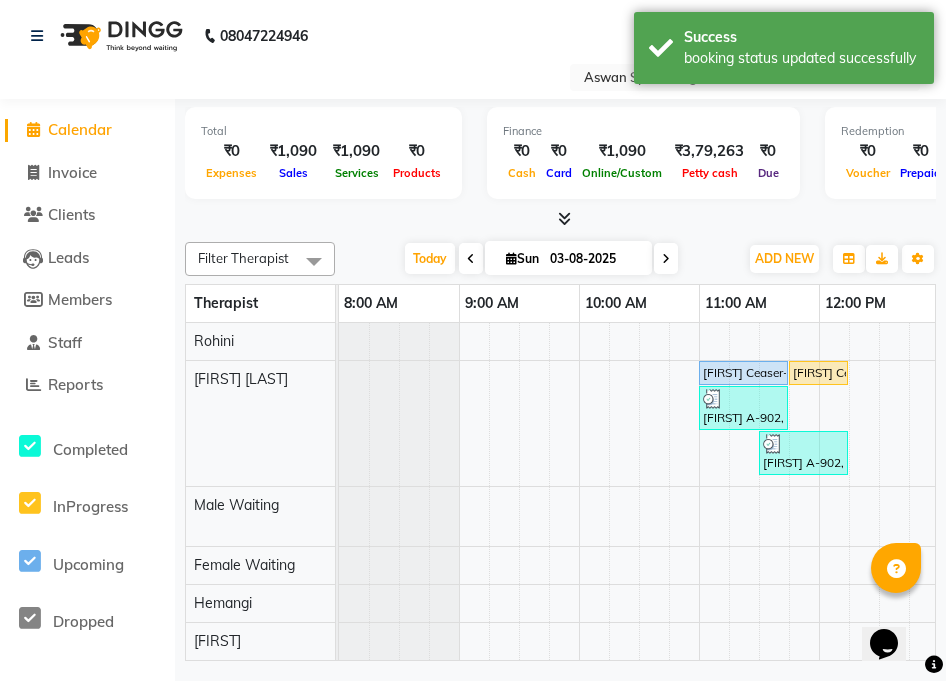 click on "[FIRST] [LAST]-1803, TK04, 11:00 AM-11:45 AM, Haircut" at bounding box center [743, 373] 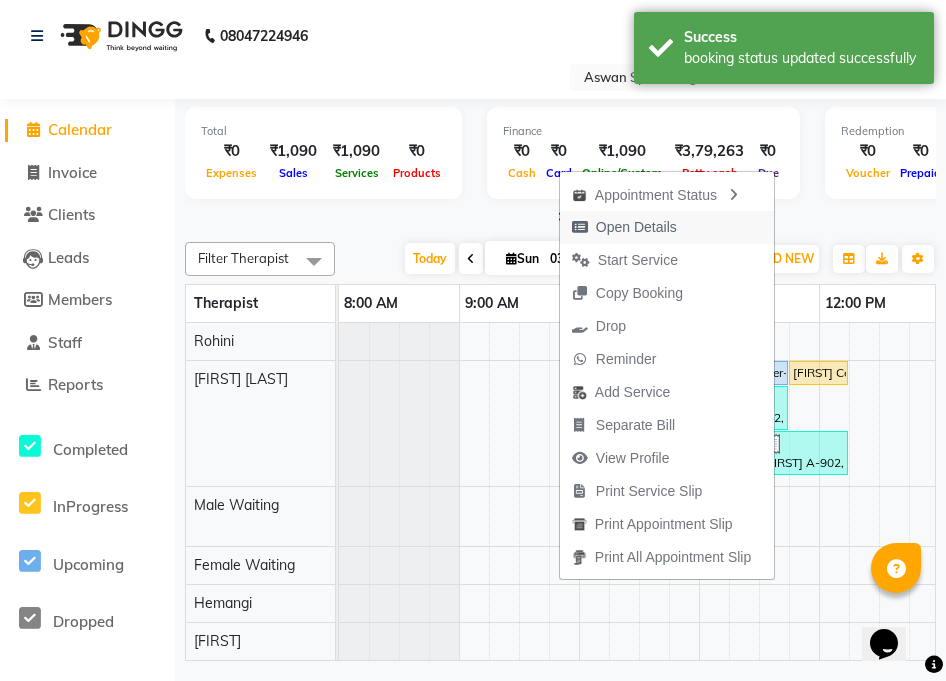 click on "Open Details" at bounding box center (636, 227) 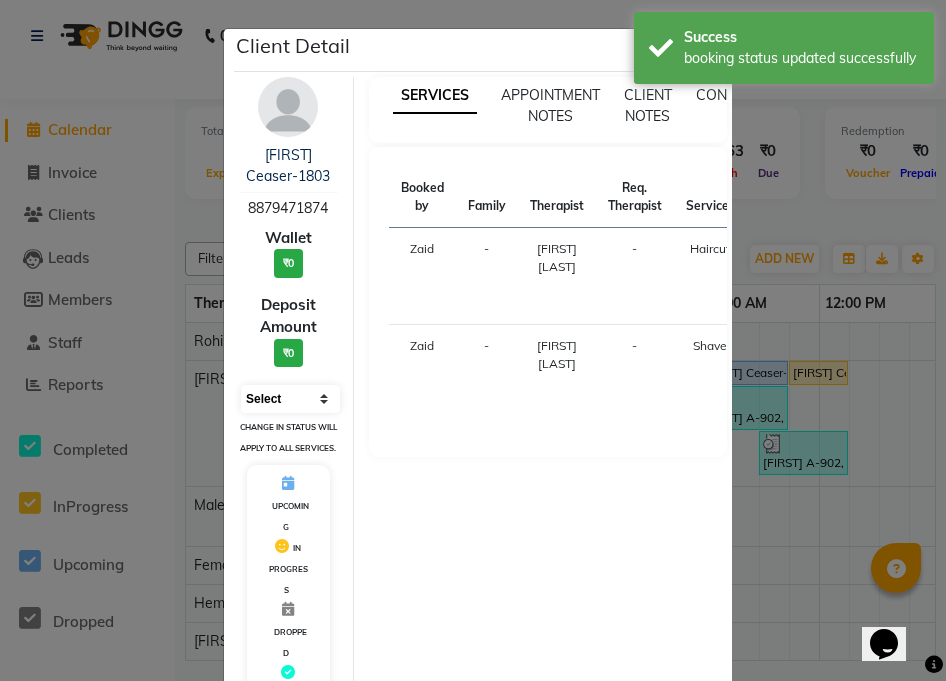 click on "Select IN SERVICE CONFIRMED TENTATIVE CHECK IN MARK DONE DROPPED UPCOMING" at bounding box center (290, 399) 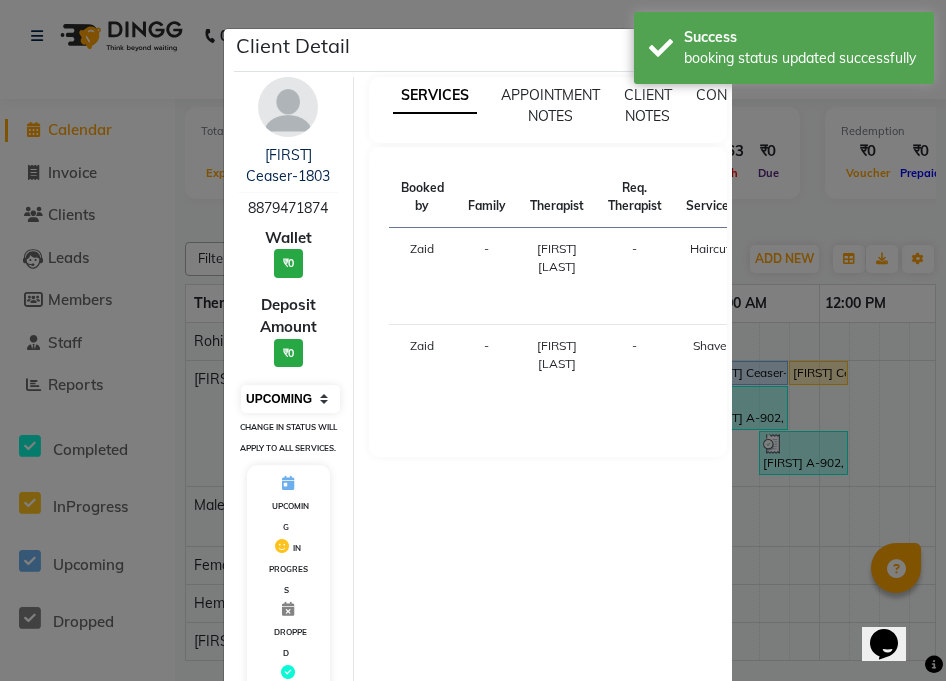 click on "Select IN SERVICE CONFIRMED TENTATIVE CHECK IN MARK DONE DROPPED UPCOMING" at bounding box center [290, 399] 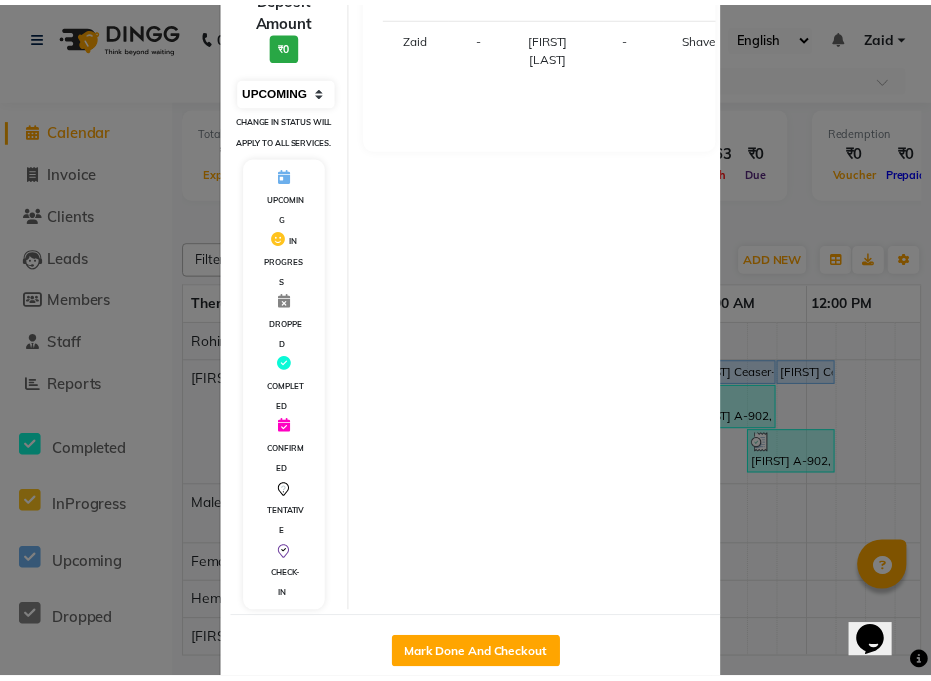 scroll, scrollTop: 309, scrollLeft: 0, axis: vertical 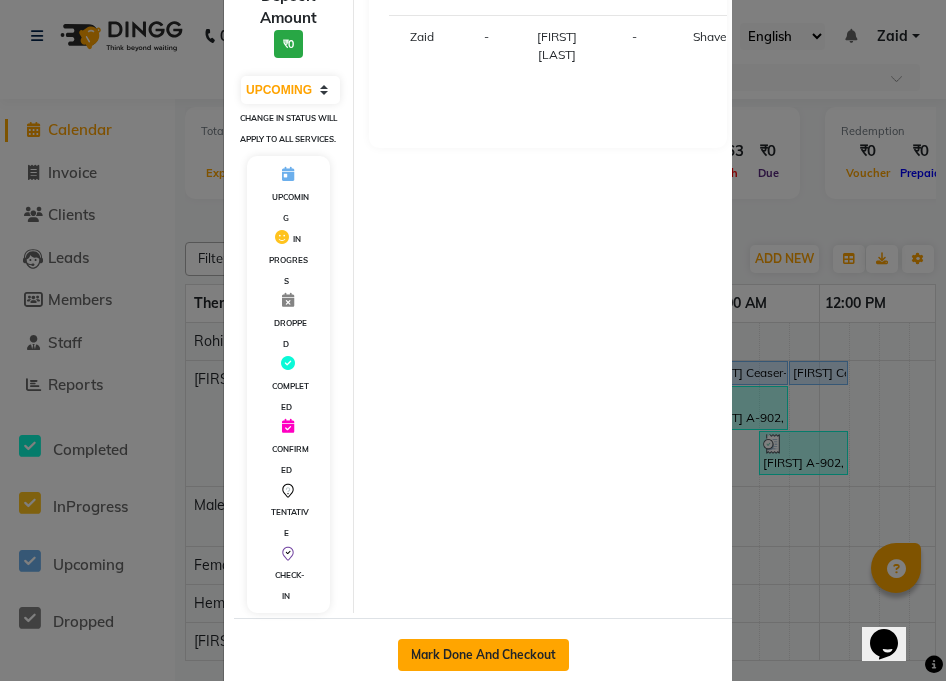 click on "Mark Done And Checkout" 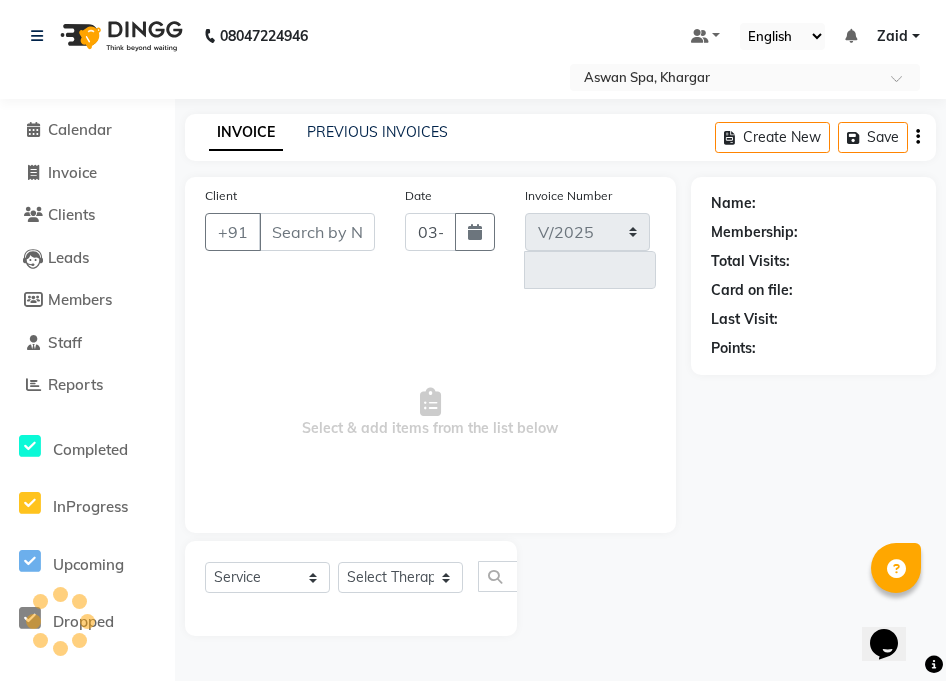select on "7449" 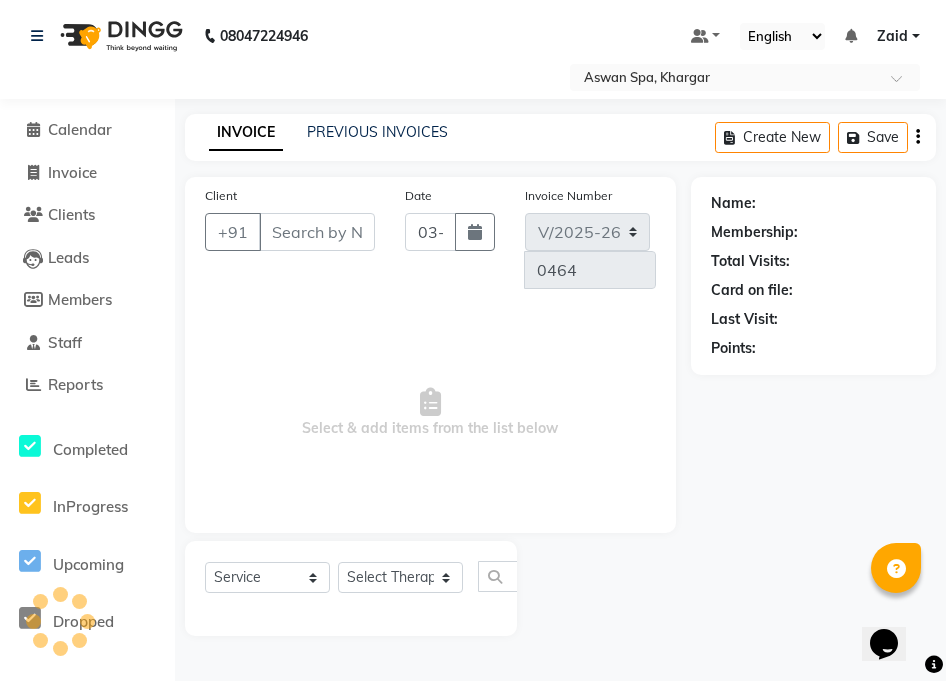 type on "8879471874" 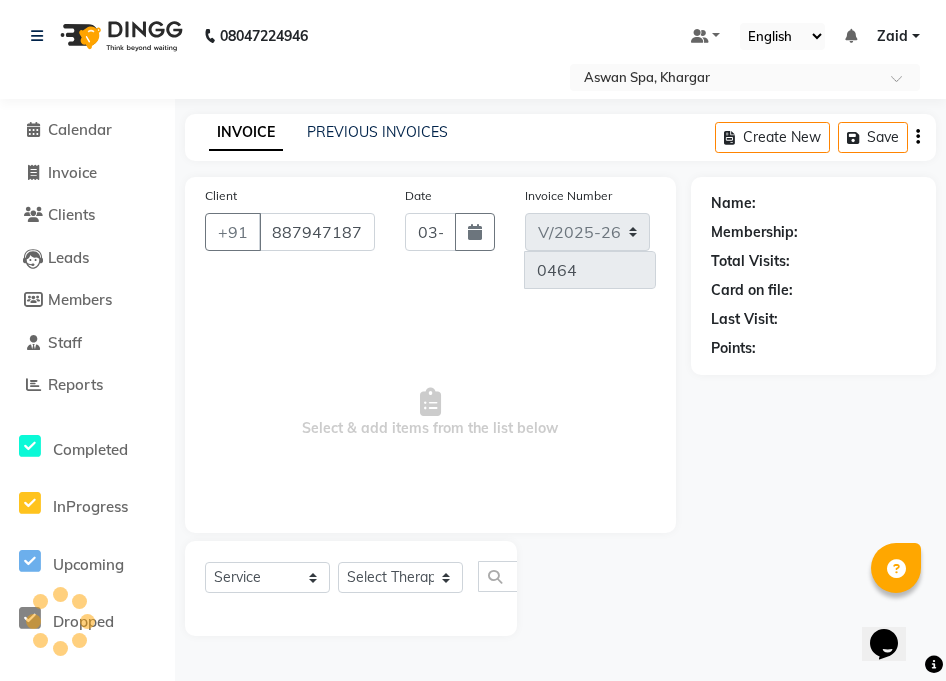select on "66072" 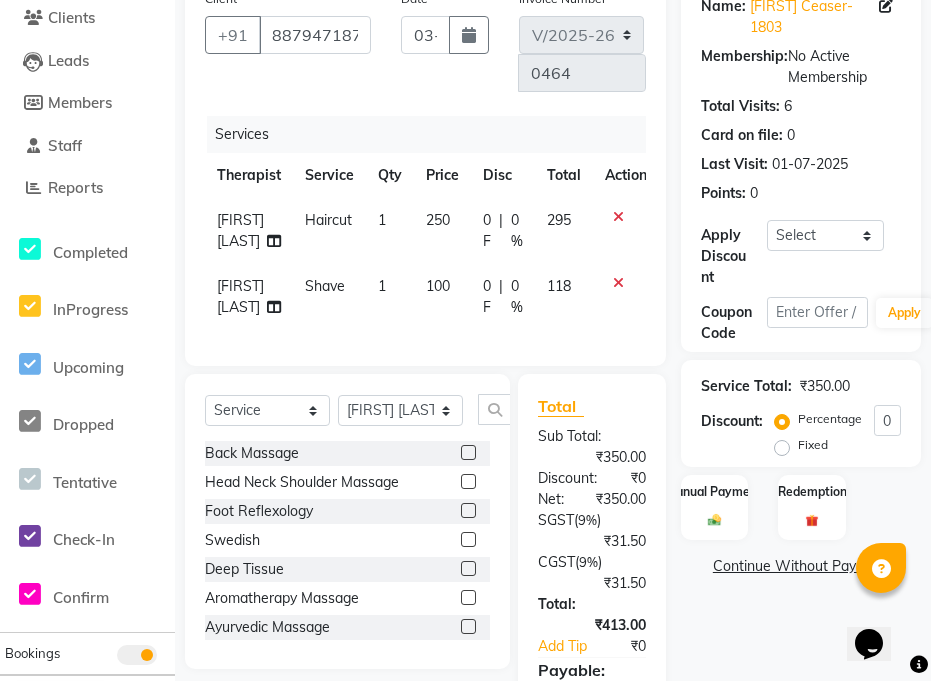 scroll, scrollTop: 206, scrollLeft: 0, axis: vertical 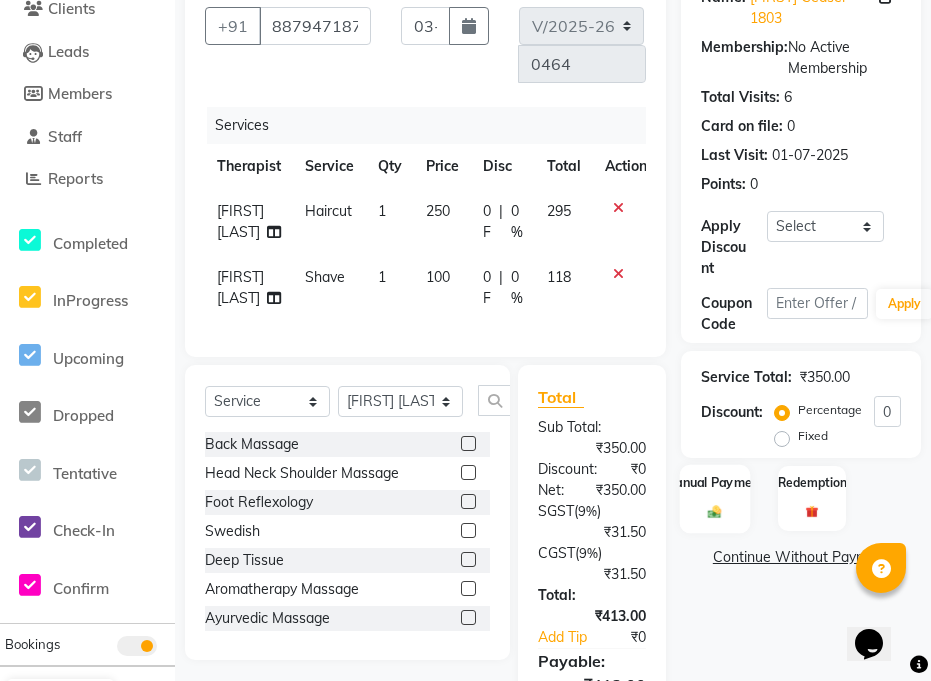 click on "Manual Payment" 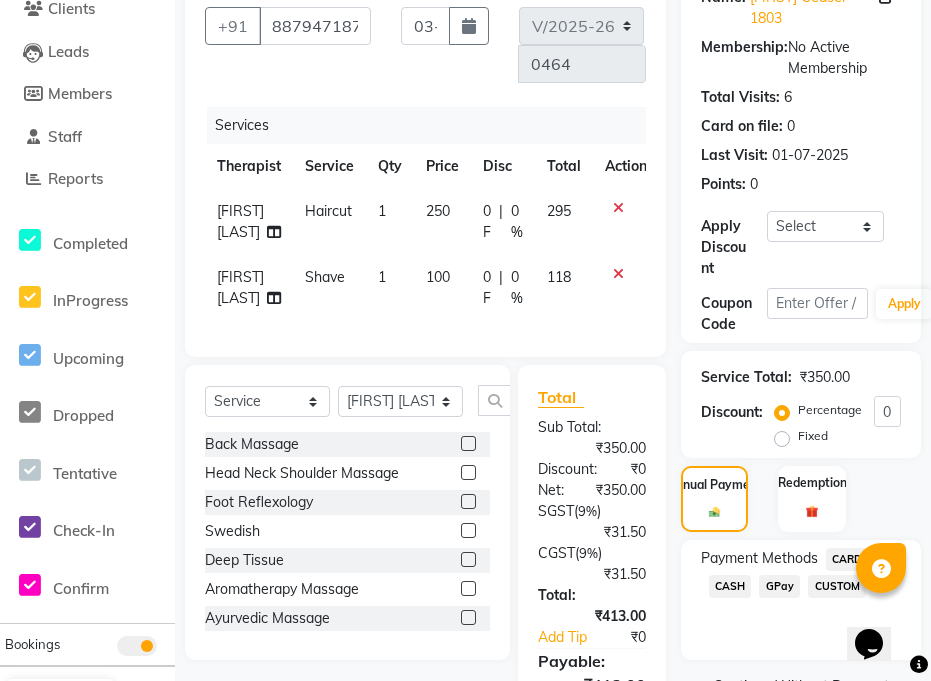 click on "Fixed" 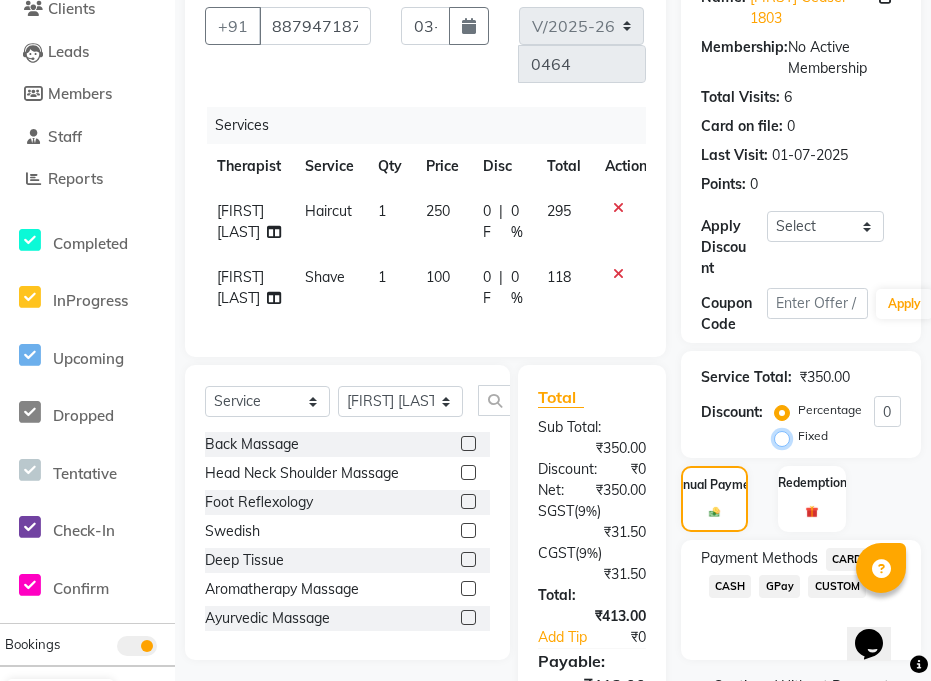 click on "Fixed" at bounding box center (786, 436) 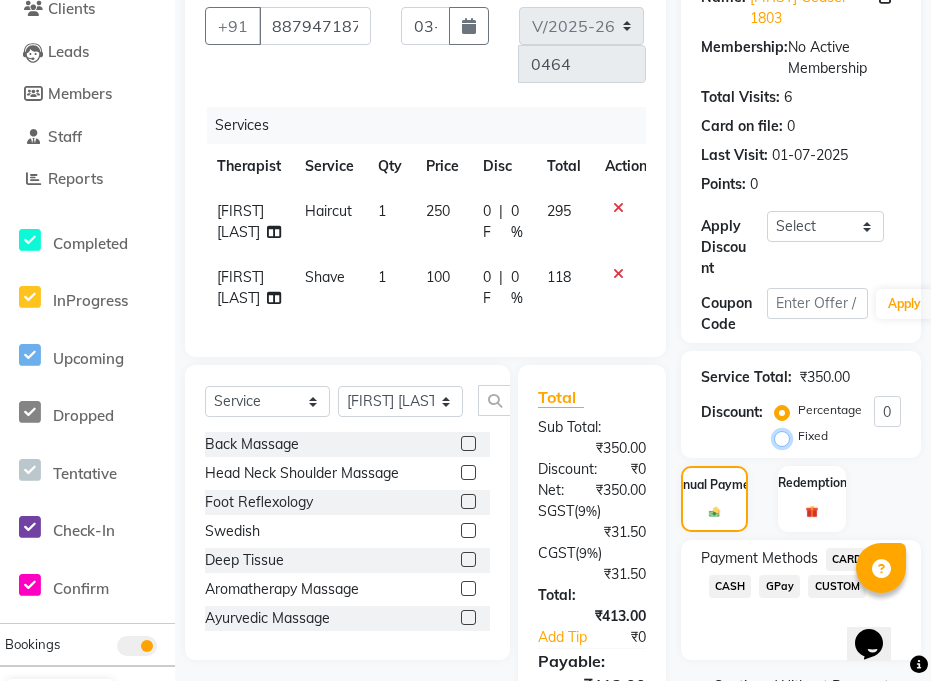 radio on "true" 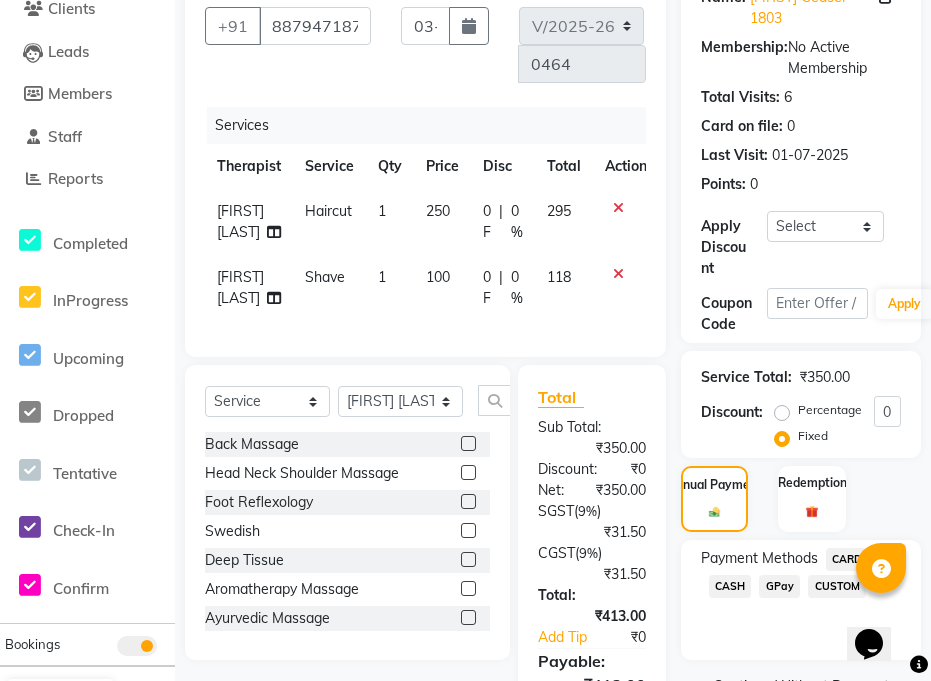 click on "Percentage" 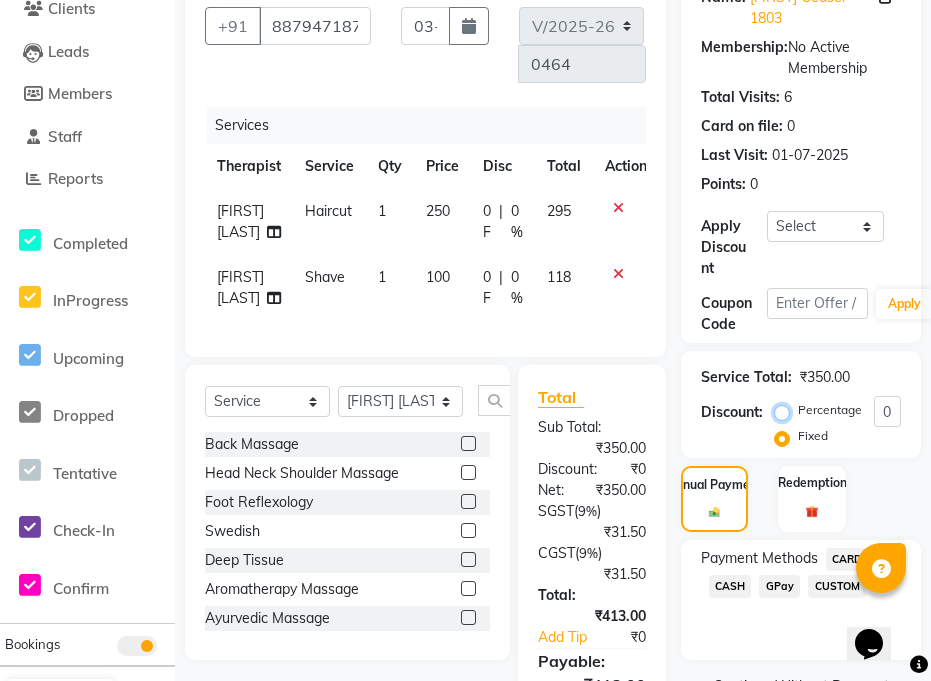 click on "Percentage" at bounding box center [786, 410] 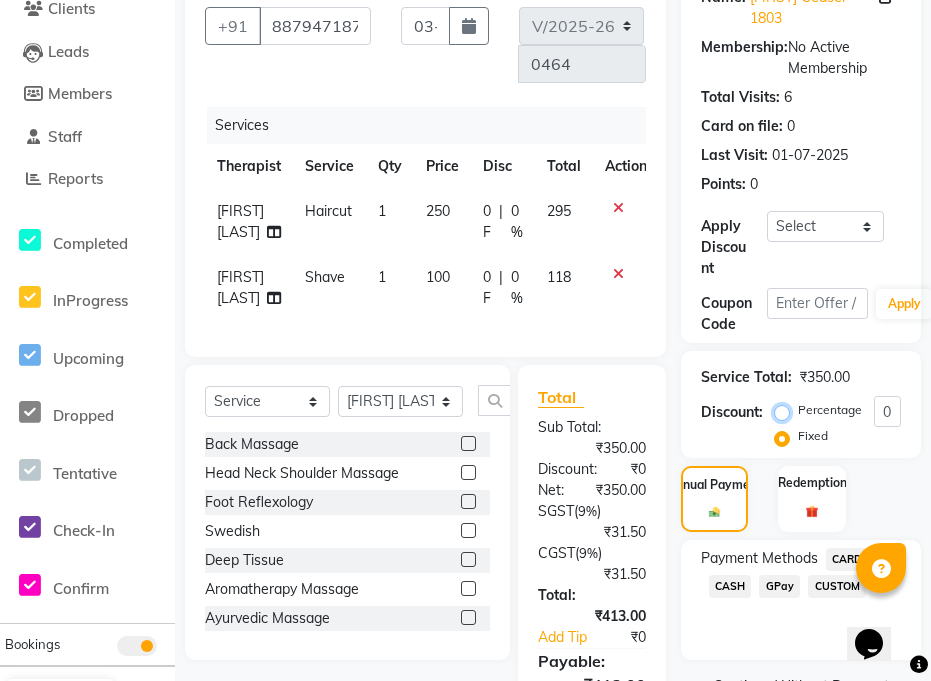 radio on "true" 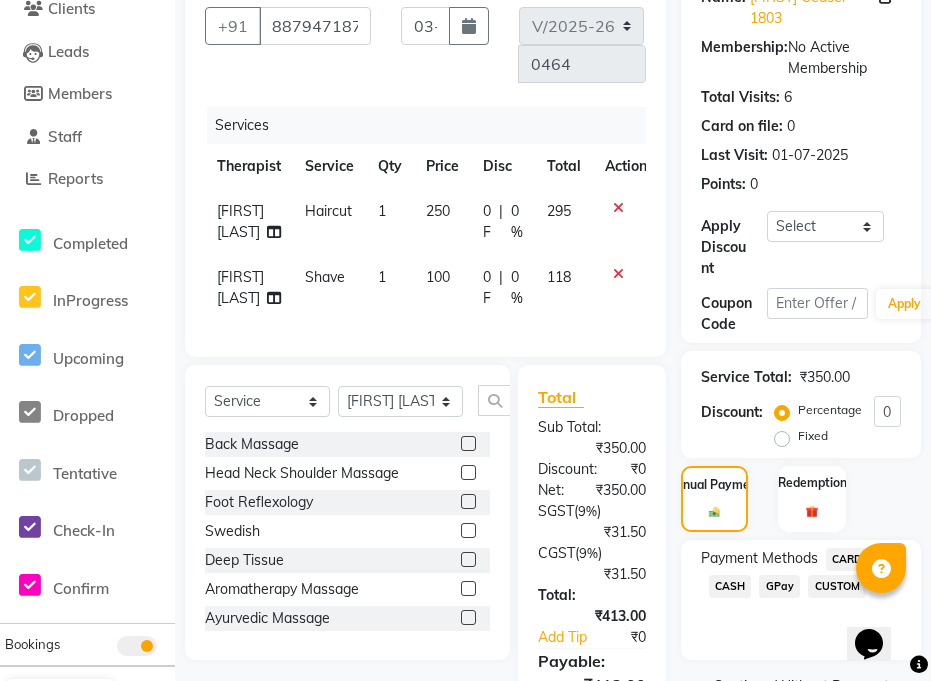 click on "CASH" 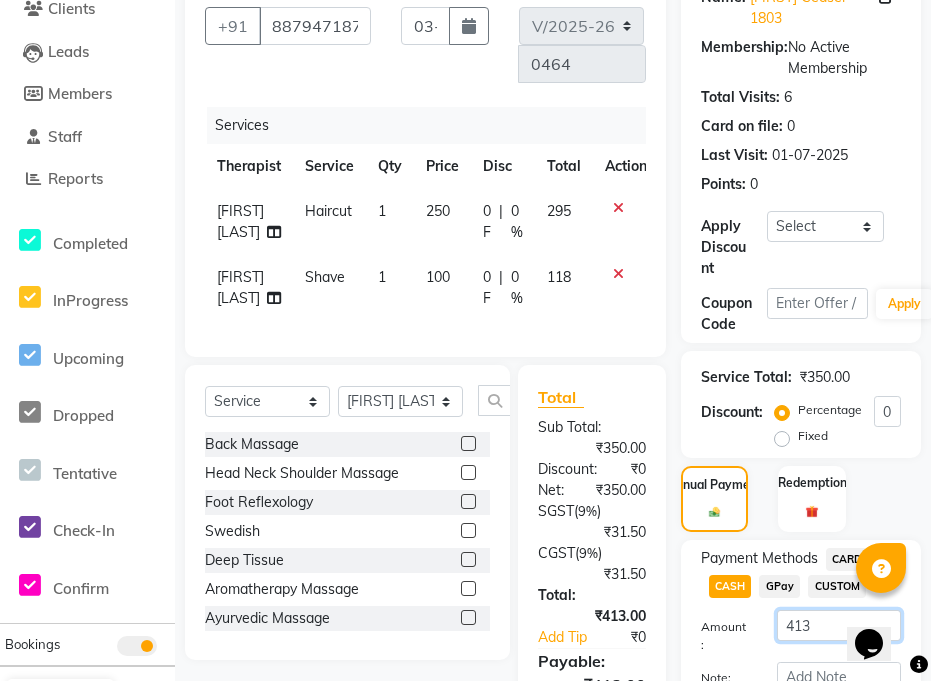 click on "413" 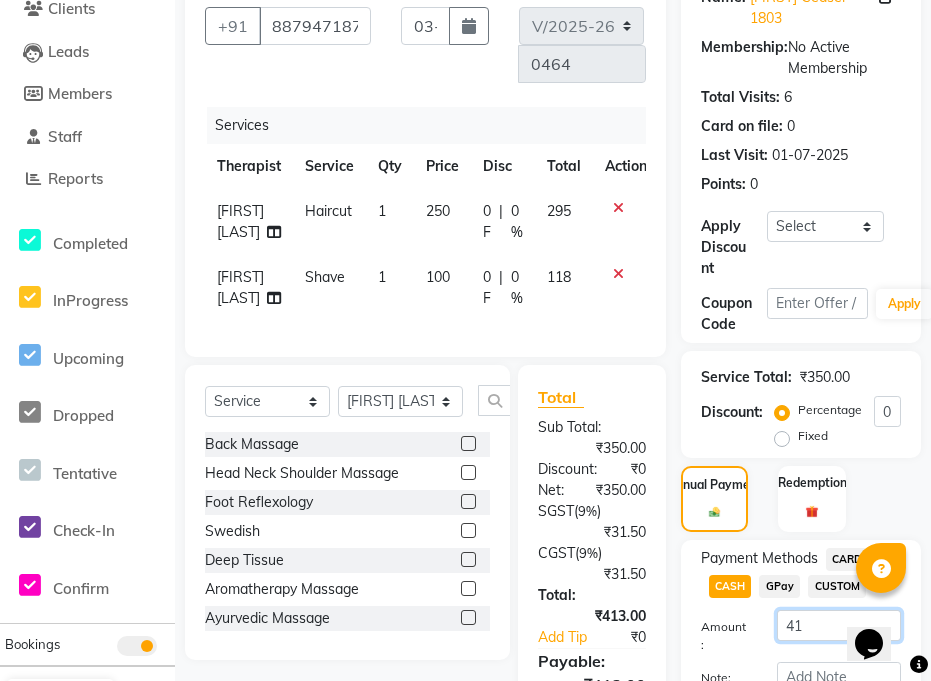 type on "4" 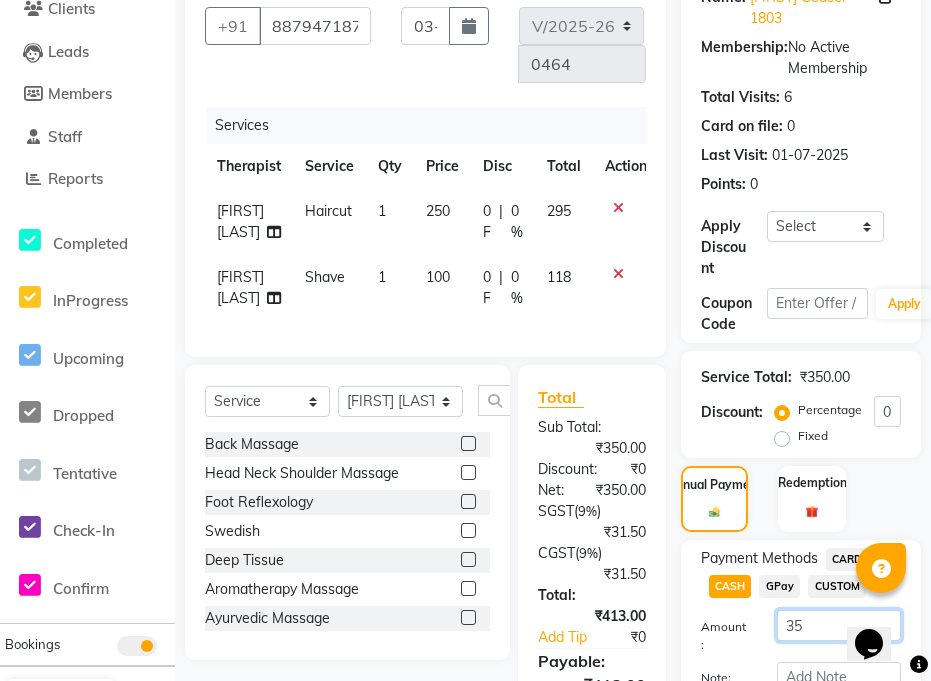 type on "350" 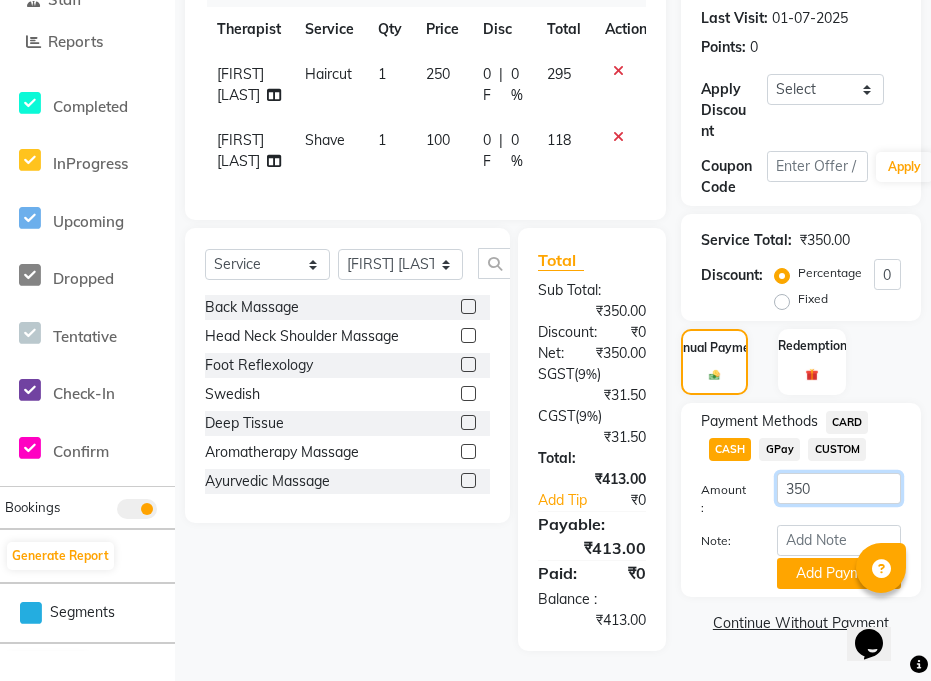 scroll, scrollTop: 358, scrollLeft: 0, axis: vertical 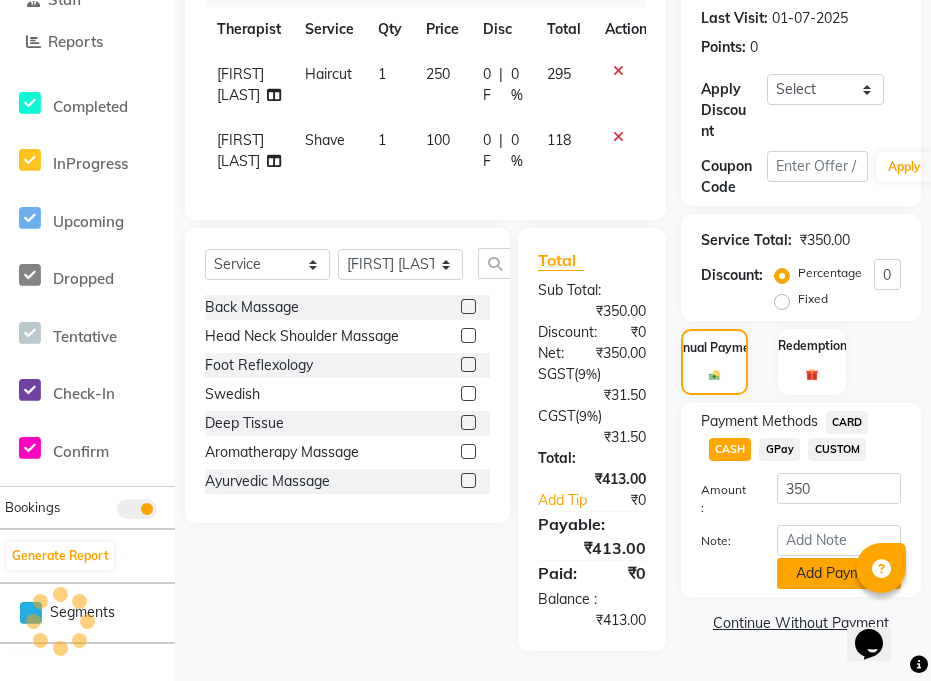 click on "Add Payment" 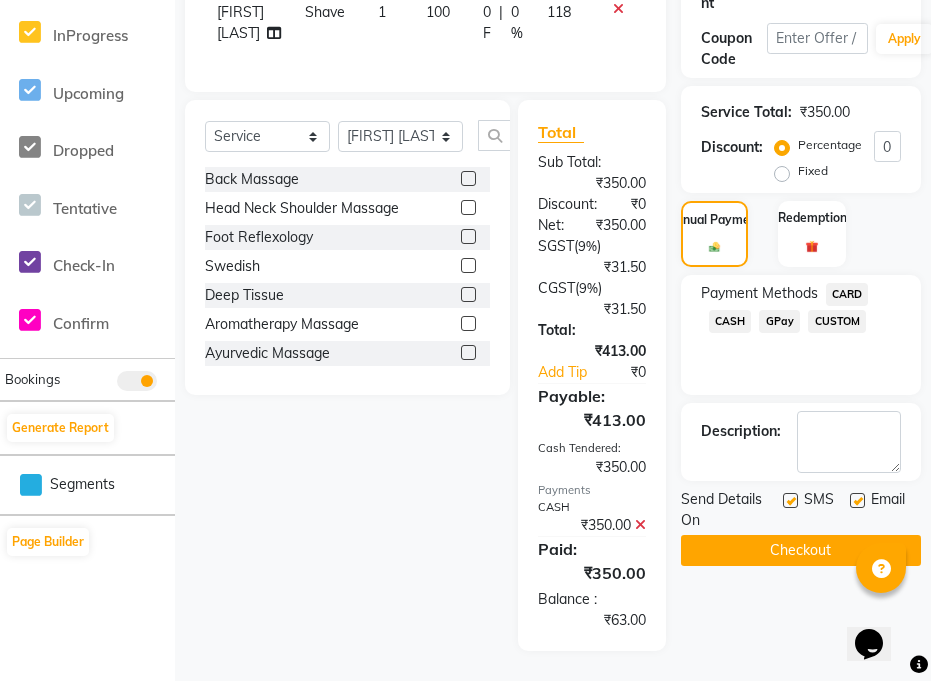scroll, scrollTop: 481, scrollLeft: 0, axis: vertical 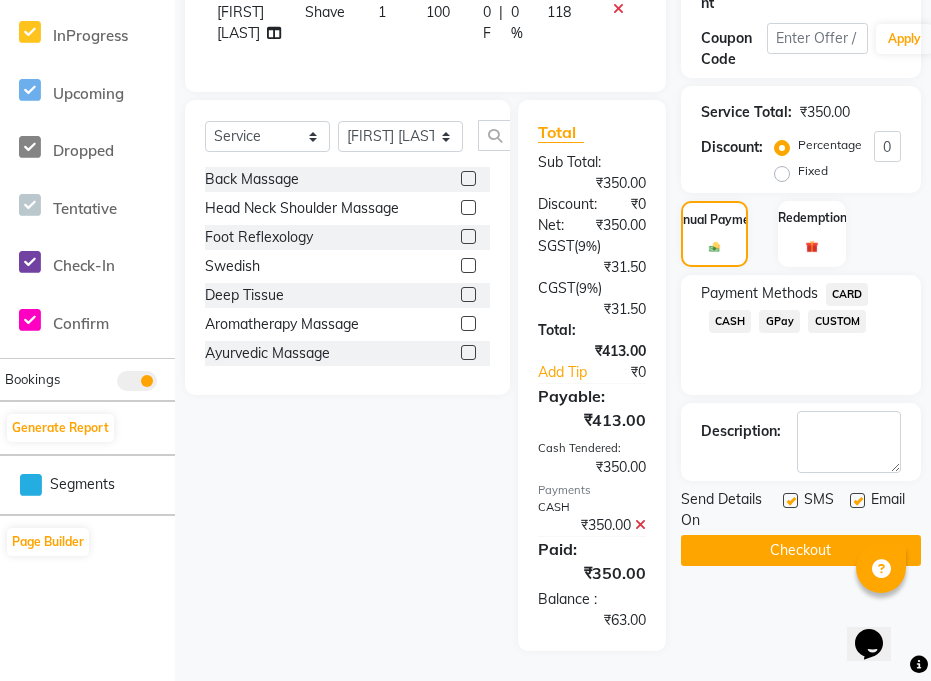 click on "Checkout" 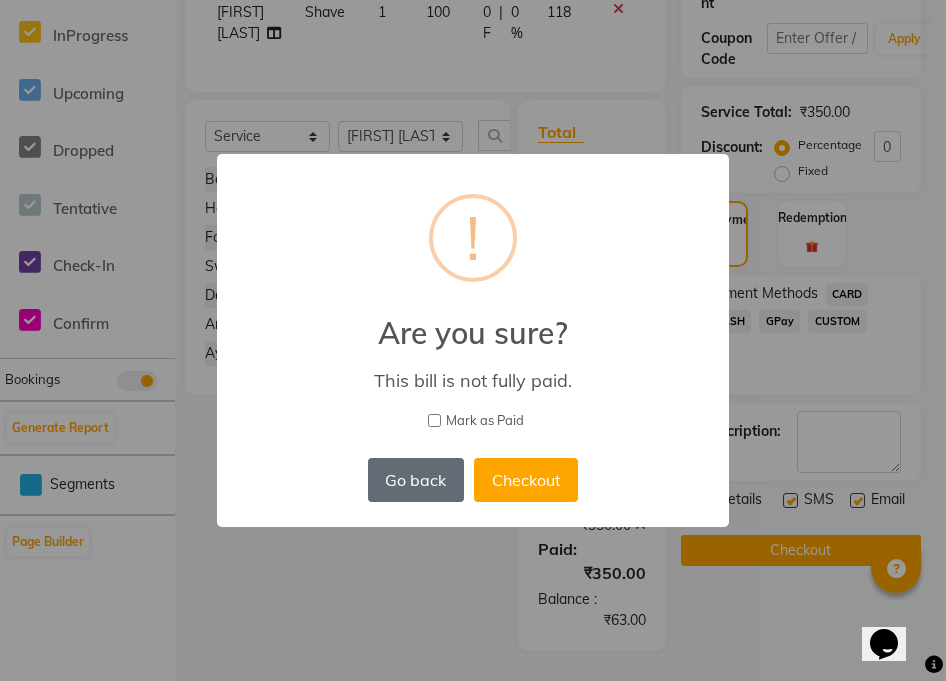 click on "Go back" at bounding box center [416, 480] 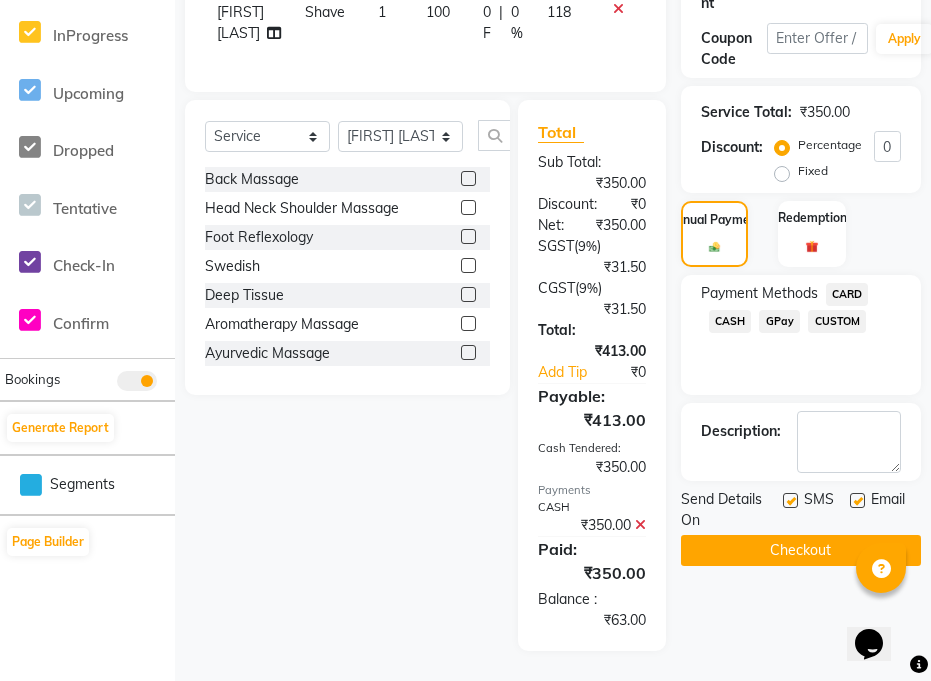 click on "CUSTOM" 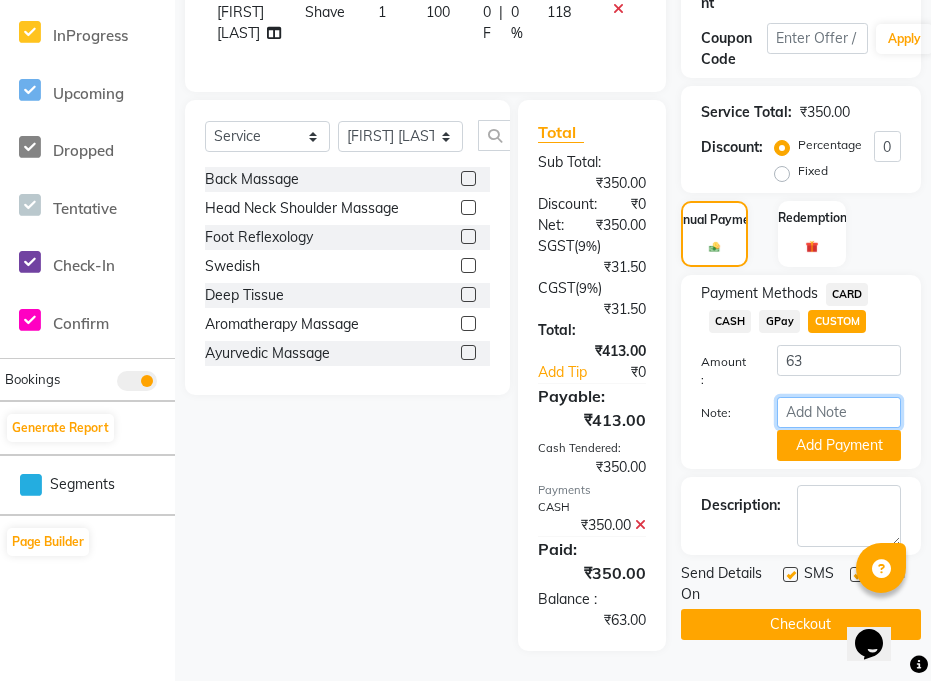 click on "Note:" at bounding box center (839, 412) 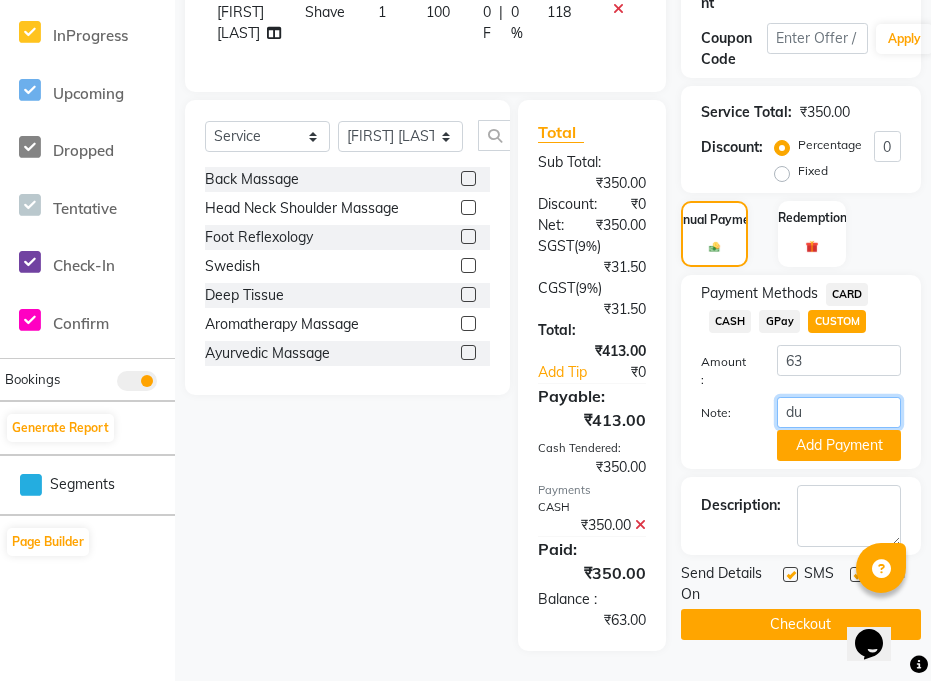 type on "due" 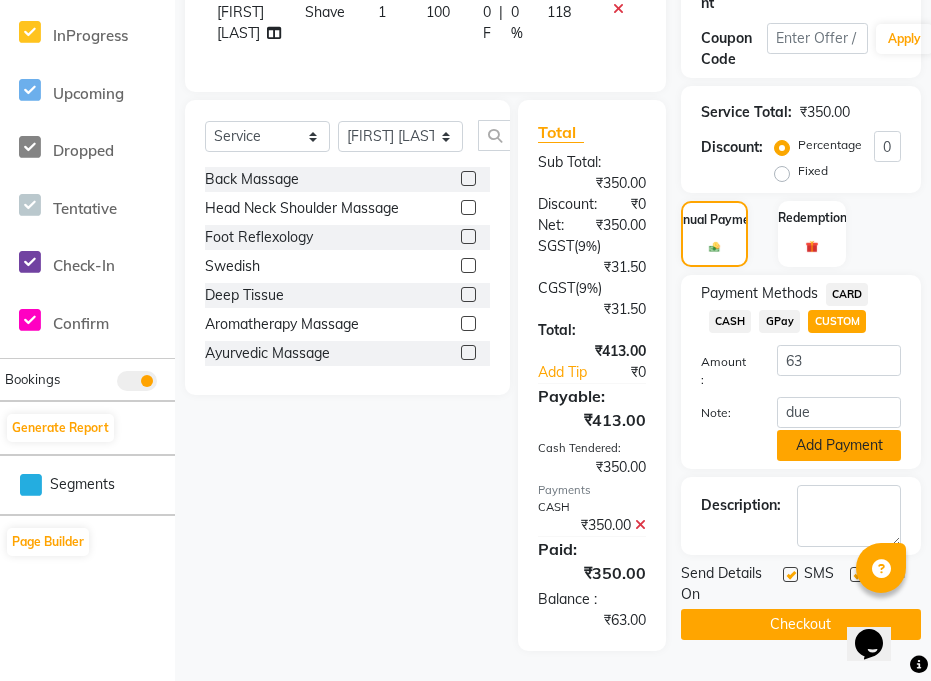 click on "Add Payment" 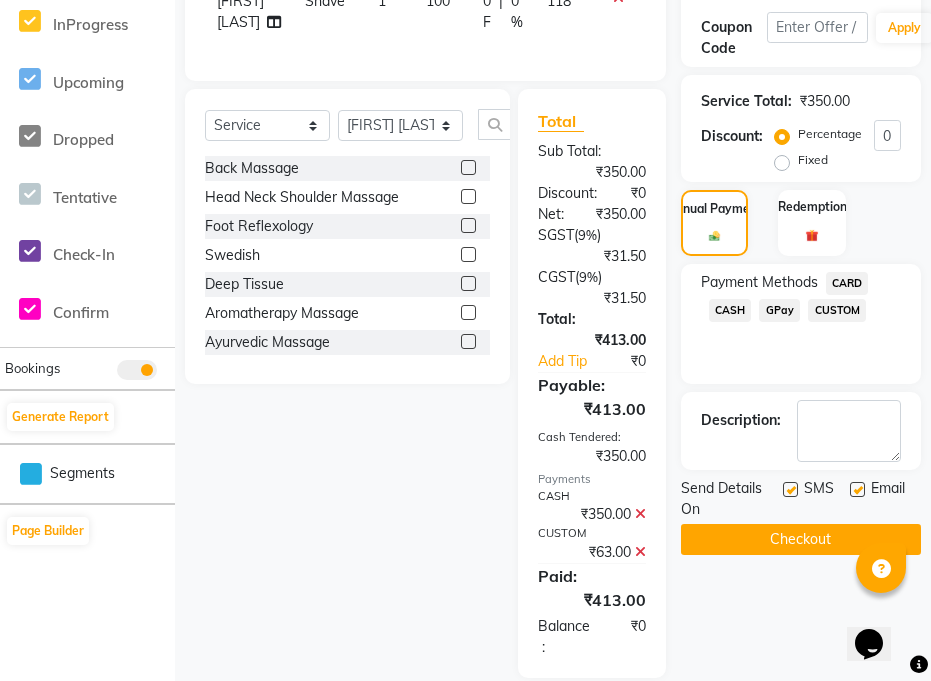 scroll, scrollTop: 524, scrollLeft: 0, axis: vertical 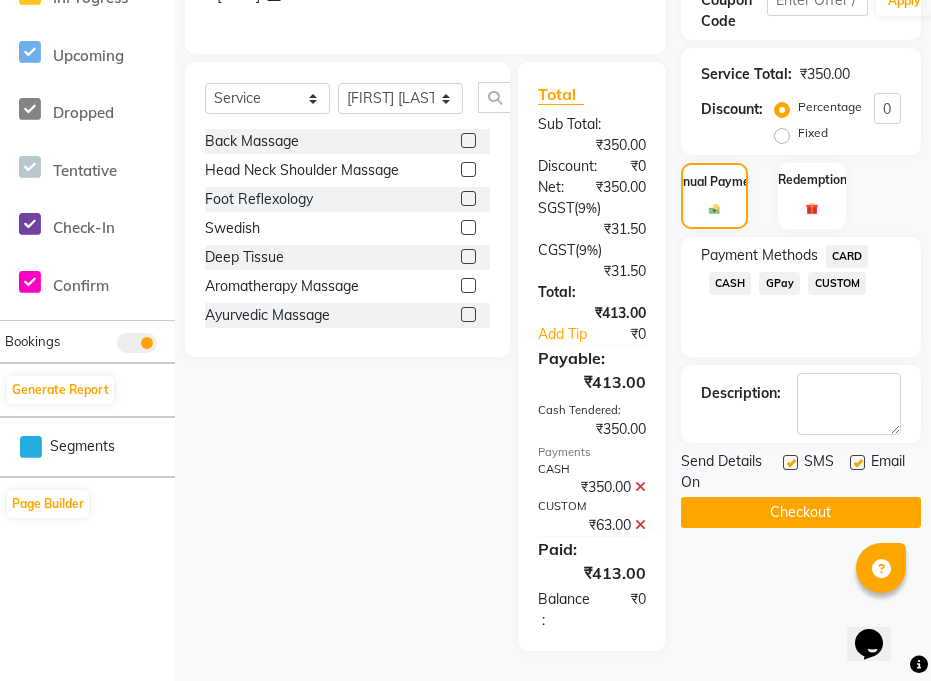 click 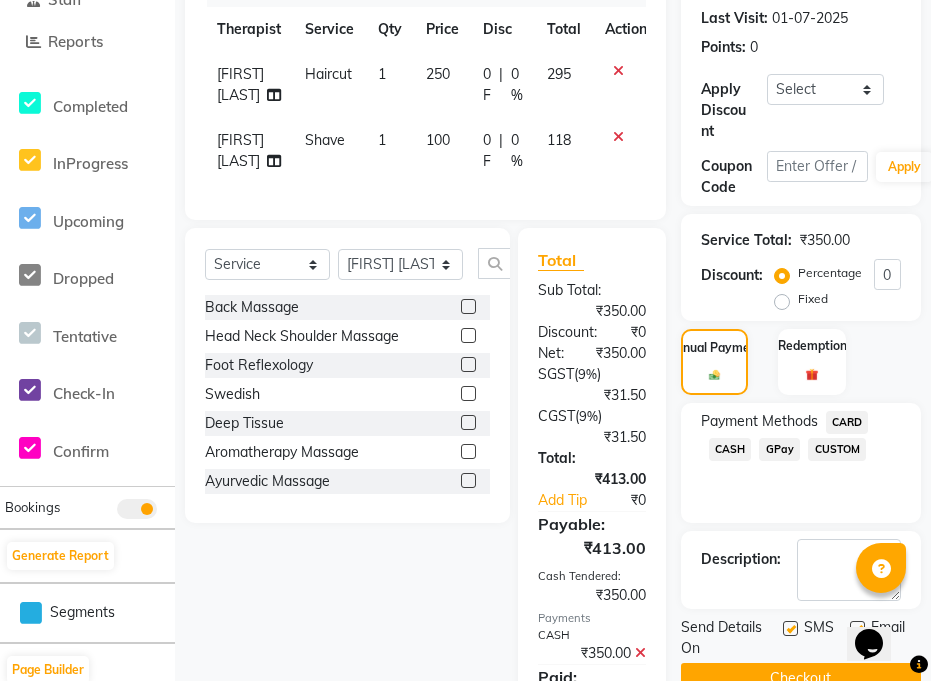 scroll, scrollTop: 337, scrollLeft: 0, axis: vertical 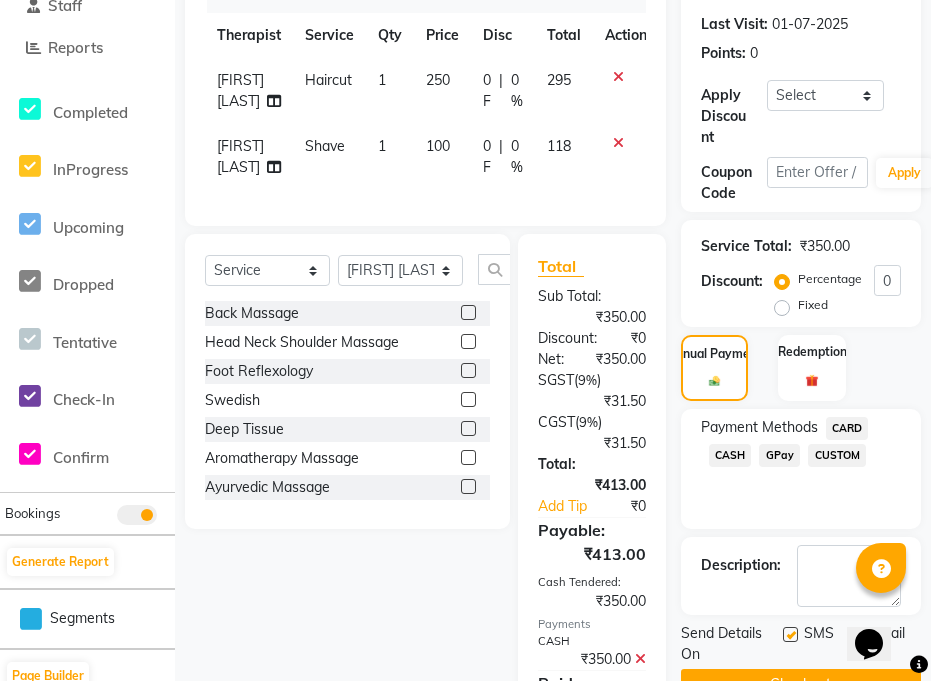 click 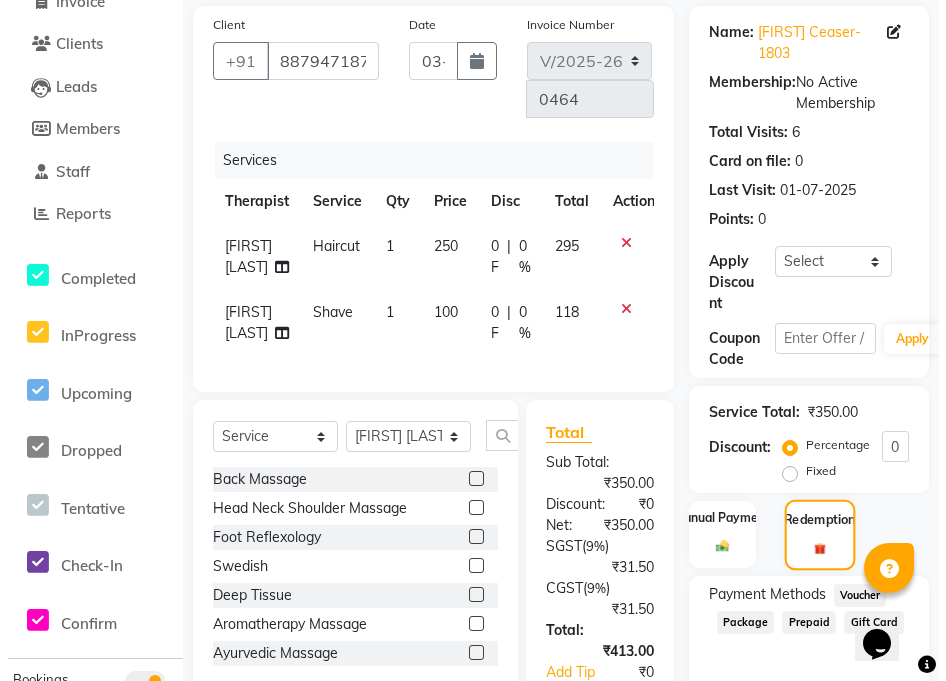scroll, scrollTop: 0, scrollLeft: 0, axis: both 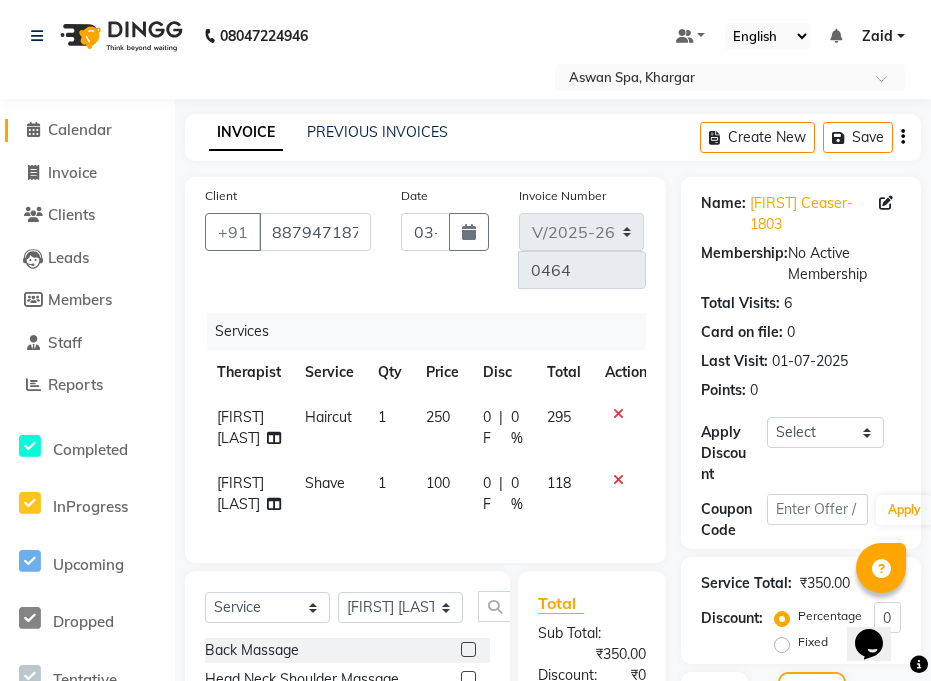 click on "Calendar" 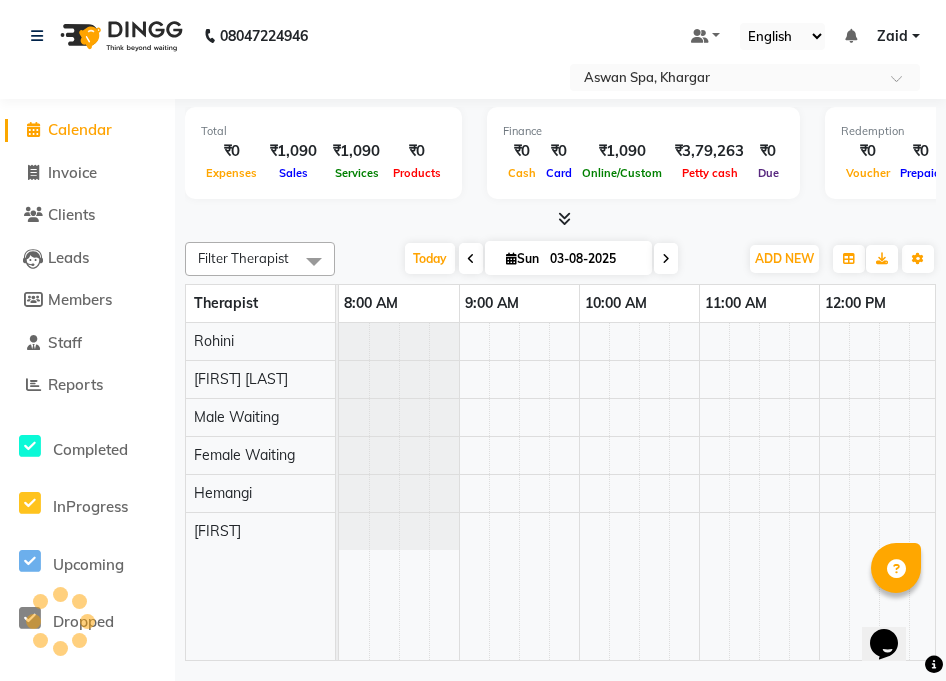 scroll, scrollTop: 0, scrollLeft: 0, axis: both 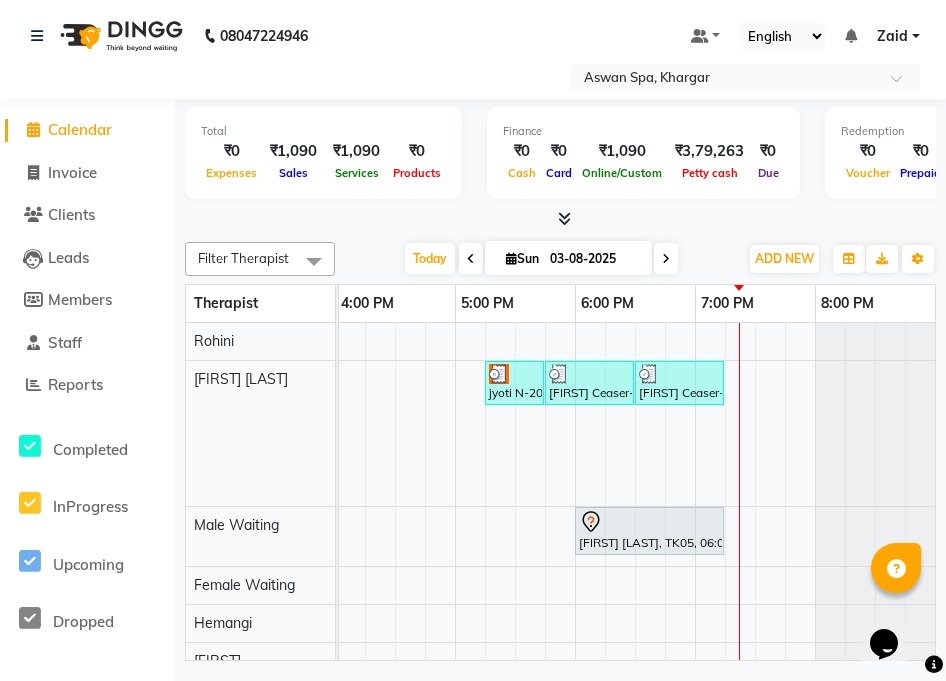 click 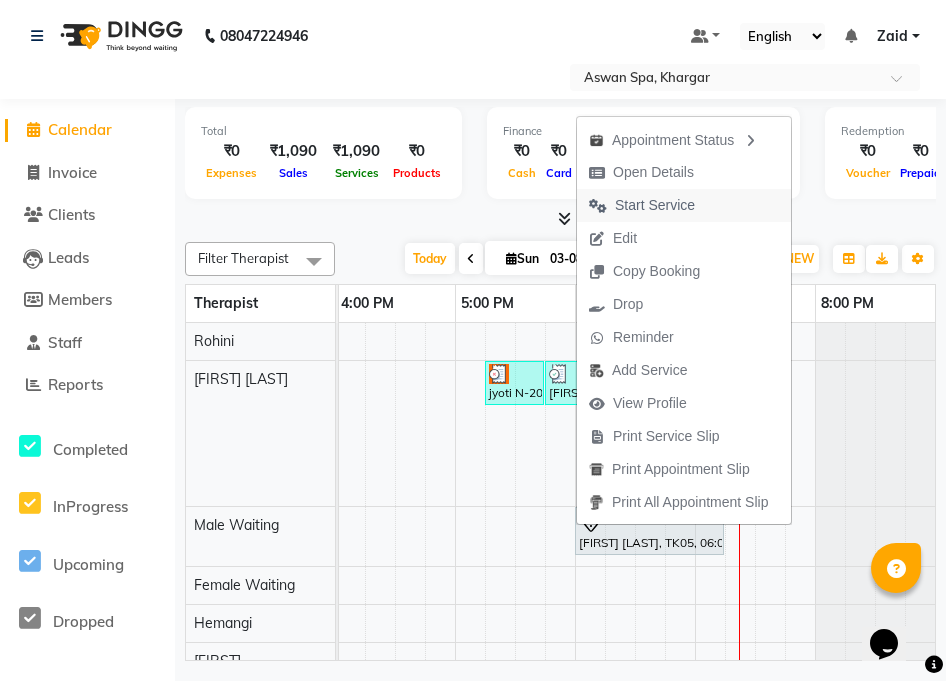 click on "Start Service" at bounding box center [655, 205] 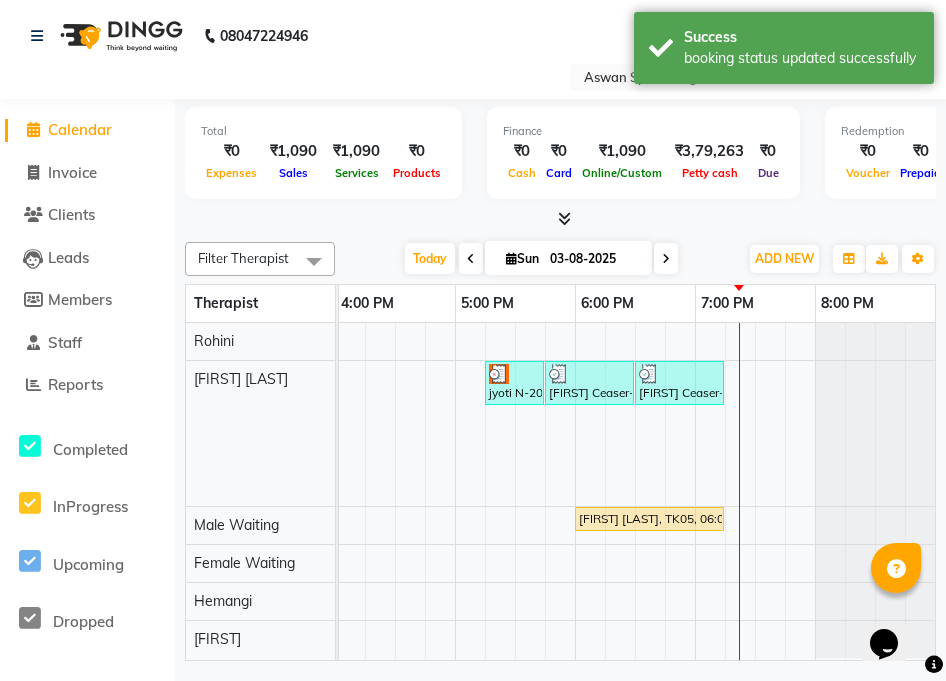 click on "[FIRST] [LAST], TK05, 06:00 PM-07:15 PM, Swedish" at bounding box center (649, 519) 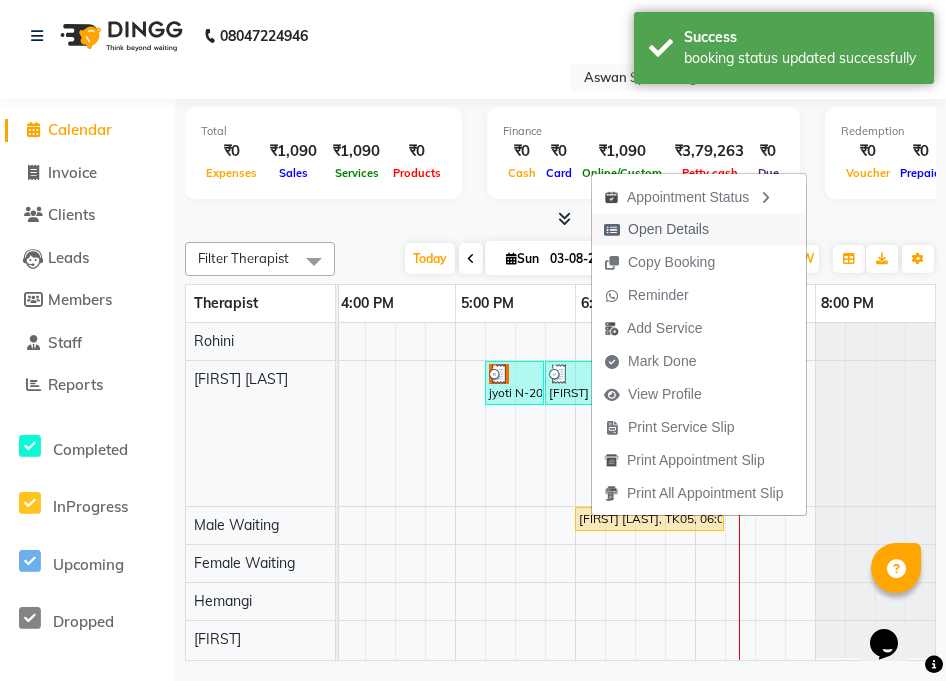 click on "Open Details" at bounding box center [668, 229] 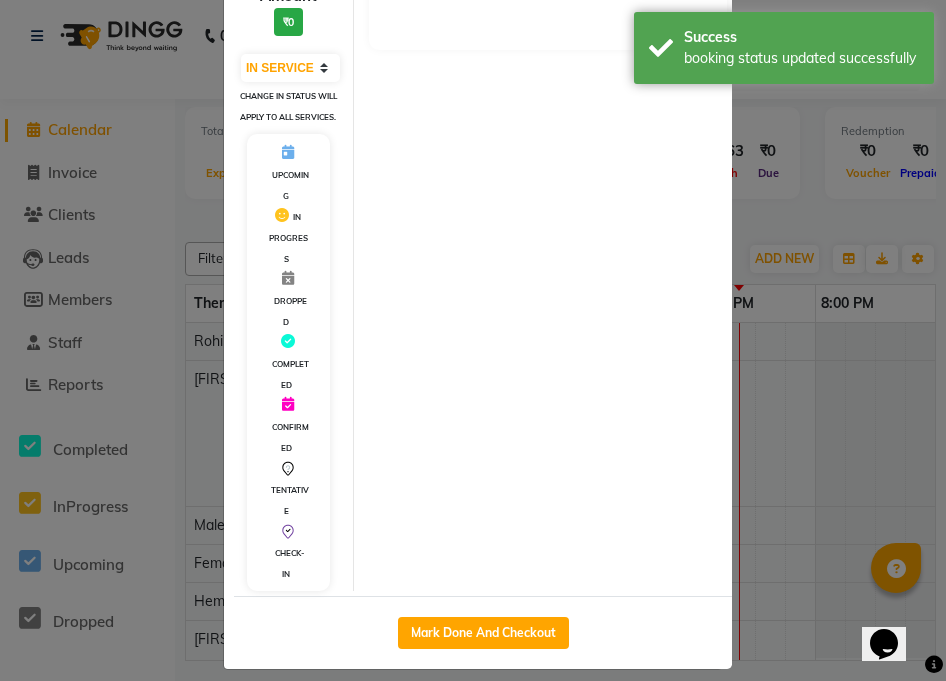 scroll, scrollTop: 327, scrollLeft: 0, axis: vertical 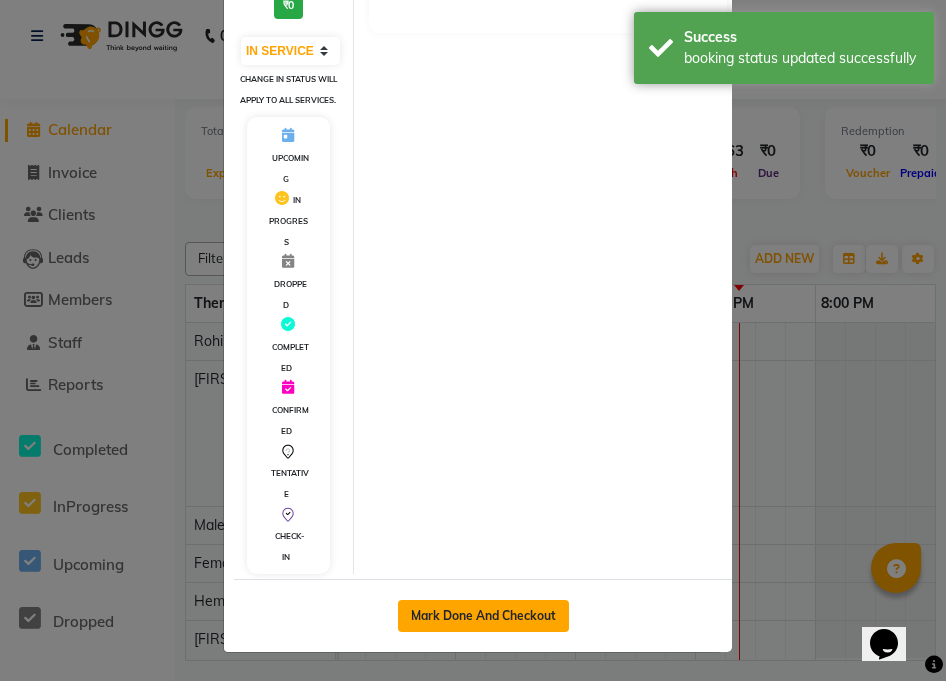 click on "Mark Done And Checkout" 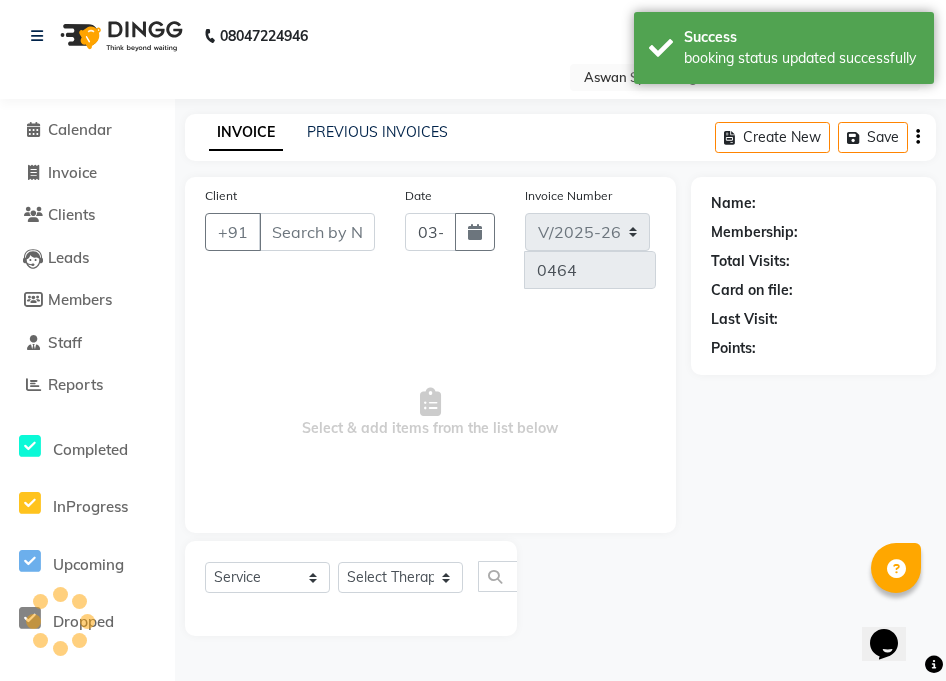 type on "7718865955" 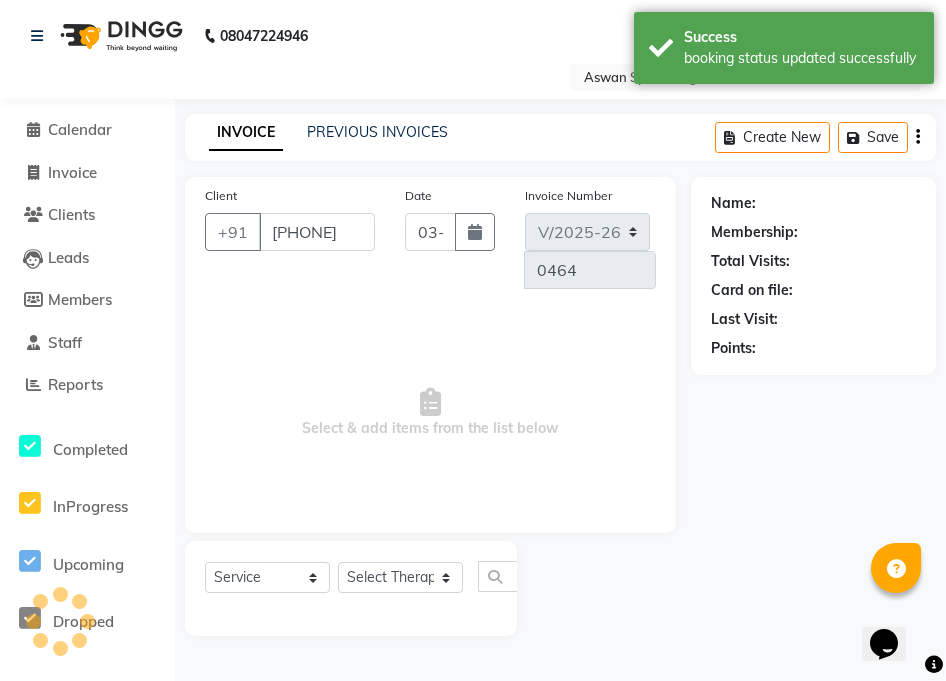 select on "66229" 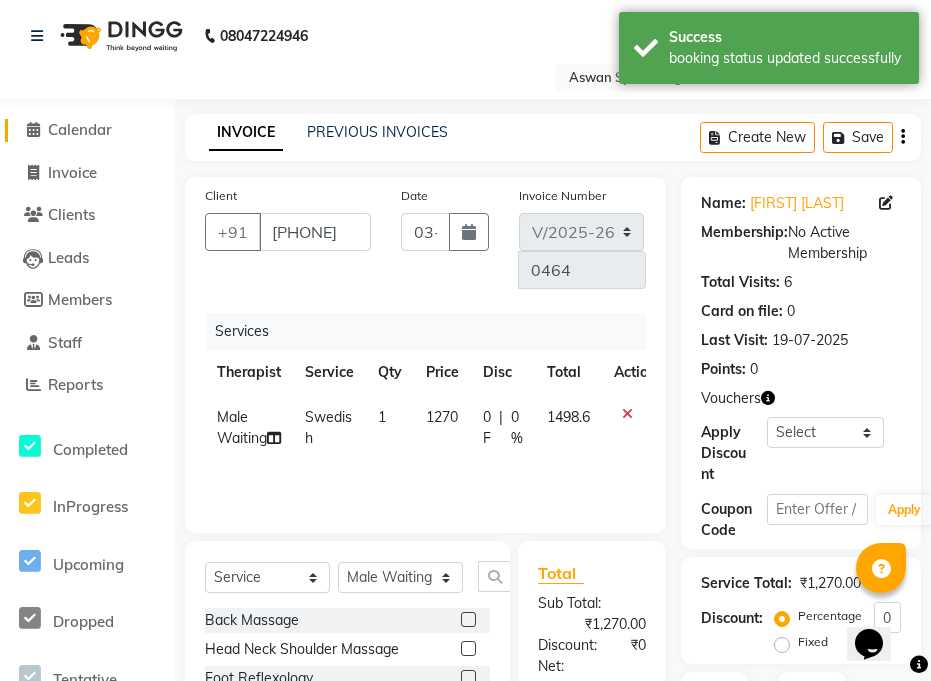 click on "Calendar" 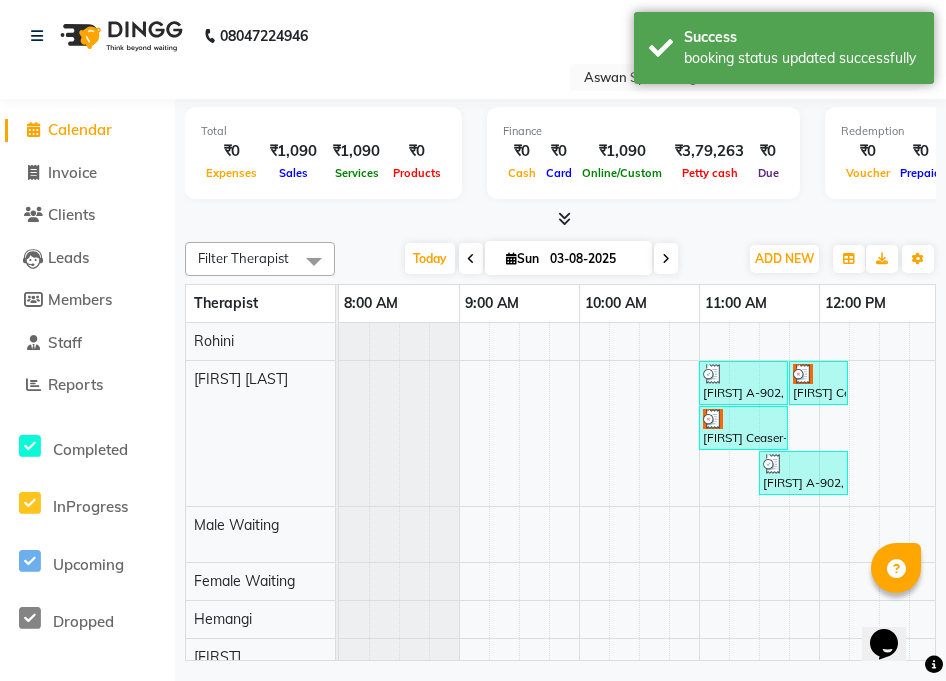 scroll, scrollTop: 0, scrollLeft: 0, axis: both 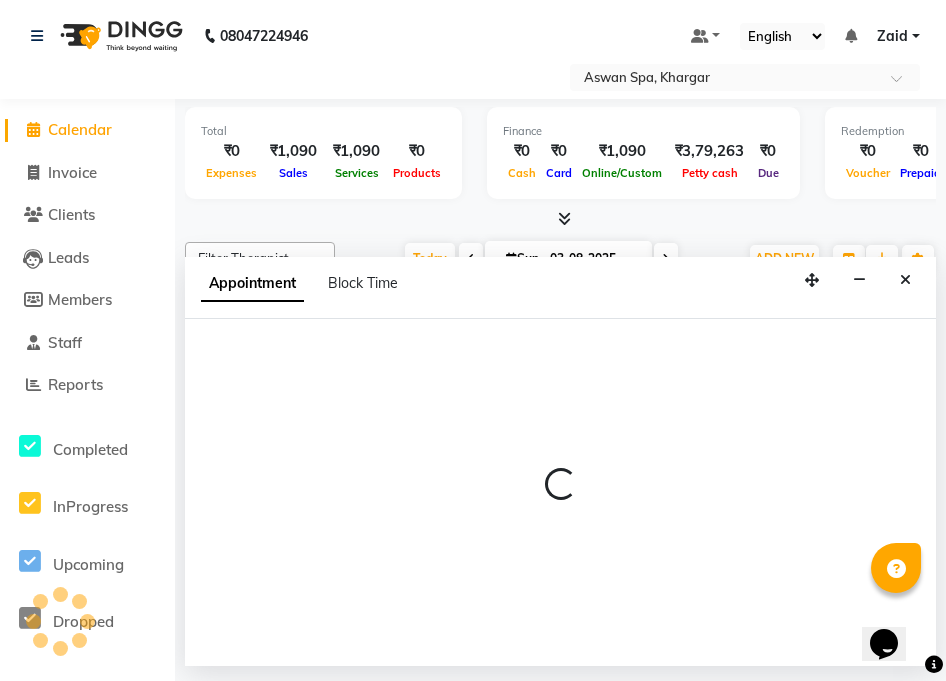 click at bounding box center (560, 492) 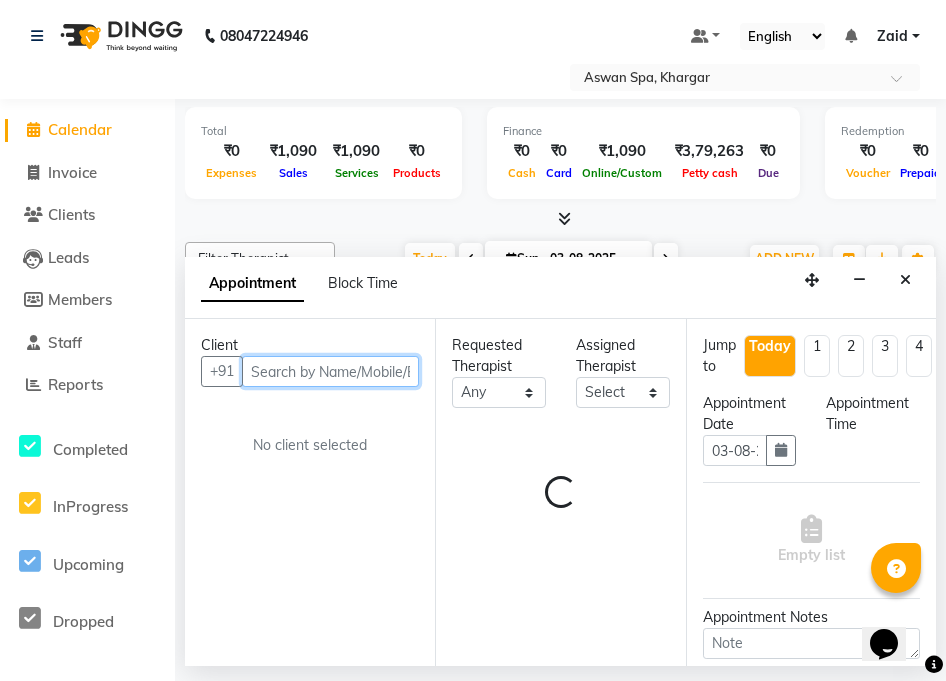 select on "600" 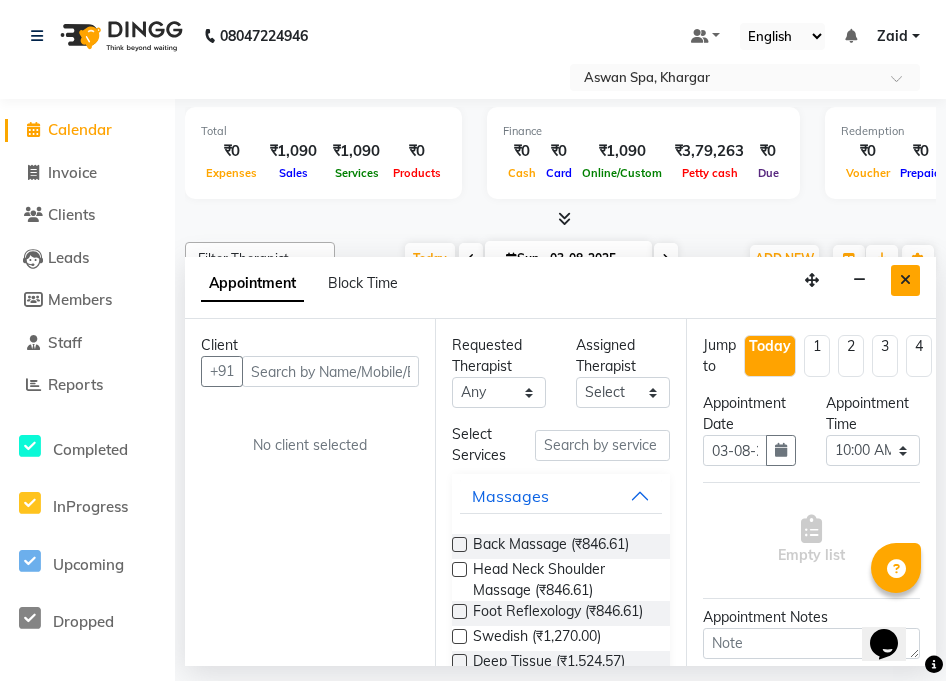 click at bounding box center (905, 280) 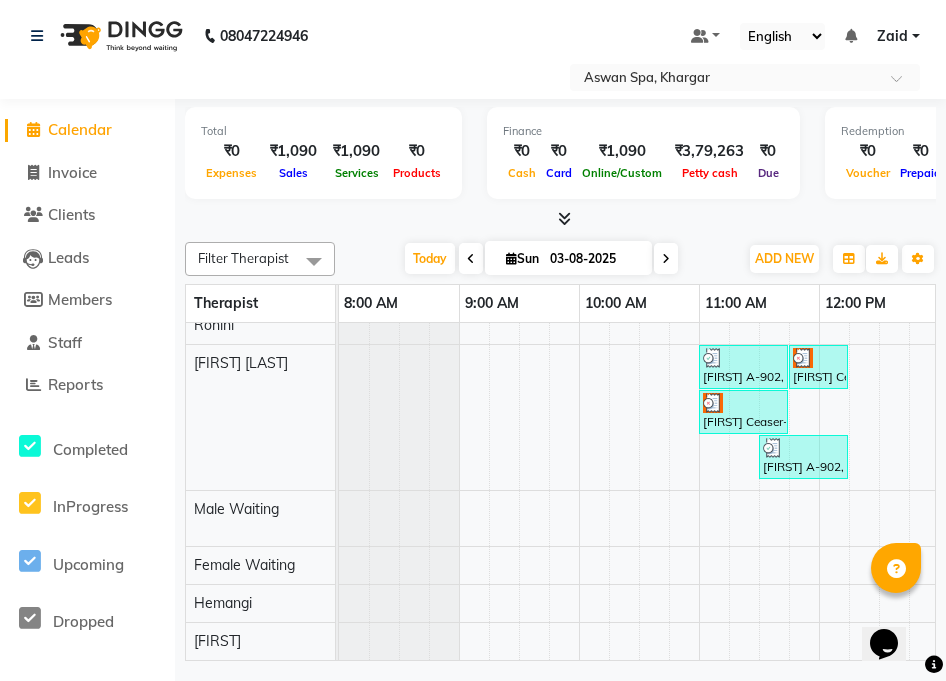 click on "[FIRST] [LAST]-1803, TK04, 11:00 AM-11:45 AM, Haircut" at bounding box center [743, 412] 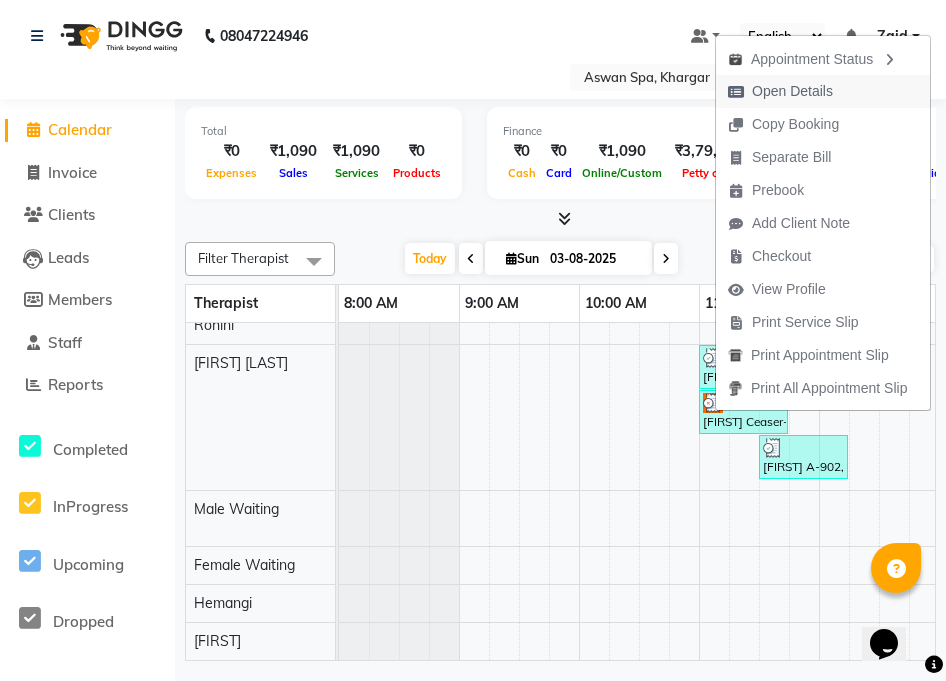 click on "Open Details" at bounding box center [792, 91] 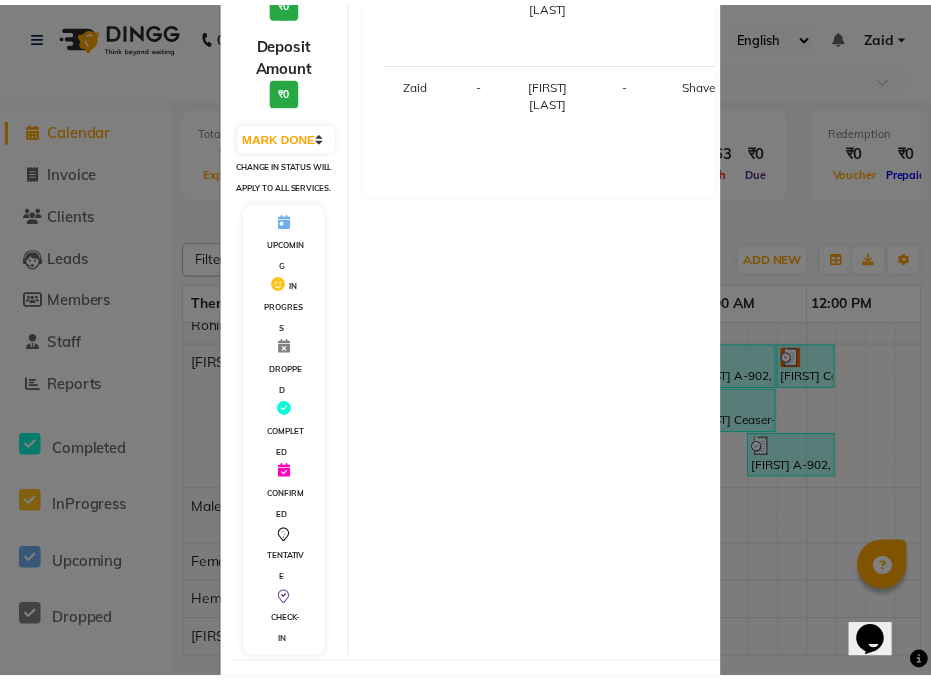 scroll, scrollTop: 348, scrollLeft: 0, axis: vertical 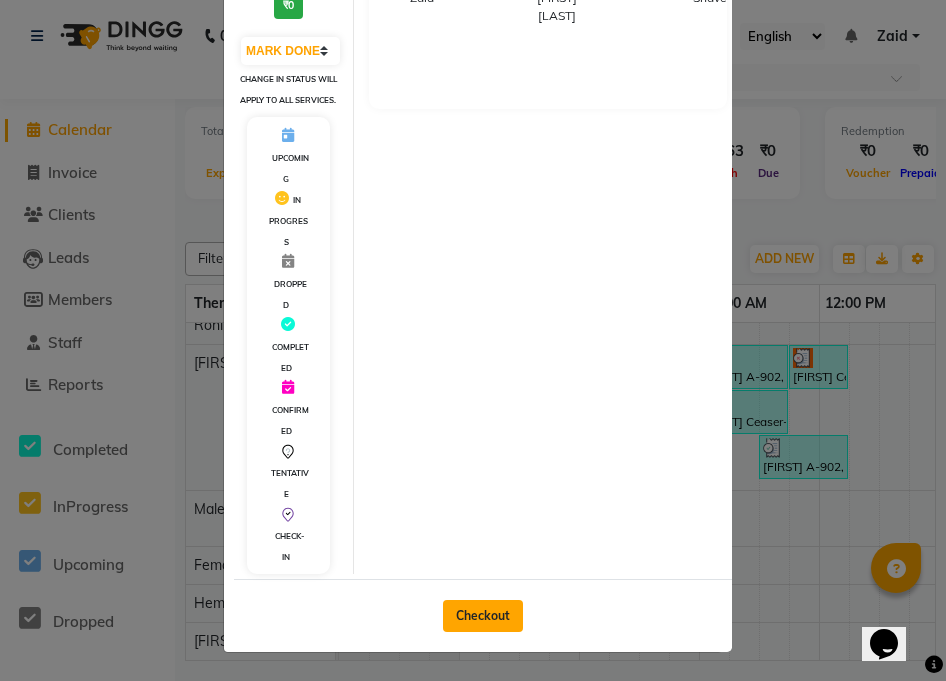 click on "Checkout" 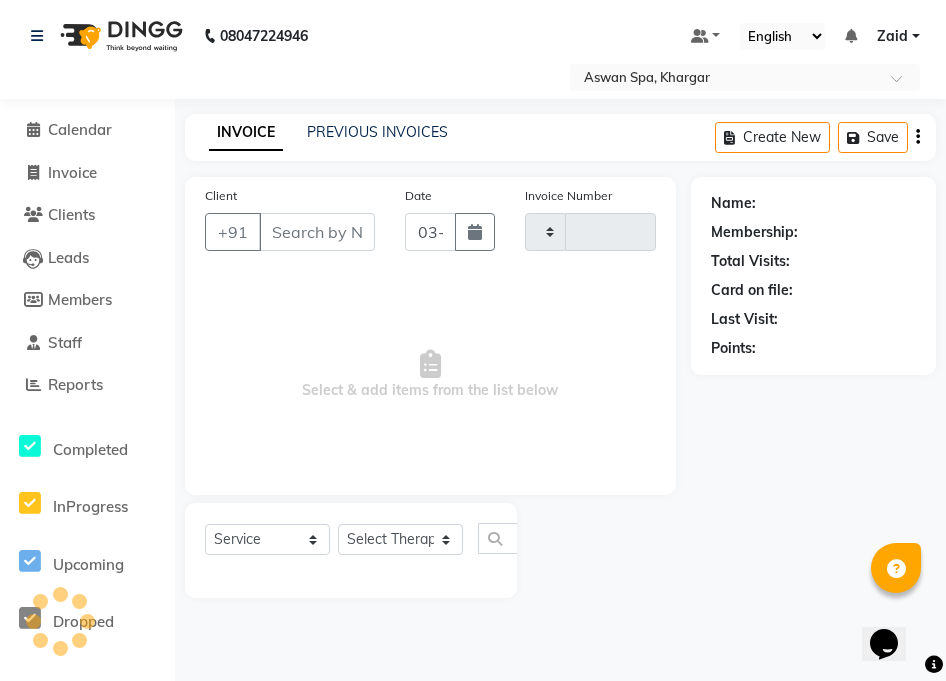 type on "0464" 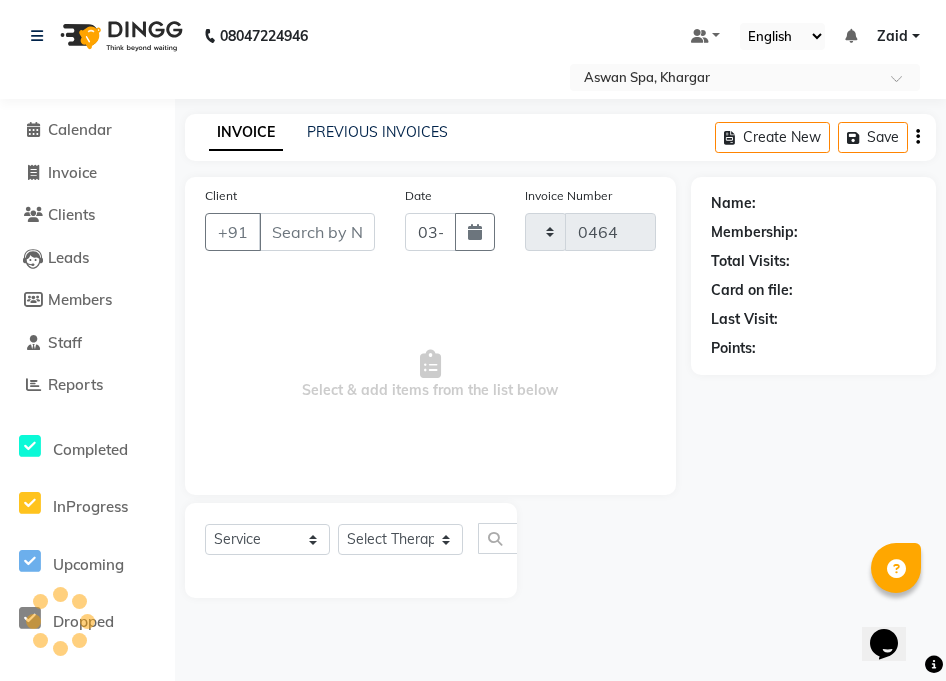 select on "7449" 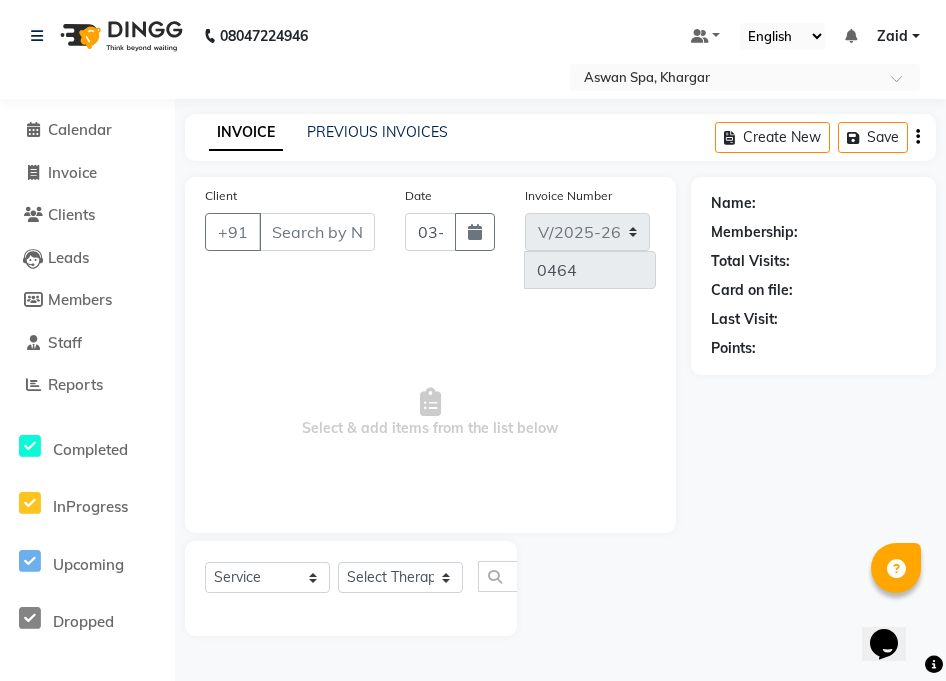 type on "8879471874" 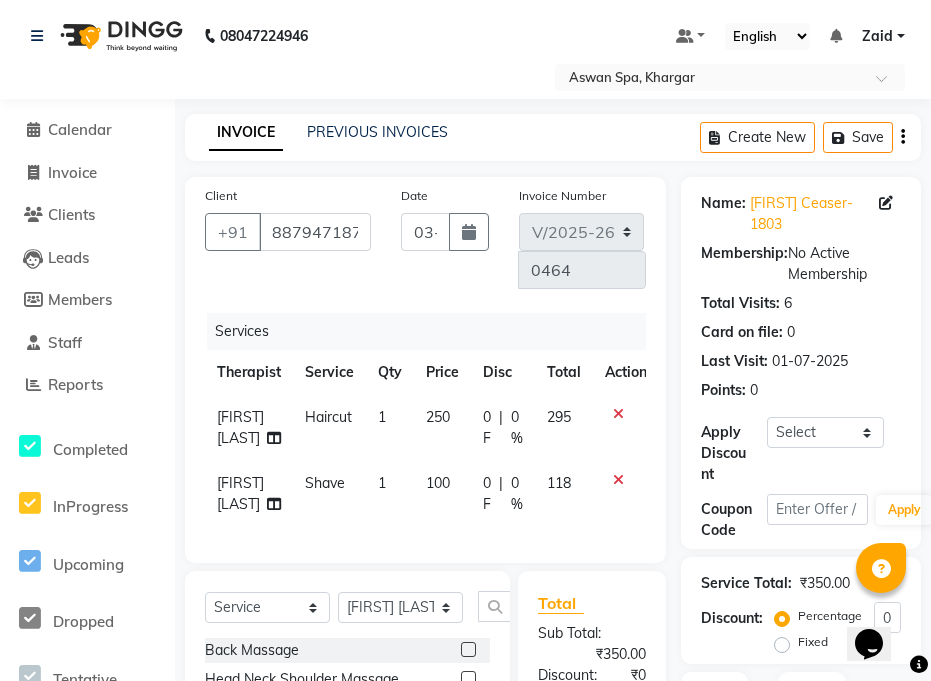click on "Service Total:  ₹350.00  Discount:  Percentage   Fixed  0" 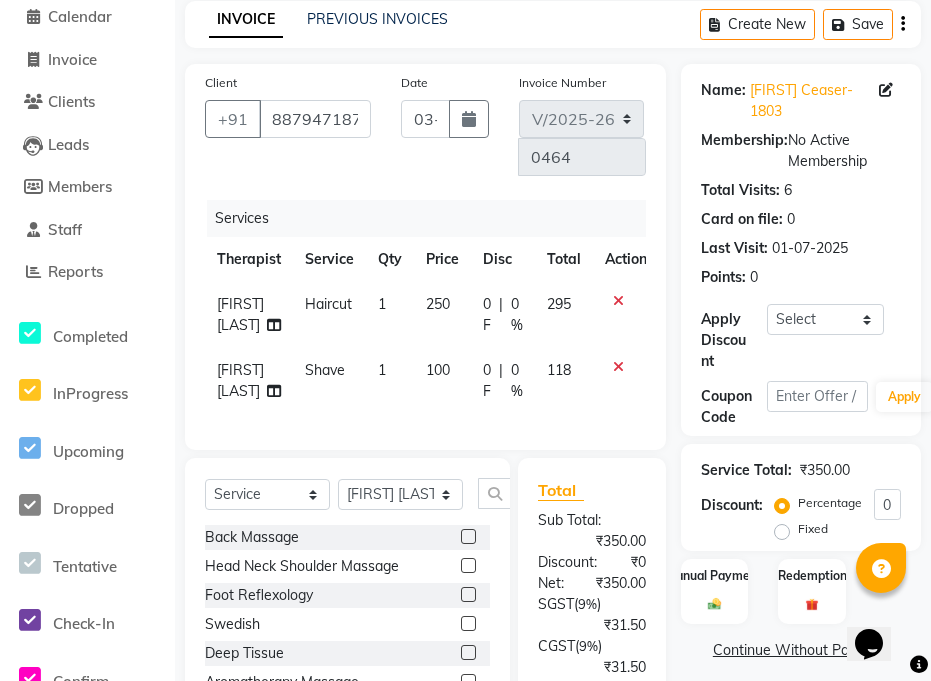 scroll, scrollTop: 123, scrollLeft: 0, axis: vertical 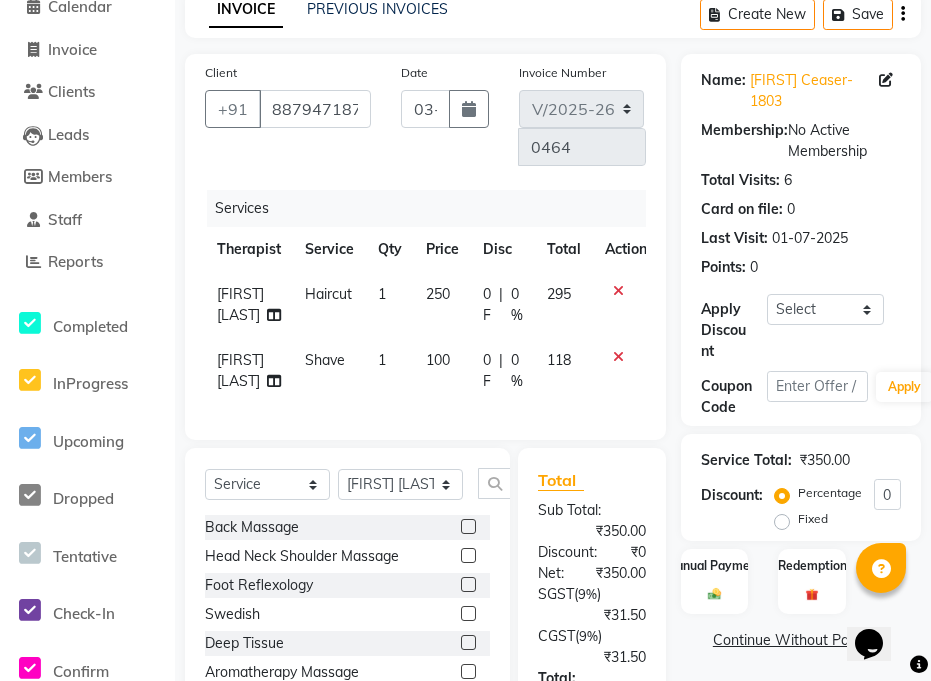 click on "Fixed" 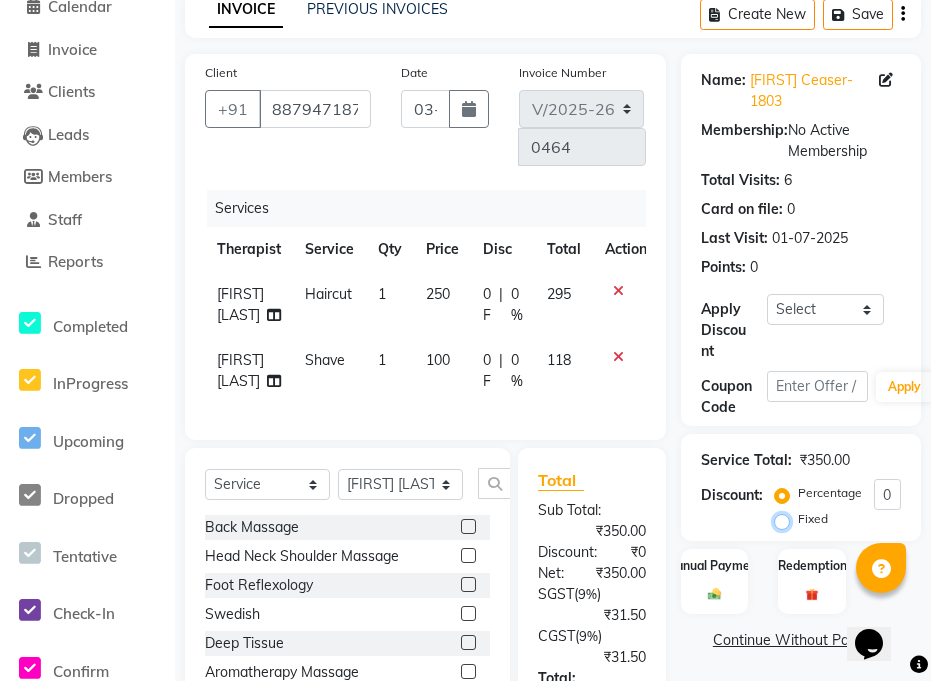 click on "Fixed" at bounding box center (786, 519) 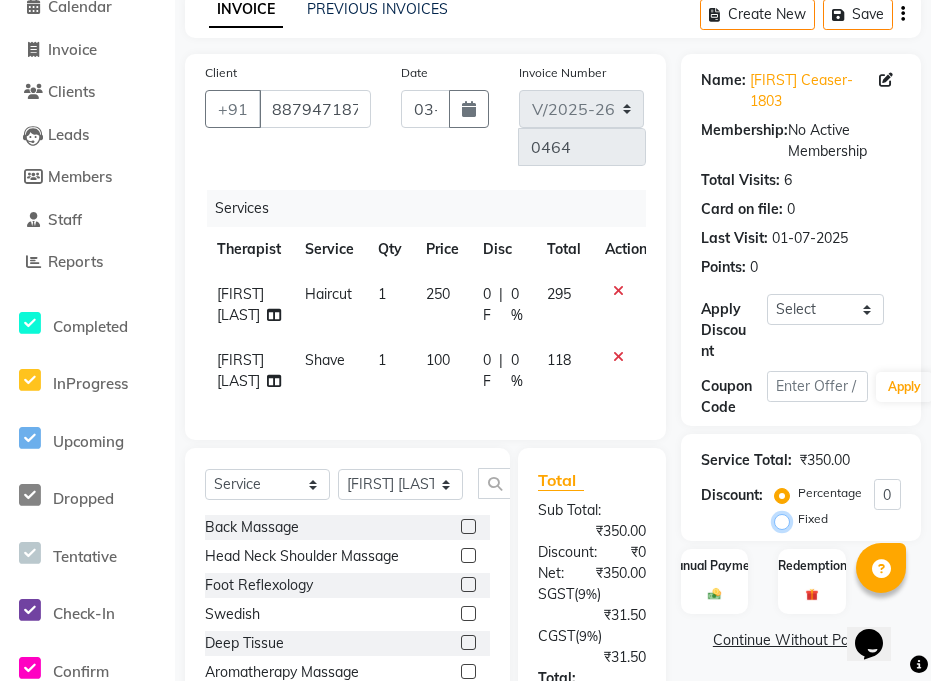 radio on "true" 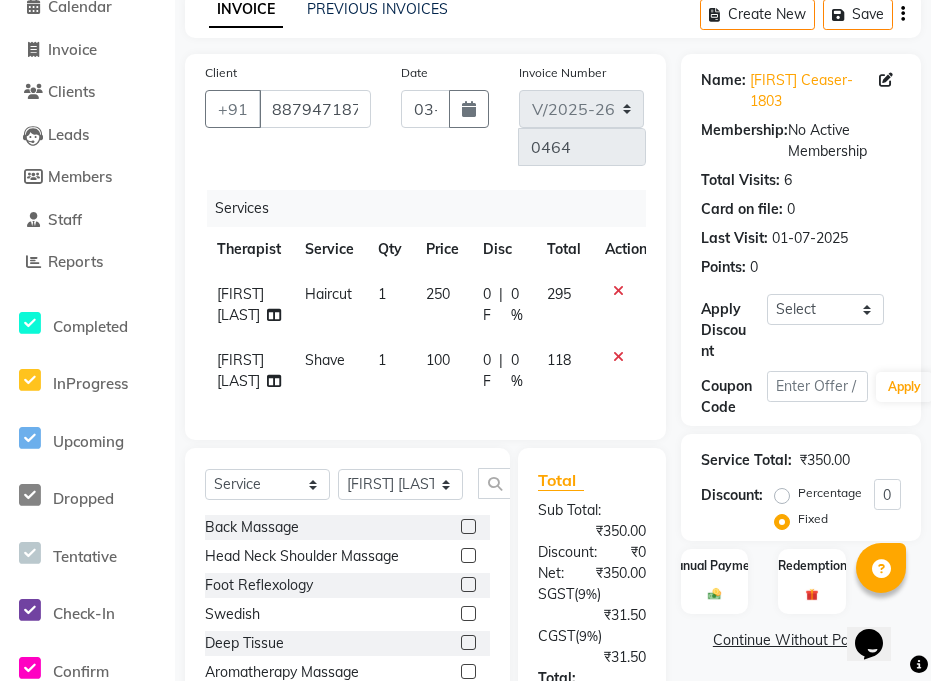 click on "0 F" 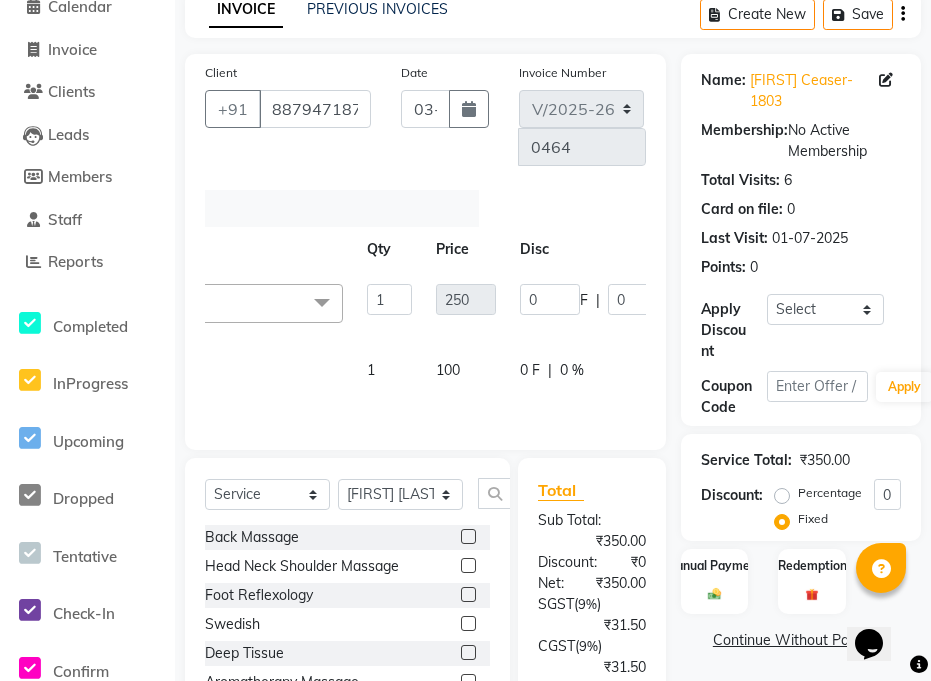 scroll, scrollTop: 0, scrollLeft: 187, axis: horizontal 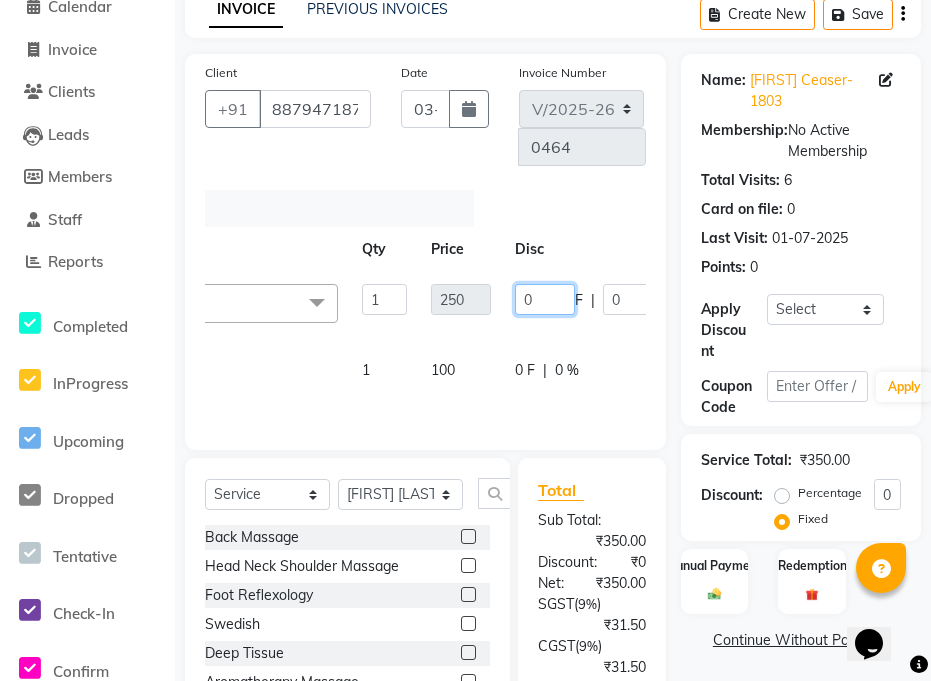 click on "0" 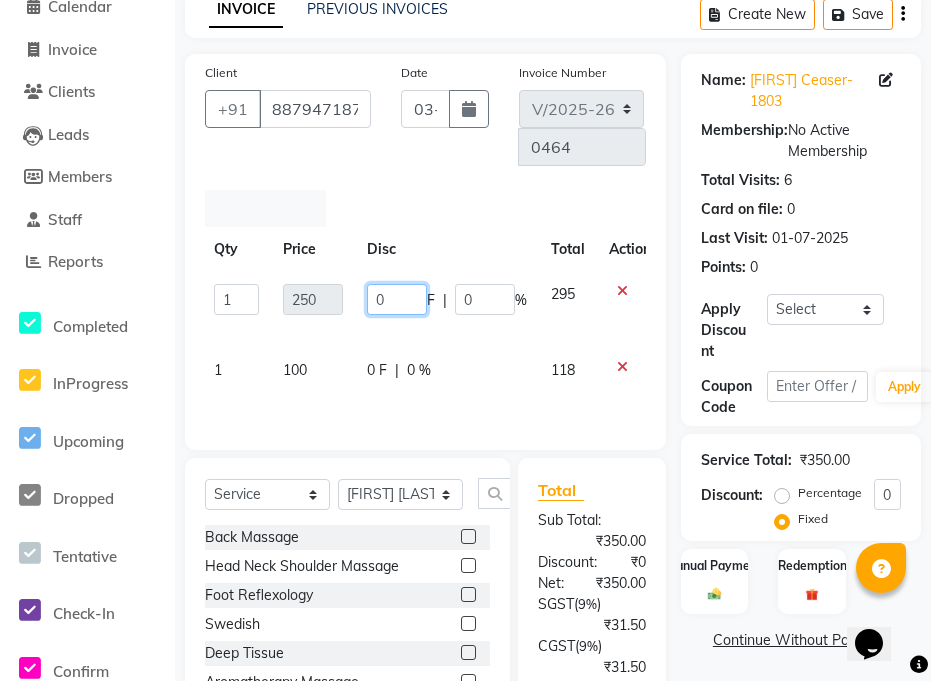 scroll, scrollTop: 0, scrollLeft: 337, axis: horizontal 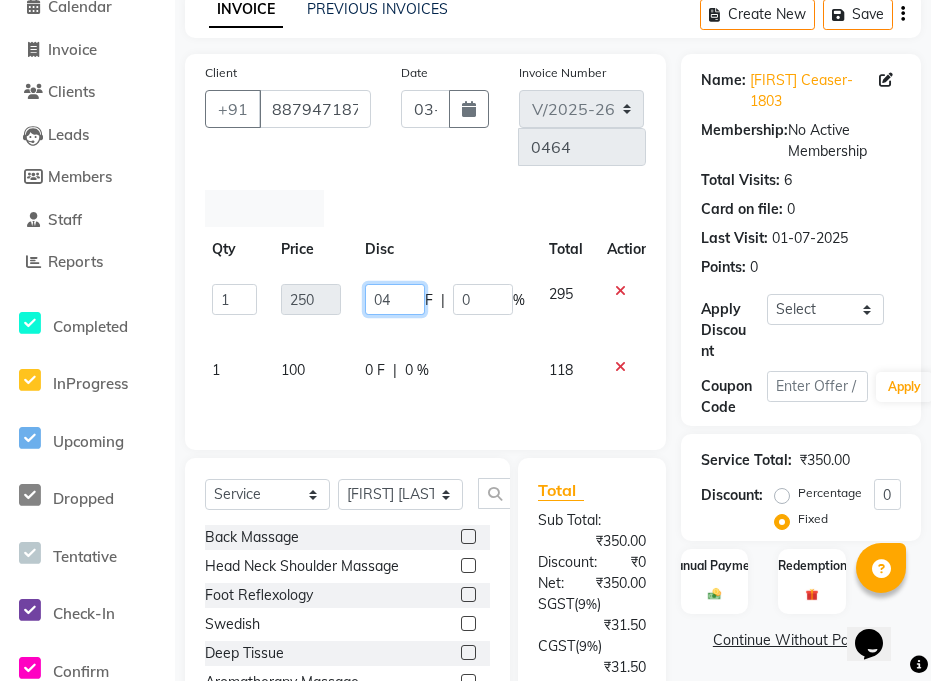 type on "045" 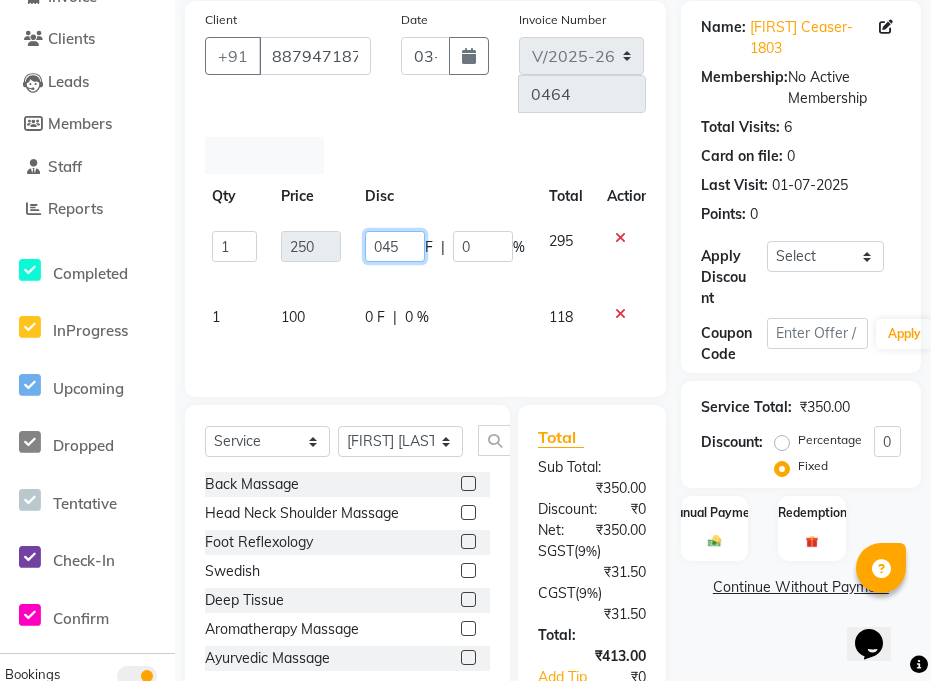 scroll, scrollTop: 204, scrollLeft: 0, axis: vertical 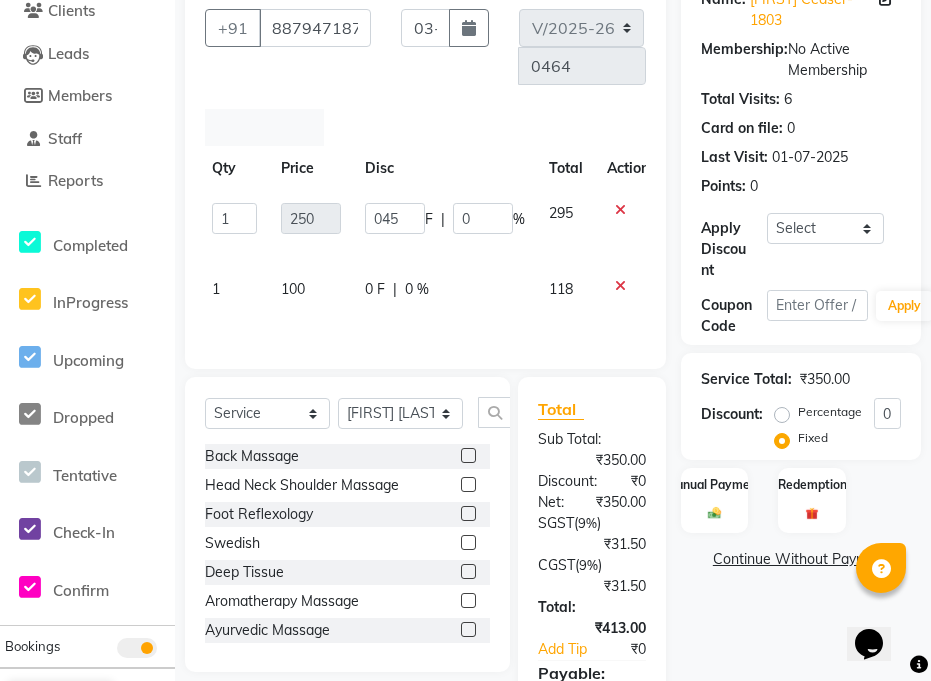 click on "Zaid Malik Shave 1 100 0 F | 0 % 118" 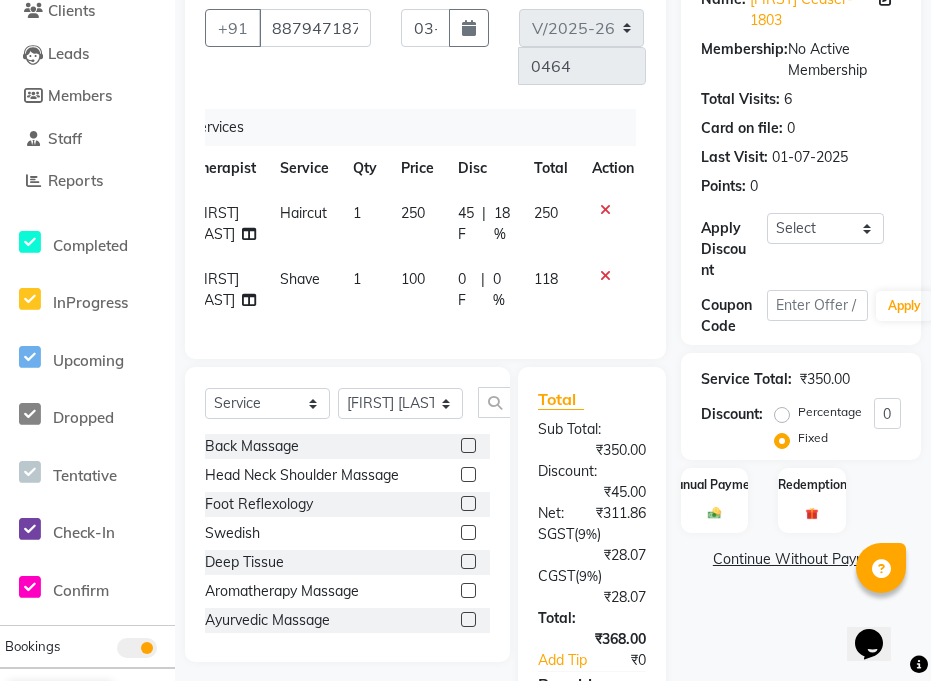 click on "0 F | 0 %" 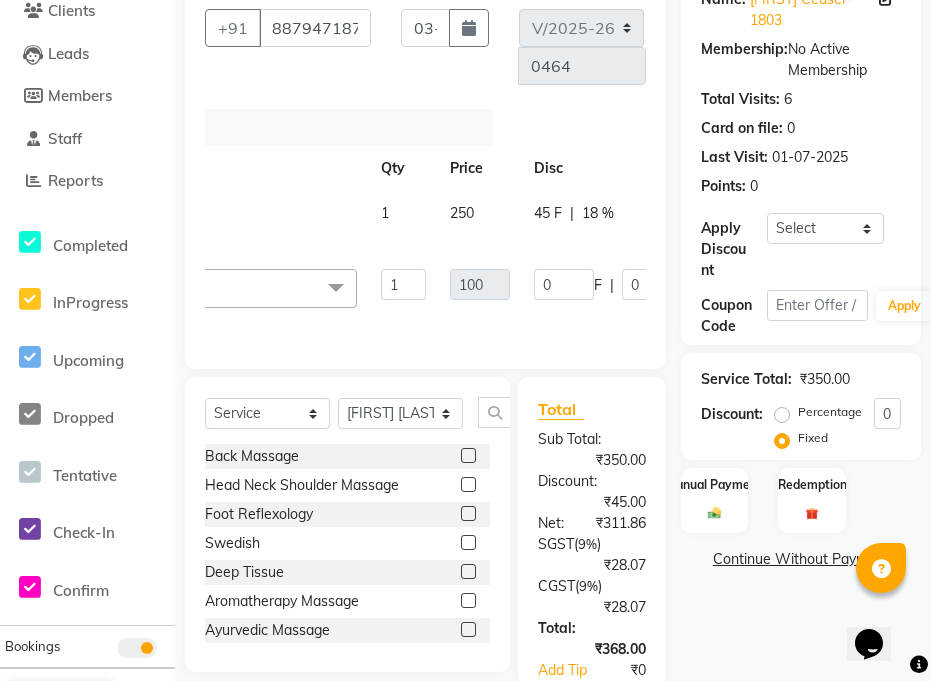 scroll, scrollTop: 0, scrollLeft: 173, axis: horizontal 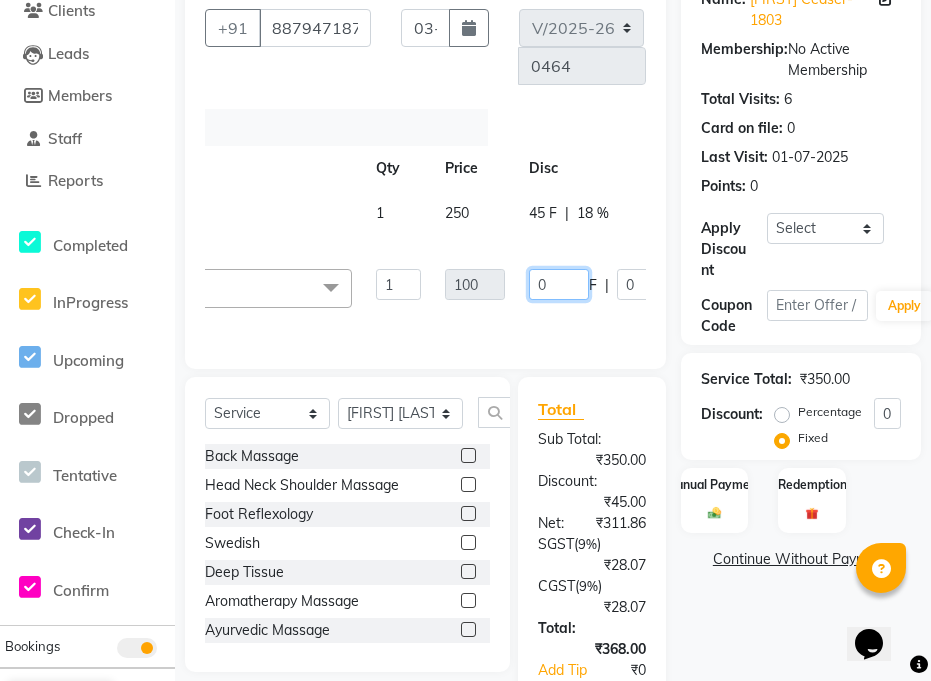 click on "0" 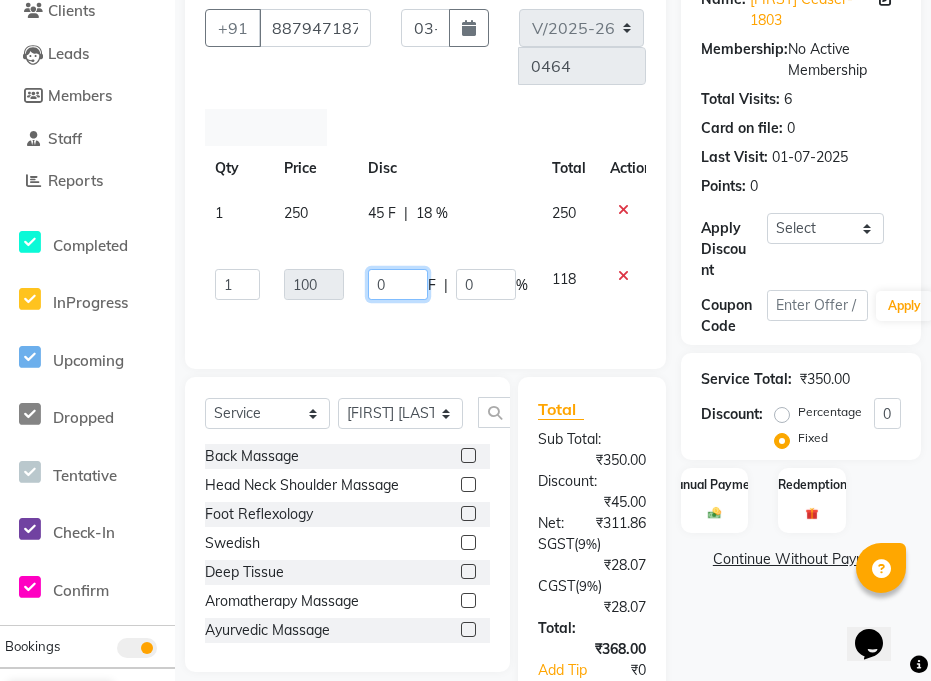 scroll, scrollTop: 0, scrollLeft: 352, axis: horizontal 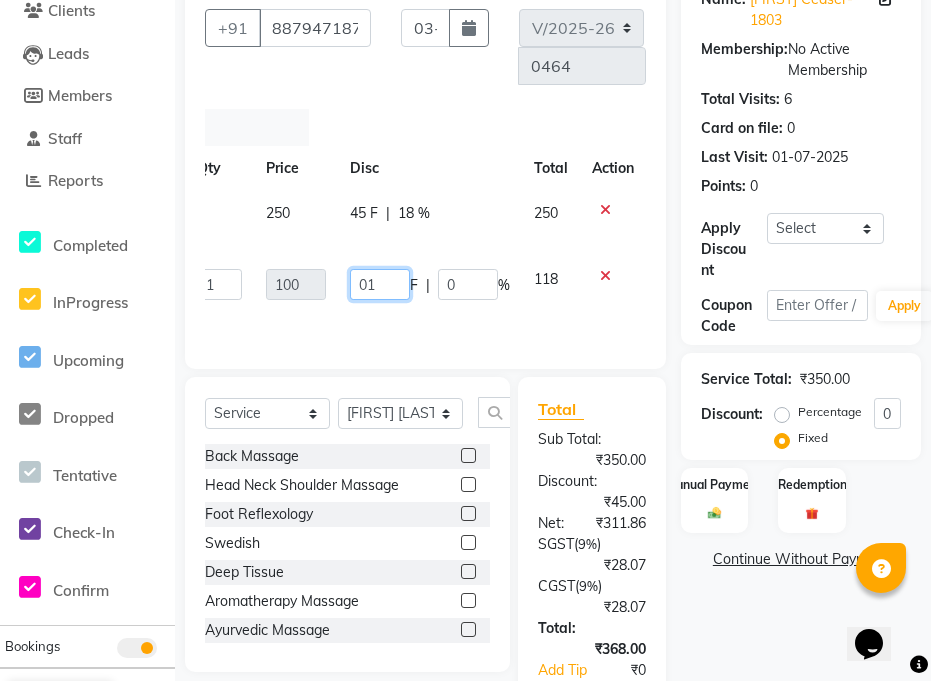 type on "018" 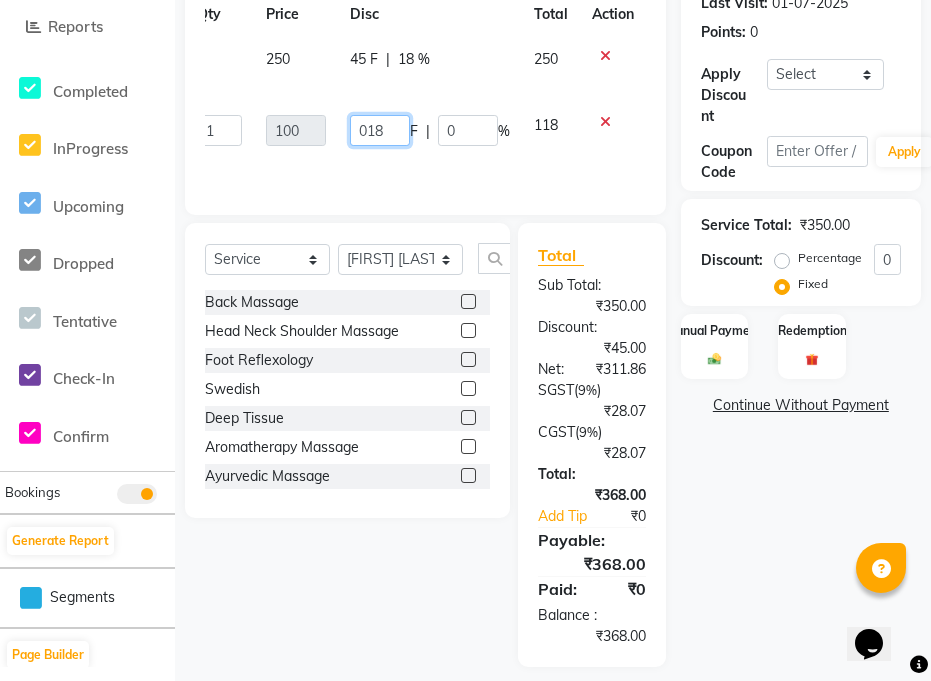 scroll, scrollTop: 389, scrollLeft: 0, axis: vertical 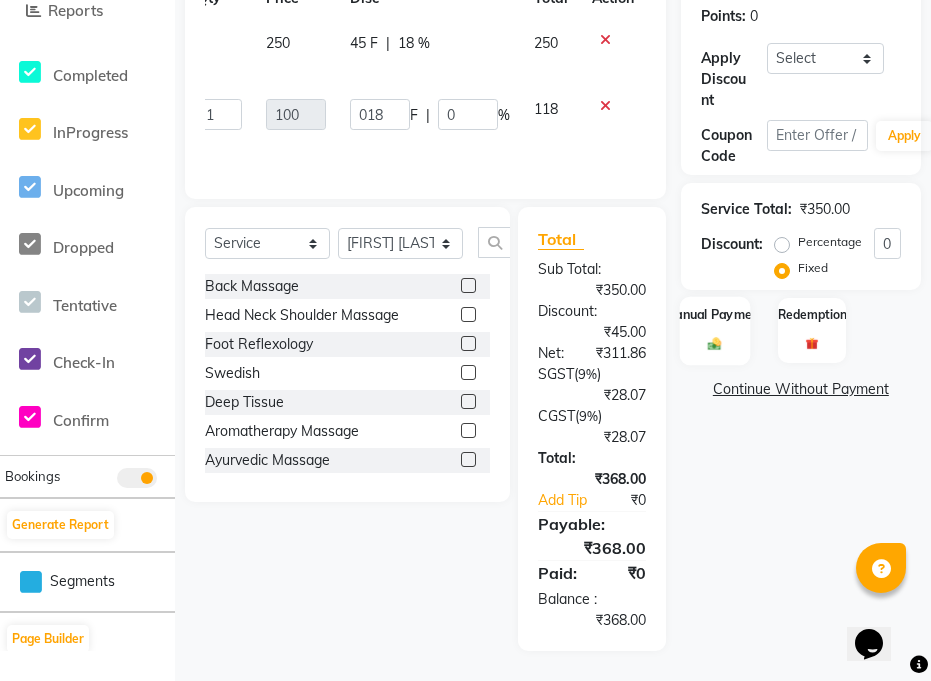 click on "Manual Payment" 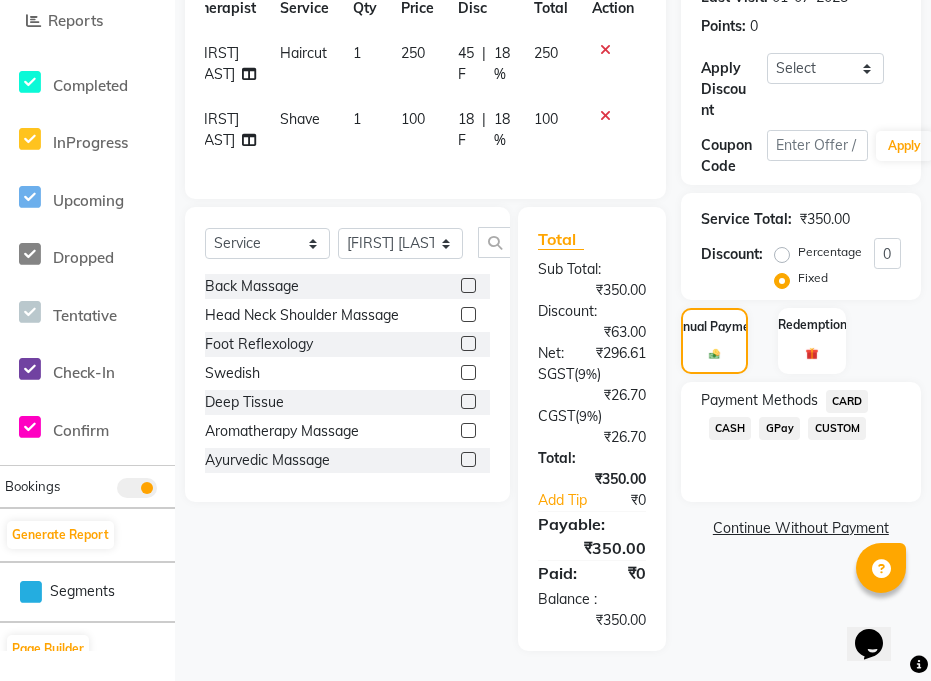 click on "CASH" 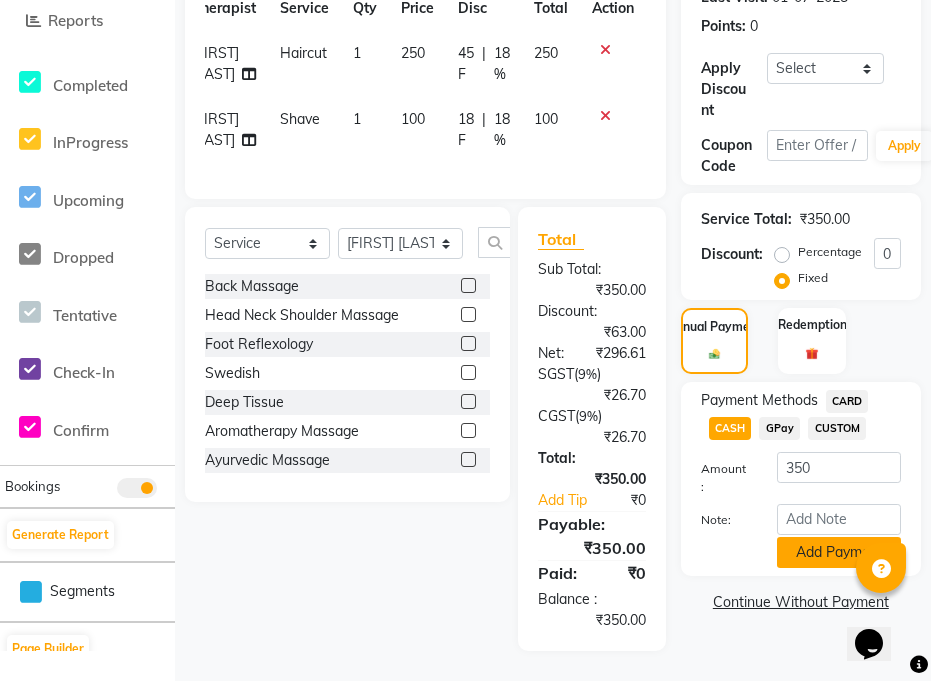 click on "Add Payment" 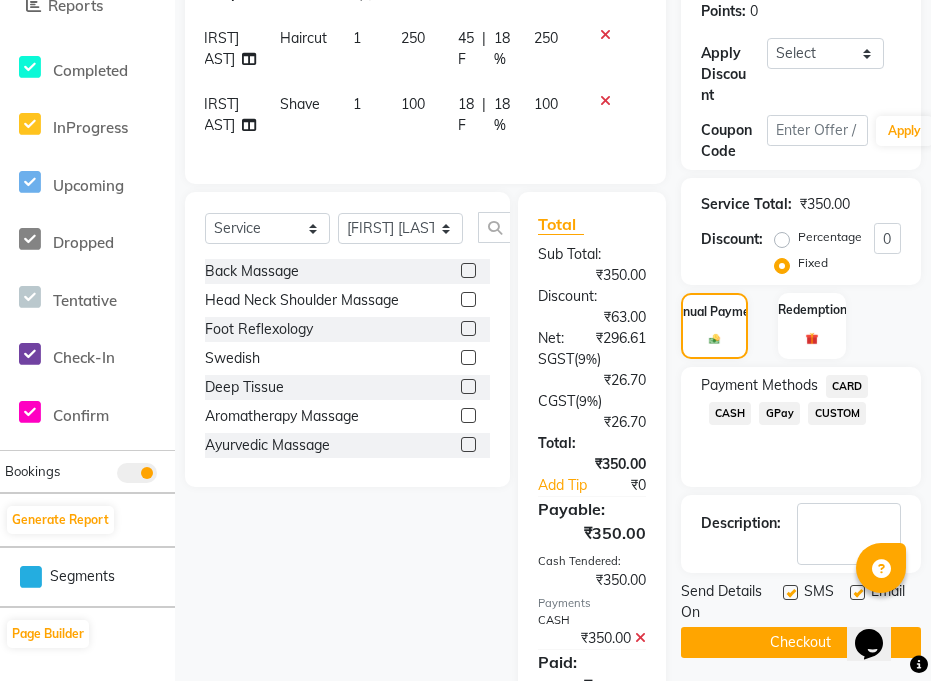 click on "Checkout" 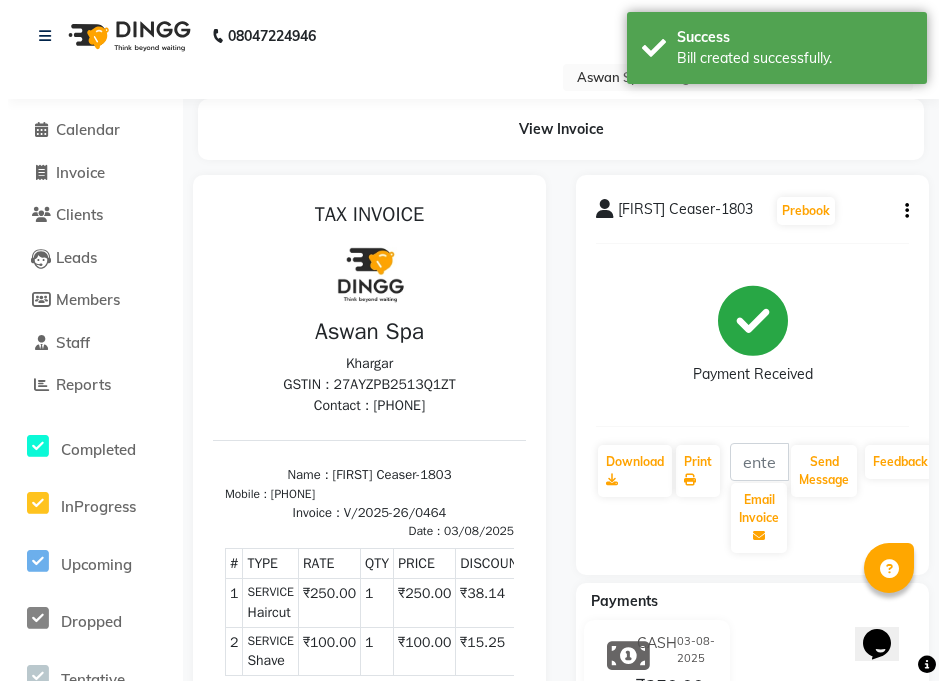 scroll, scrollTop: 0, scrollLeft: 0, axis: both 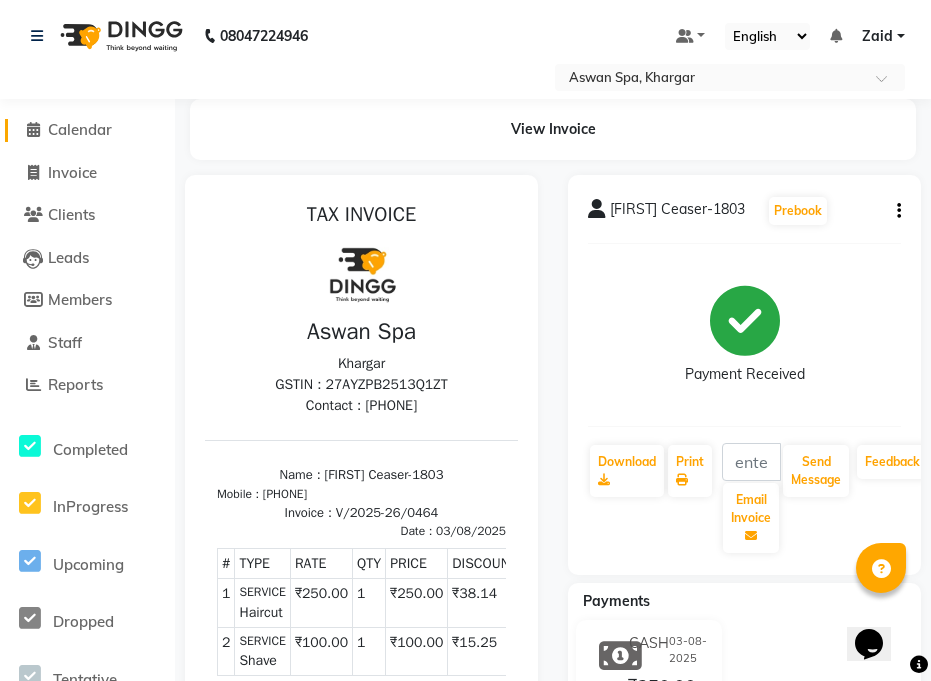 click on "Calendar" 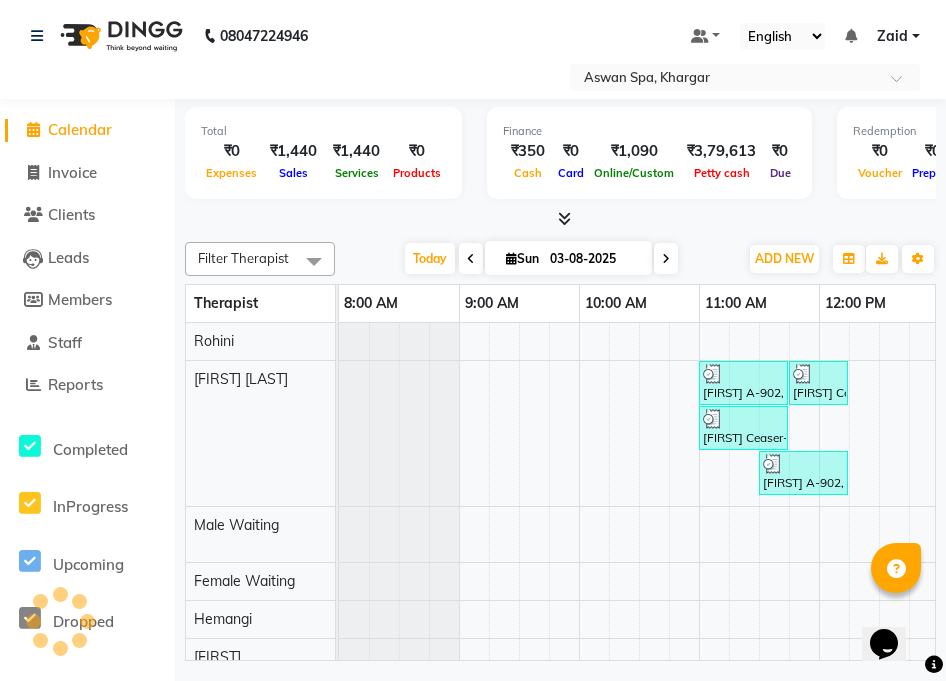 scroll, scrollTop: 0, scrollLeft: 964, axis: horizontal 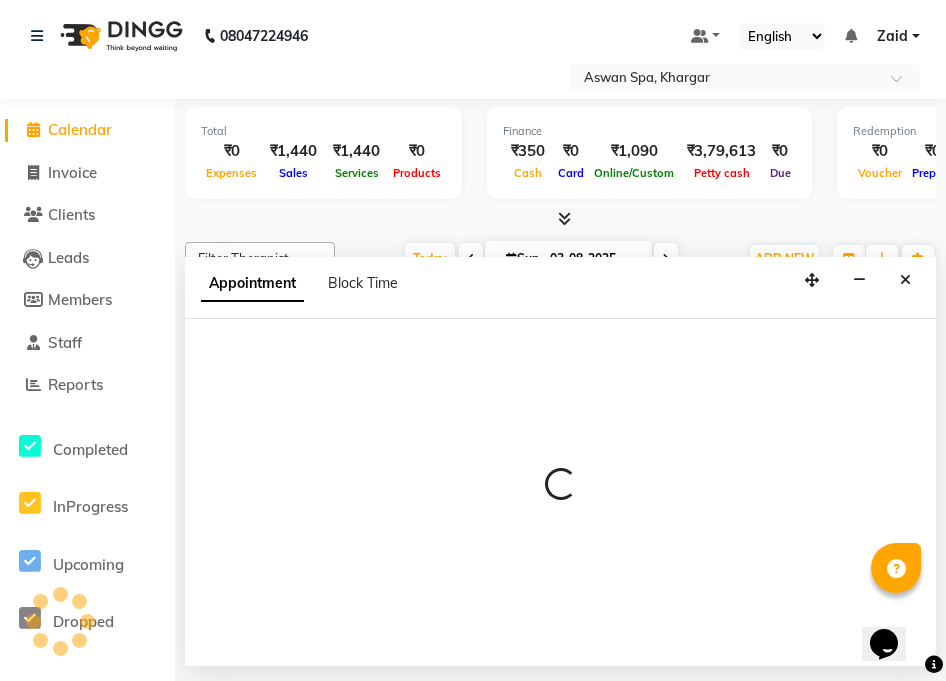 select on "66072" 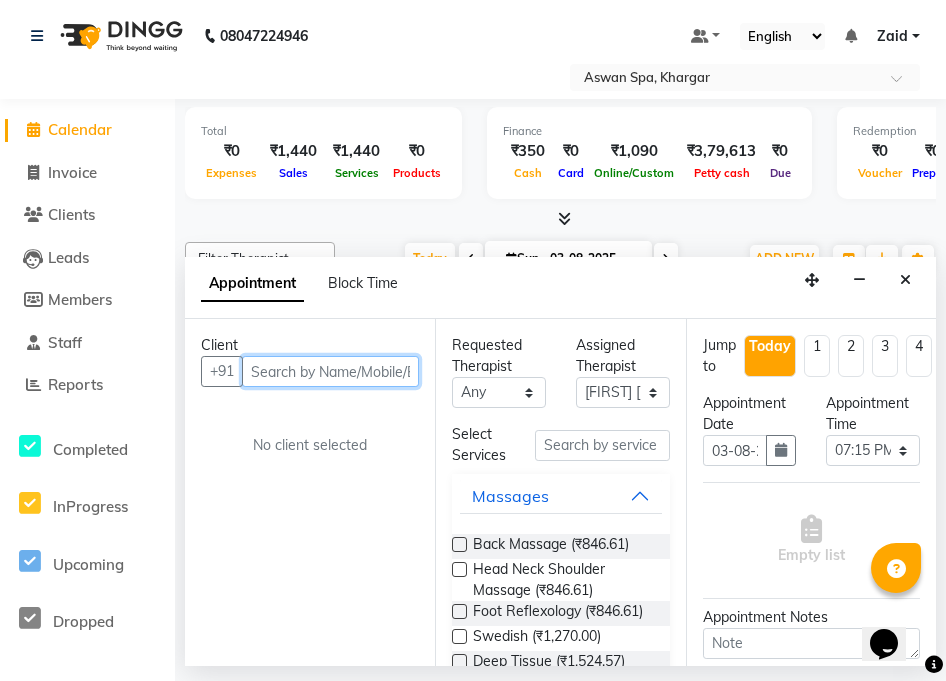 click at bounding box center (330, 371) 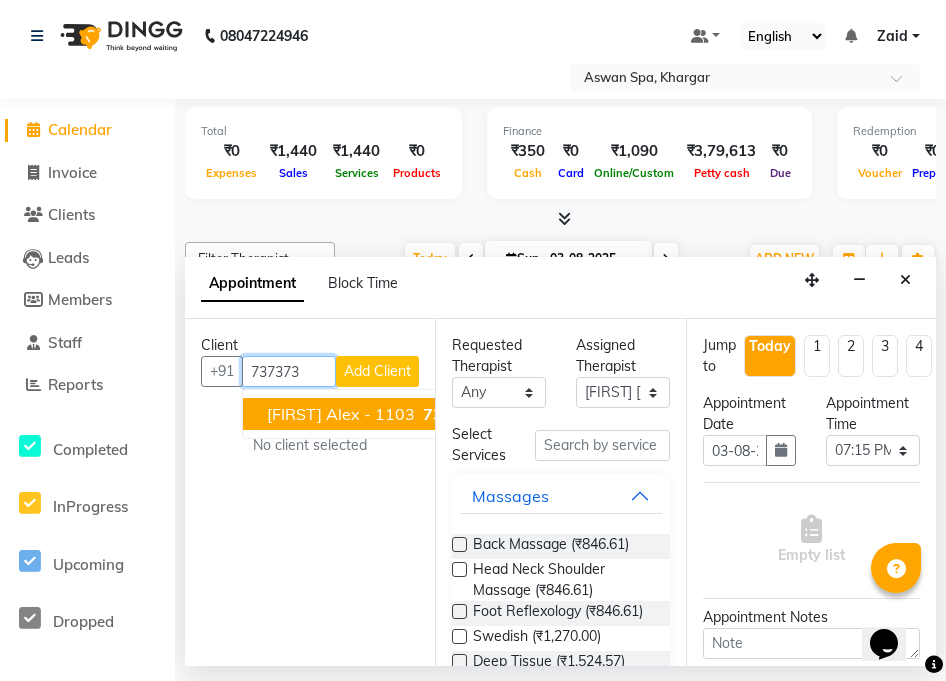 click on "Naidu Alex - 1103" at bounding box center [341, 414] 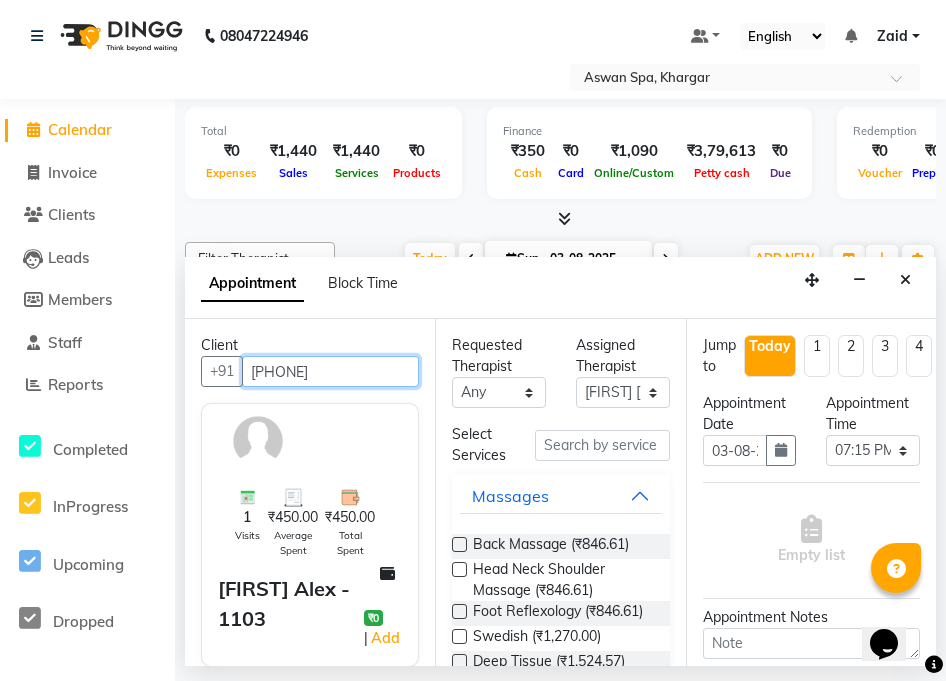 type on "7373732814" 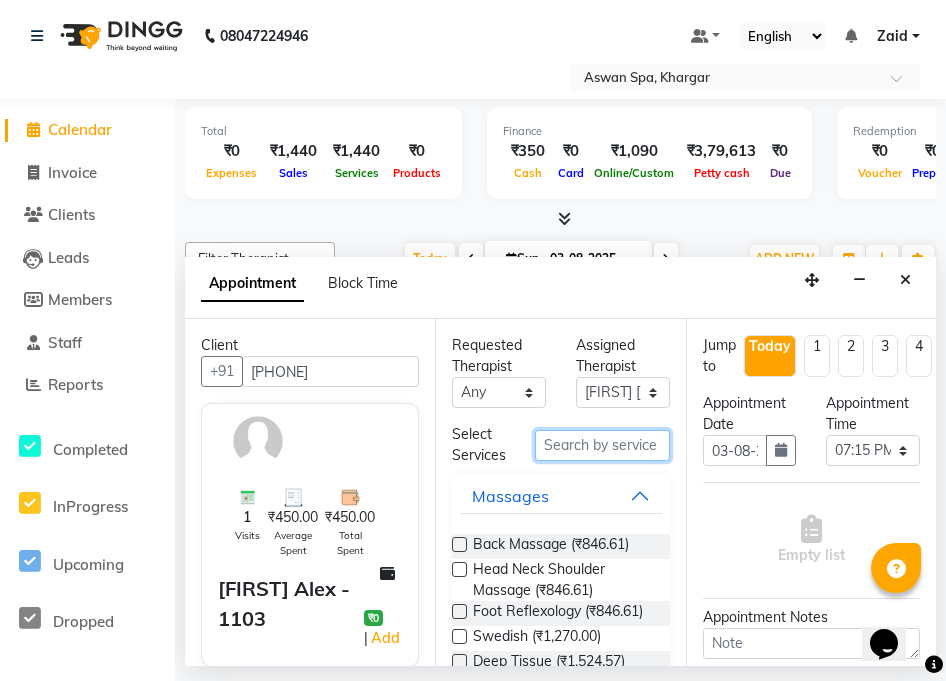 click at bounding box center [602, 445] 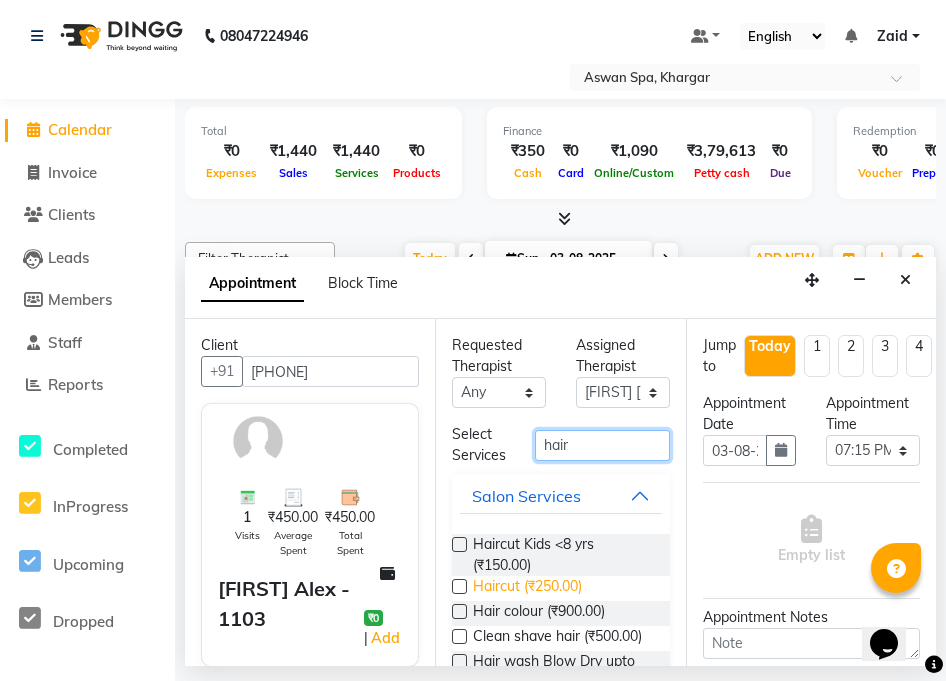 type on "hair" 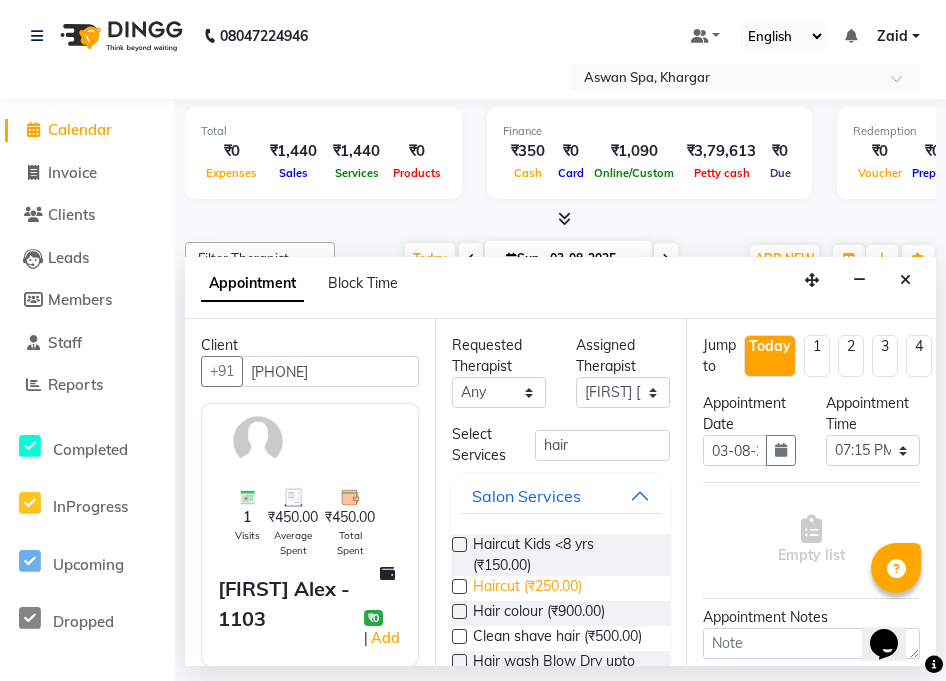 click on "Haircut (₹250.00)" at bounding box center [527, 588] 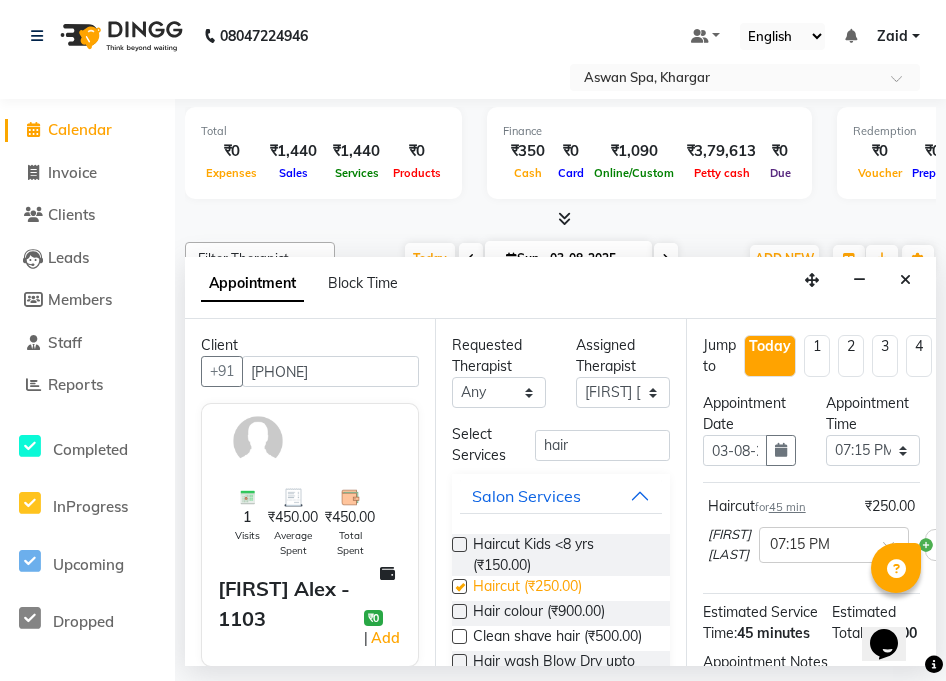 checkbox on "false" 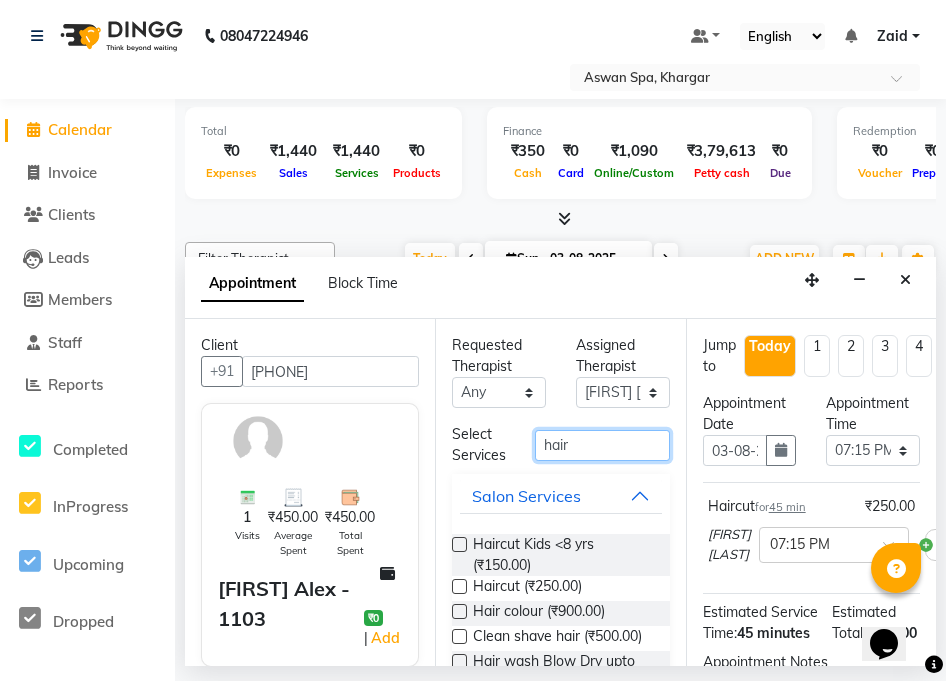 click on "hair" at bounding box center (602, 445) 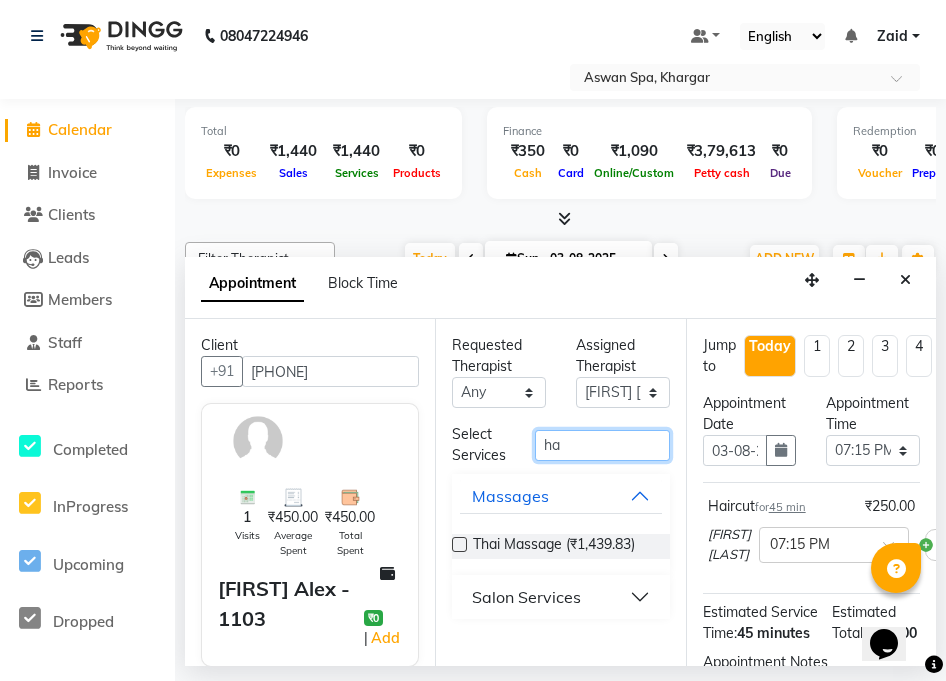 type on "h" 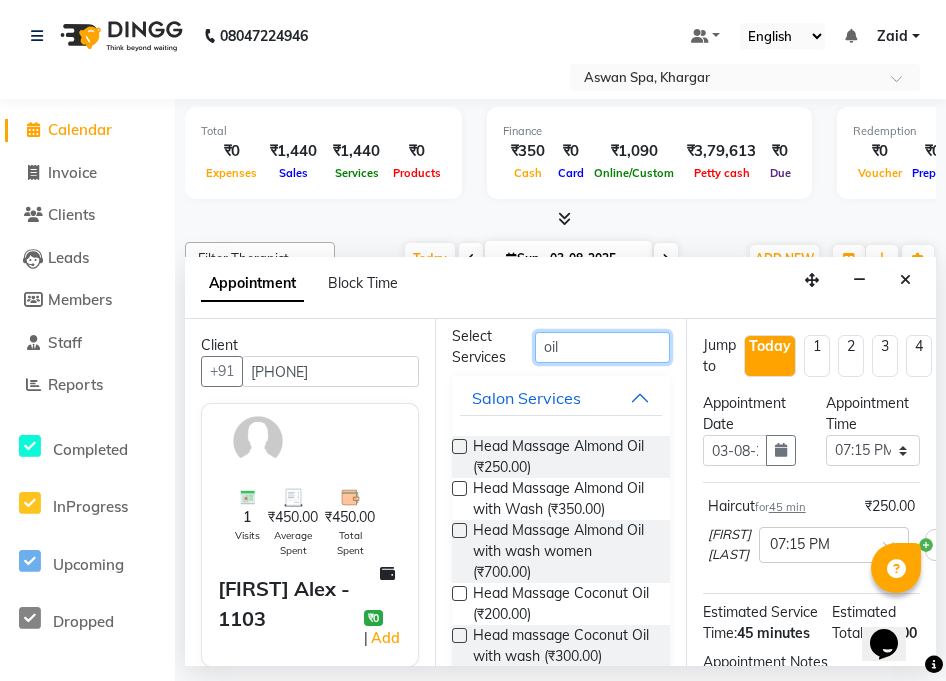 scroll, scrollTop: 103, scrollLeft: 0, axis: vertical 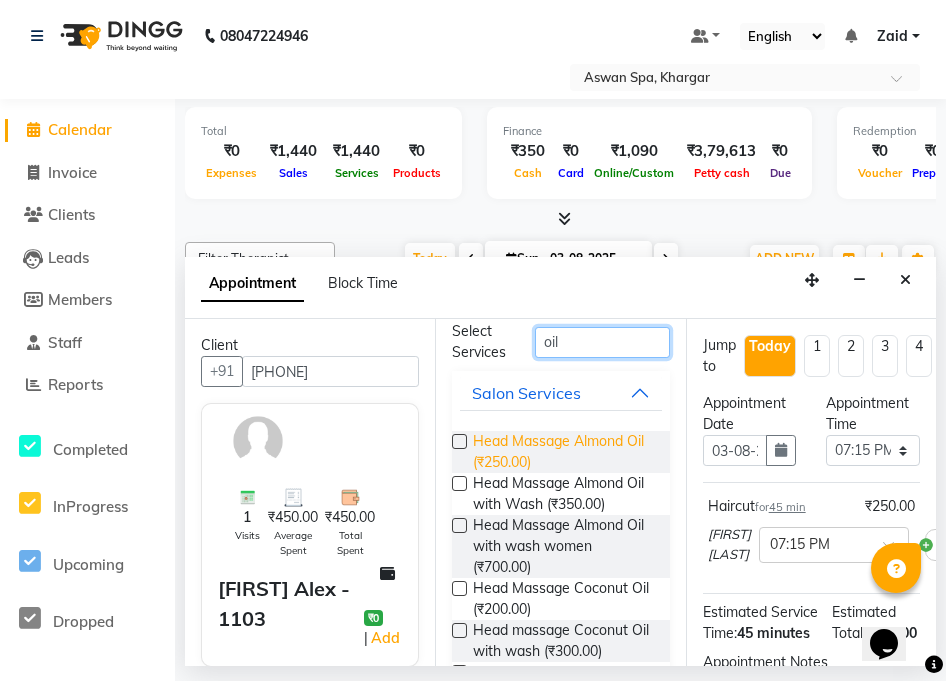 type on "oil" 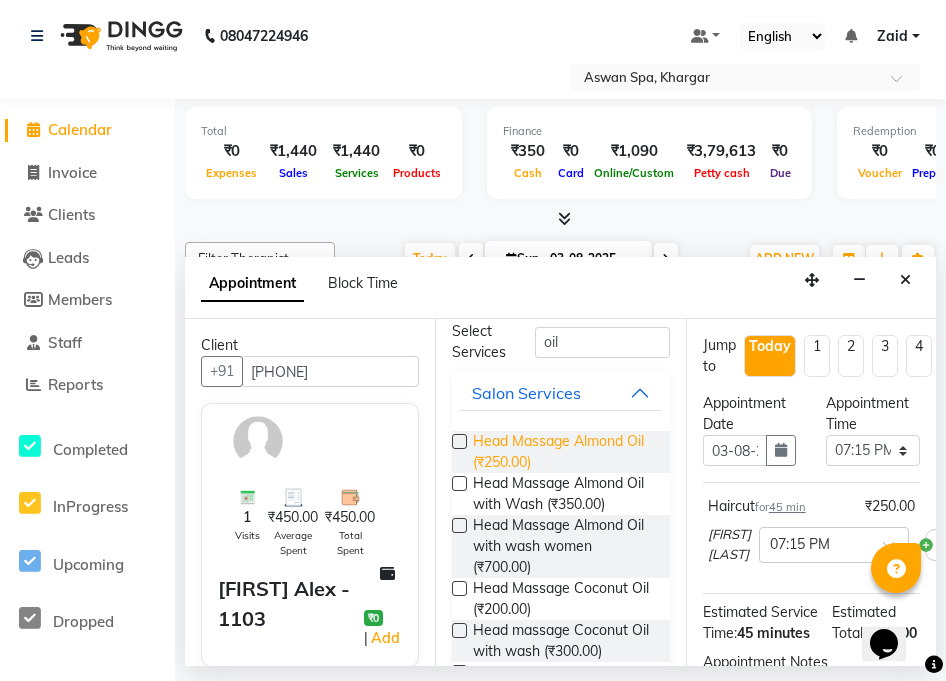click on "Head Massage Almond Oil (₹250.00)" at bounding box center (563, 452) 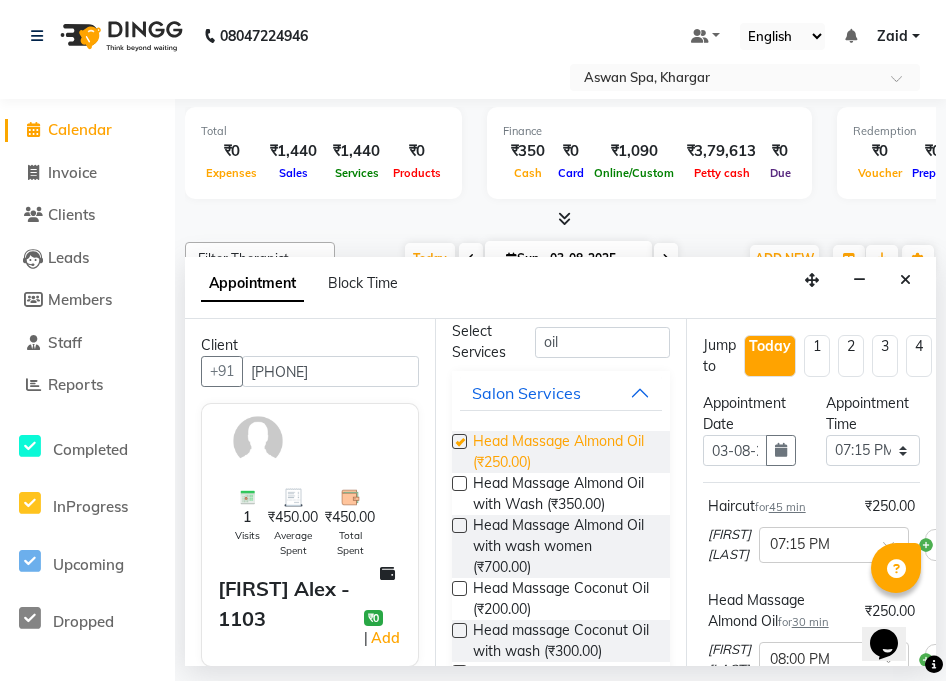 checkbox on "false" 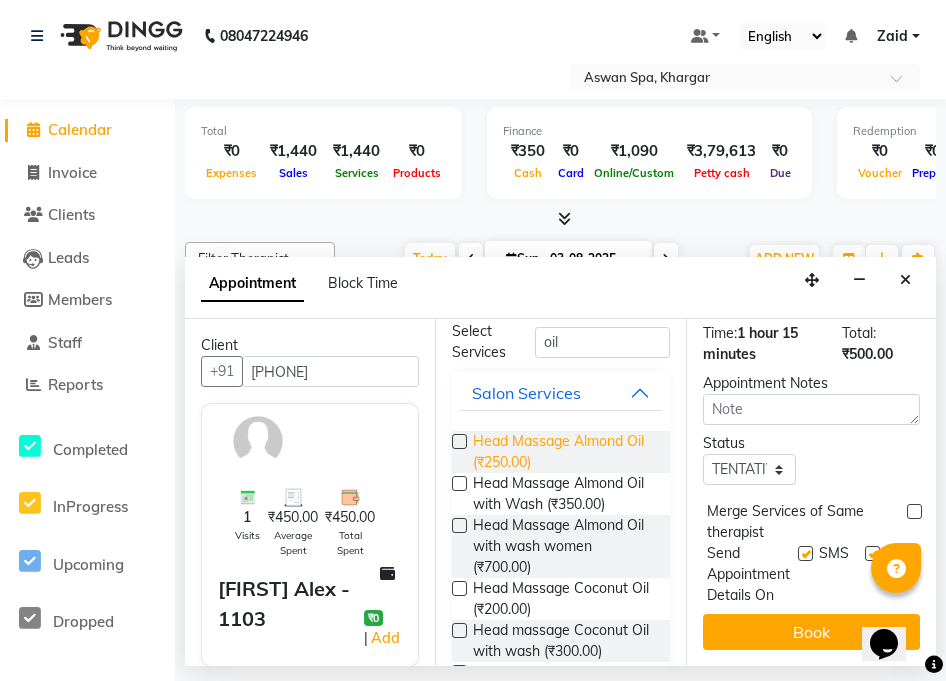 scroll, scrollTop: 430, scrollLeft: 0, axis: vertical 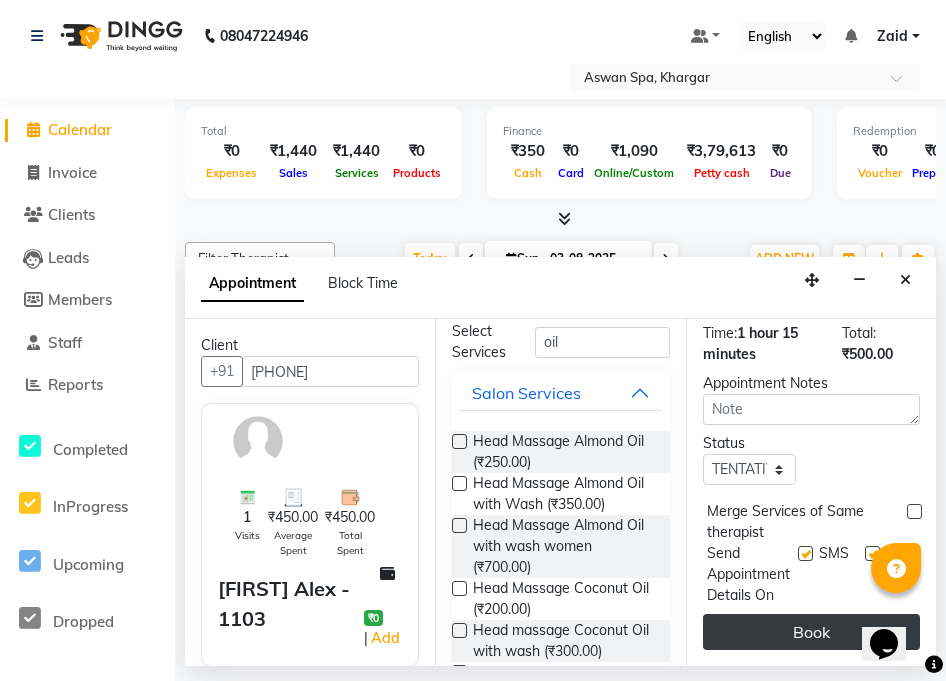 click on "Book" at bounding box center [811, 632] 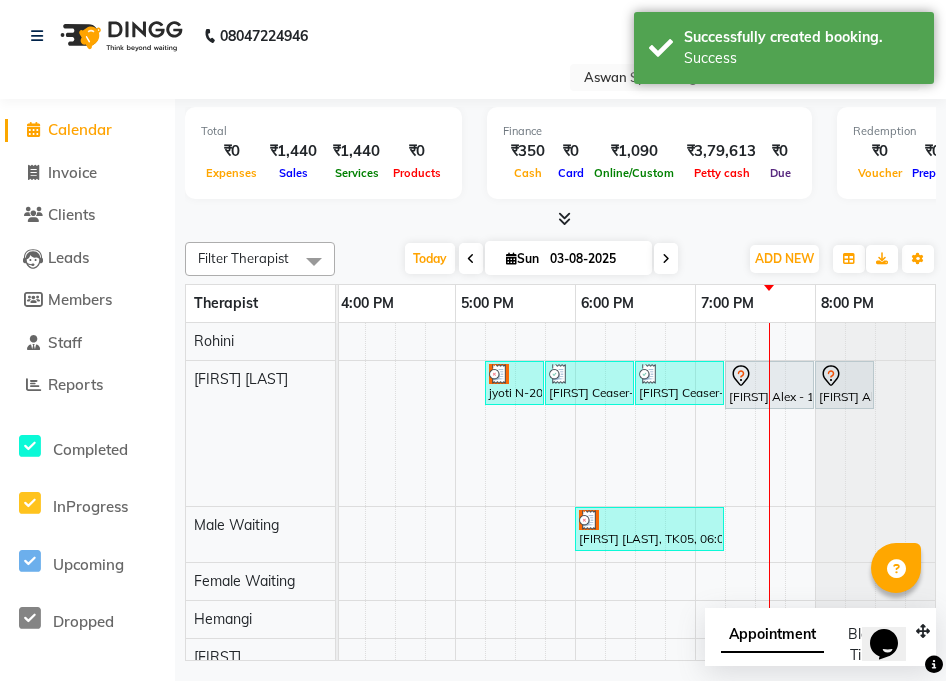 click at bounding box center (769, 376) 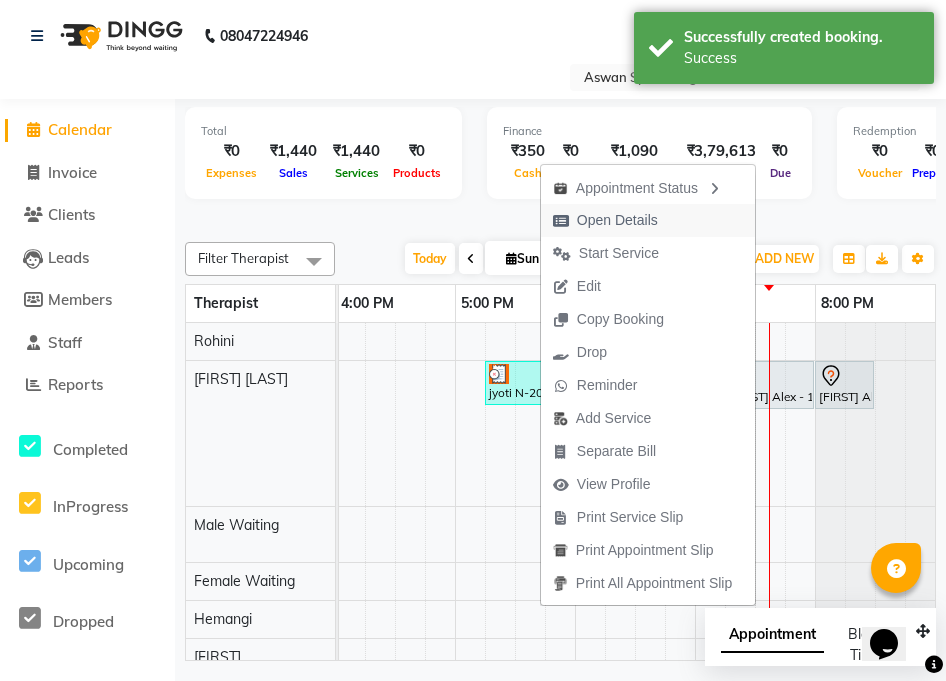 click on "Open Details" at bounding box center (617, 220) 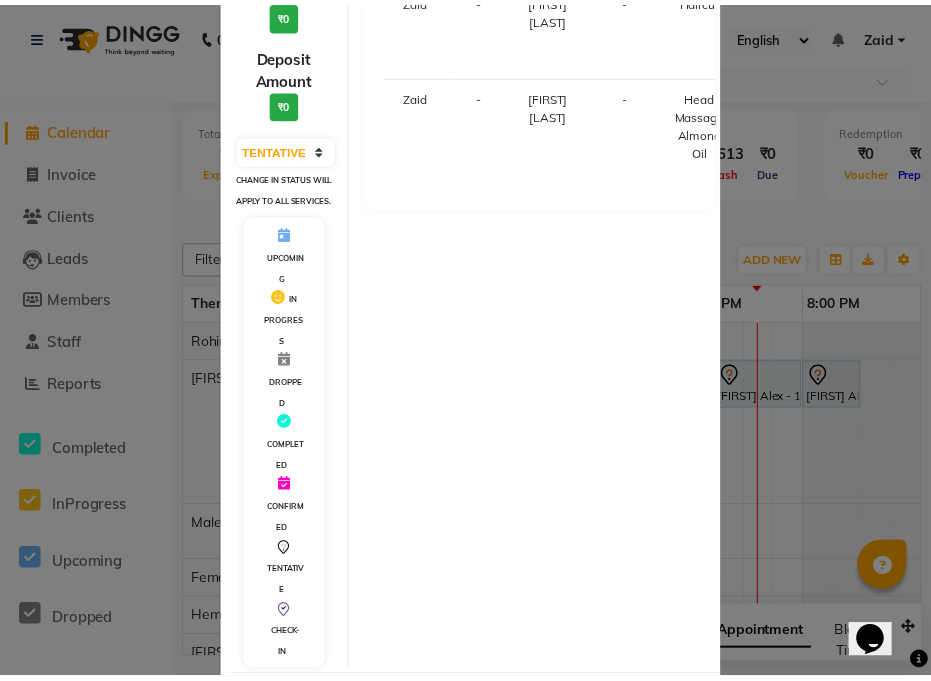 scroll, scrollTop: 348, scrollLeft: 0, axis: vertical 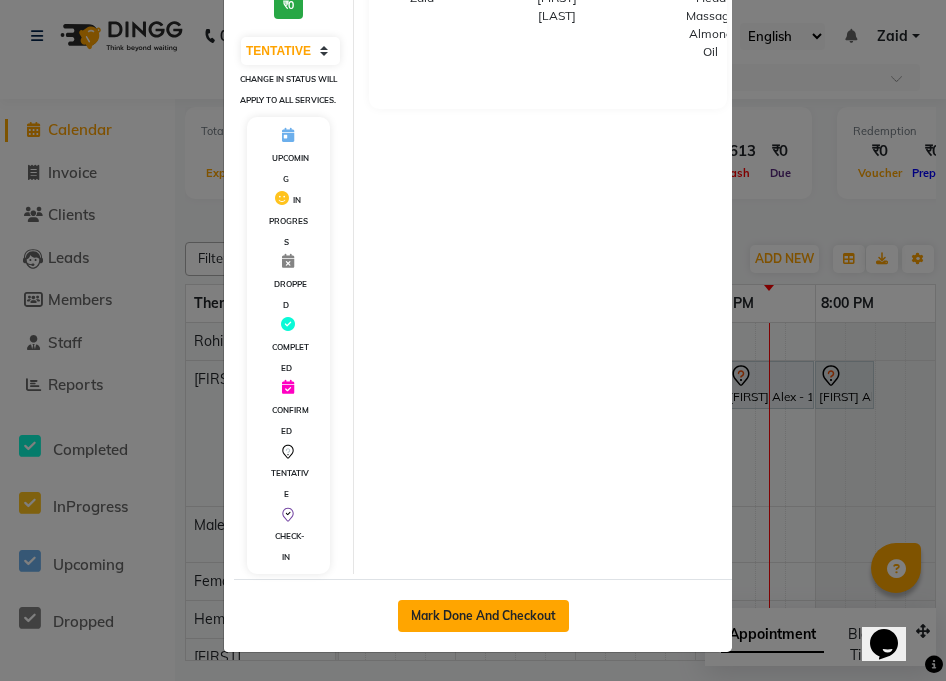 click on "Mark Done And Checkout" 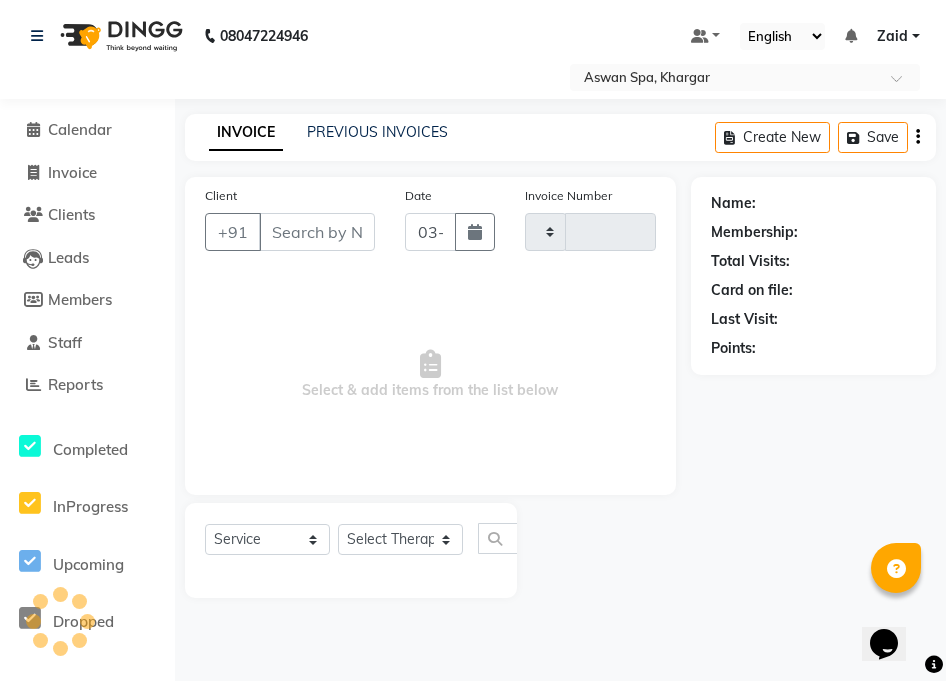 type on "0465" 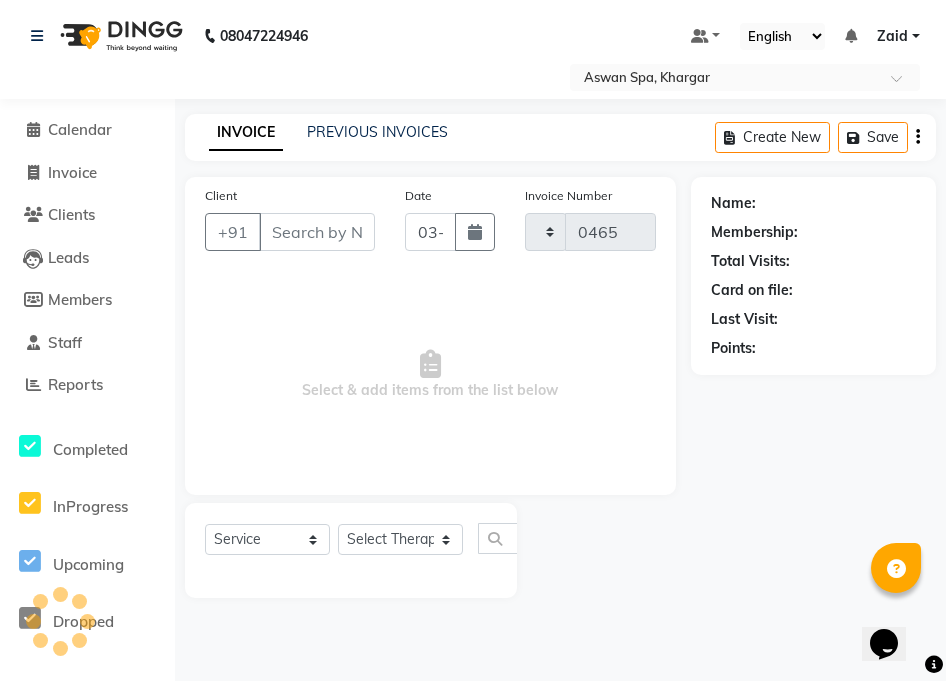 select on "7449" 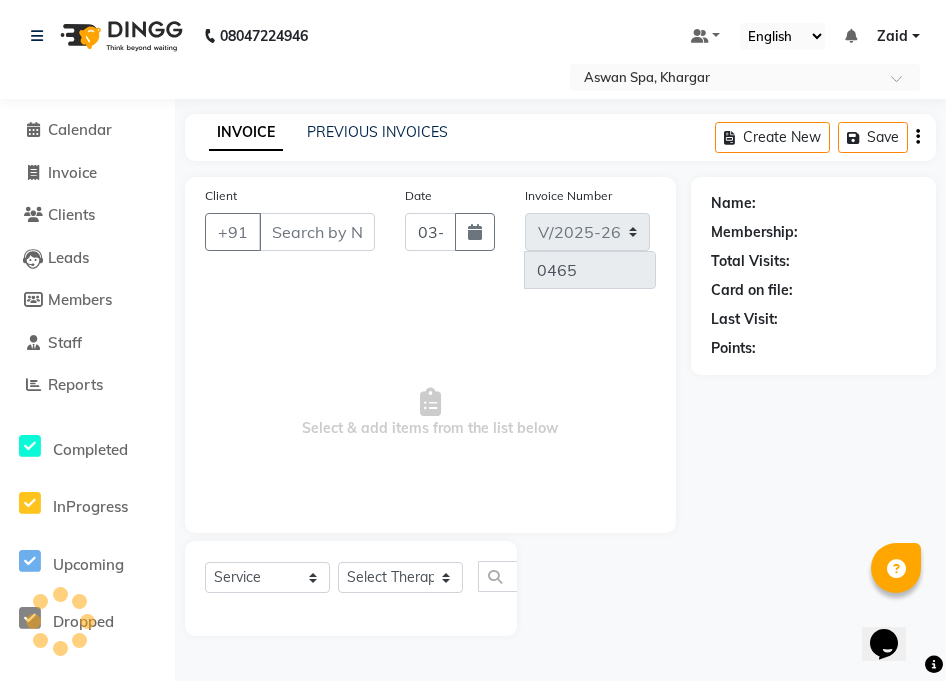 type on "7373732814" 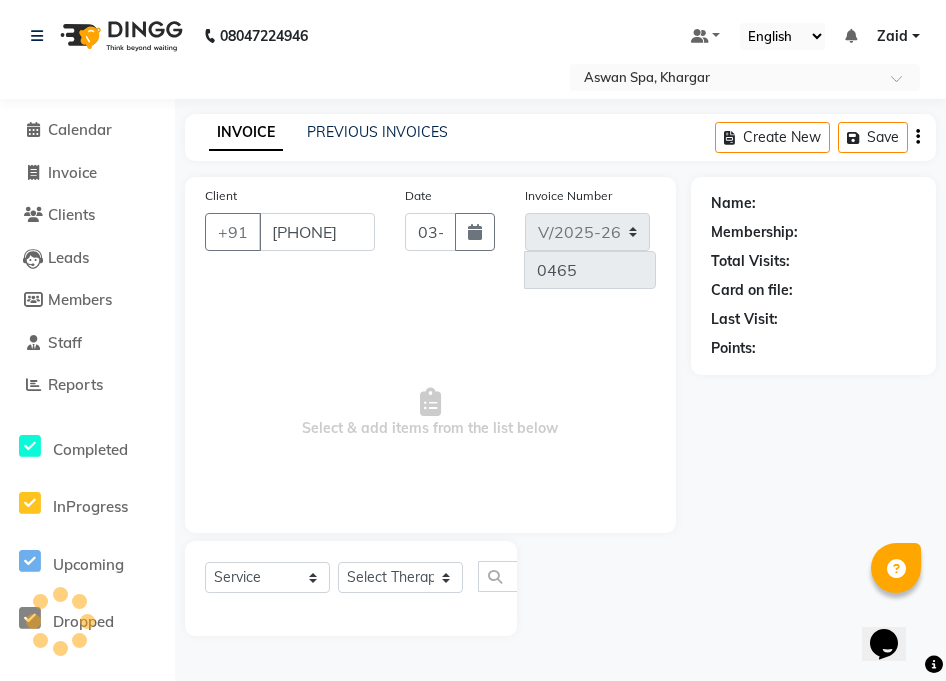 select on "66072" 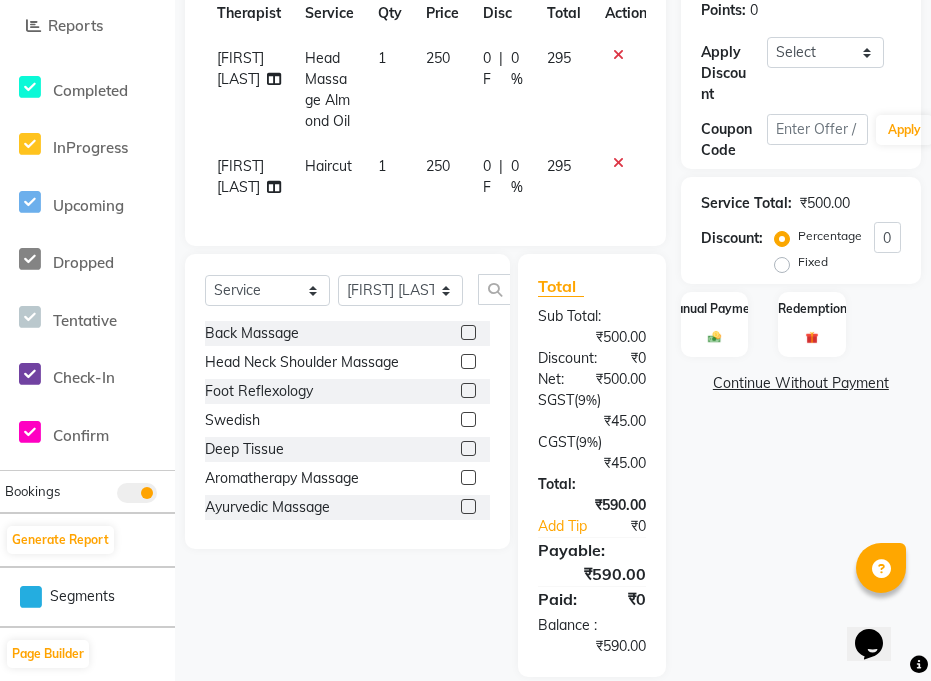scroll, scrollTop: 363, scrollLeft: 0, axis: vertical 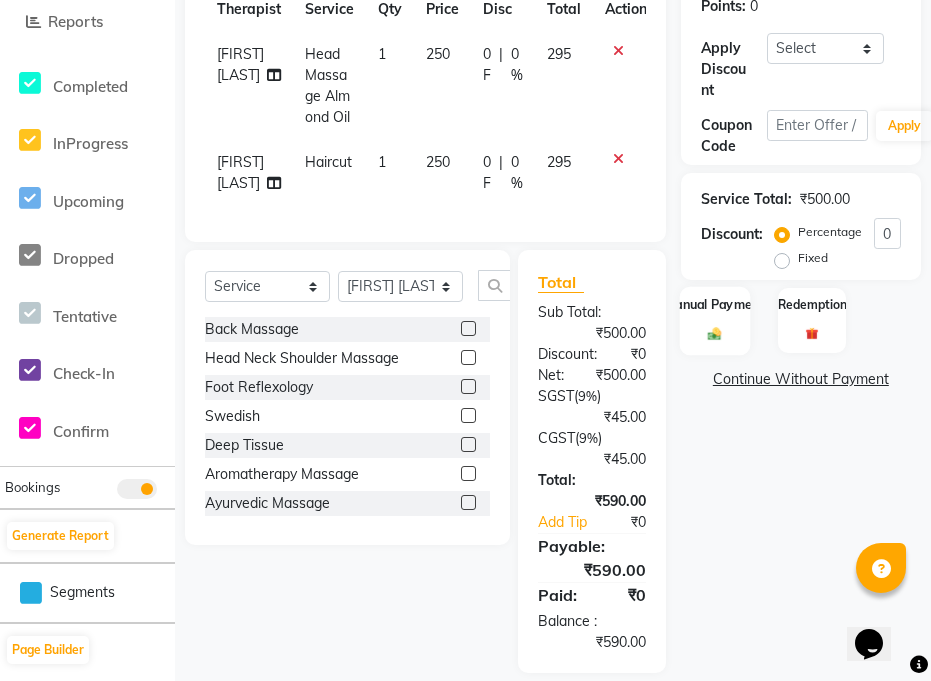 click 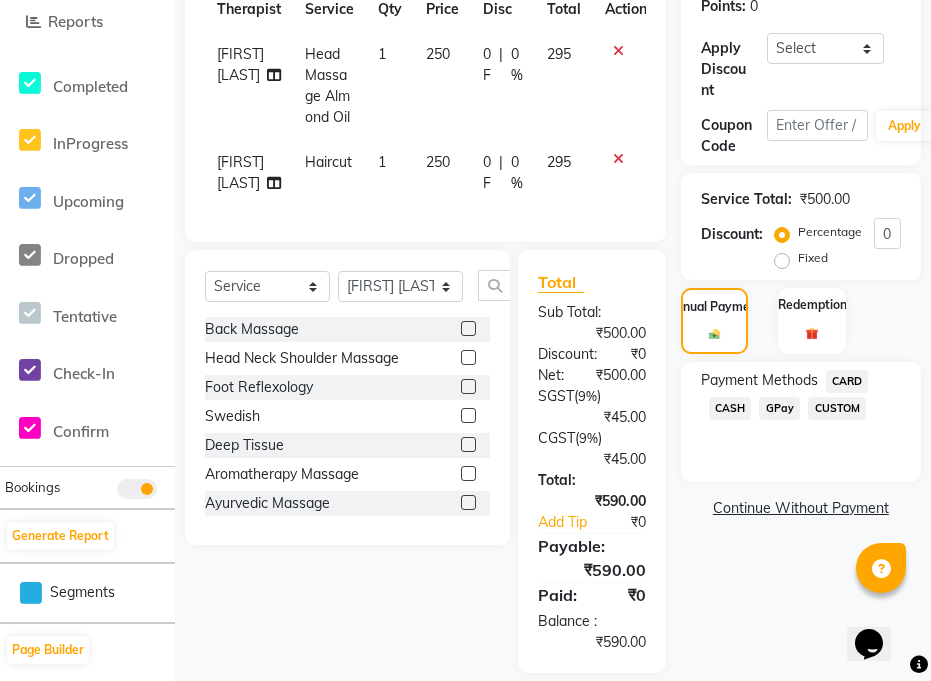 click on "GPay" 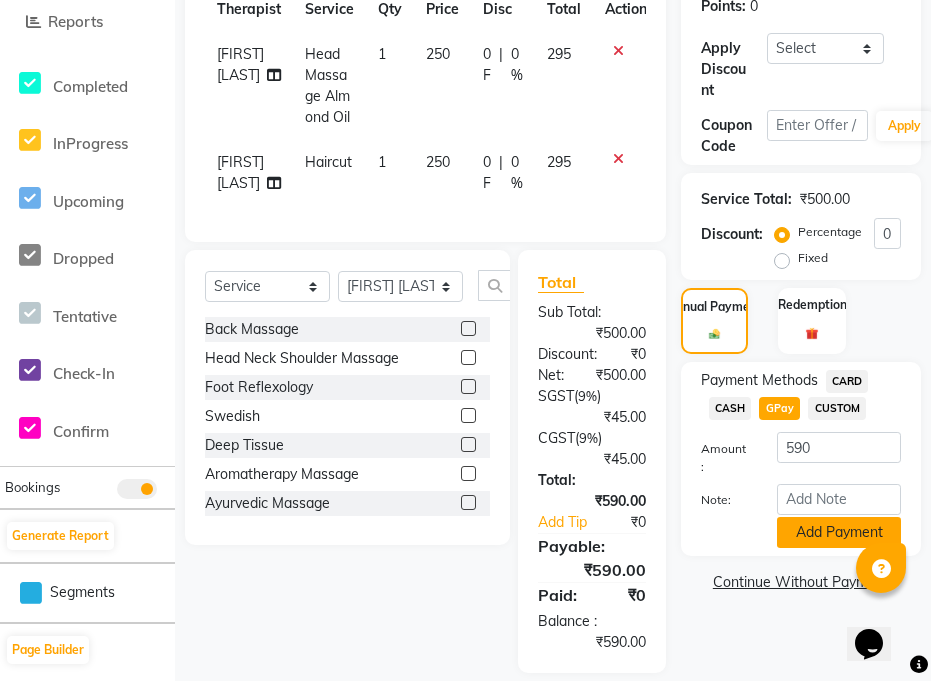 click on "Add Payment" 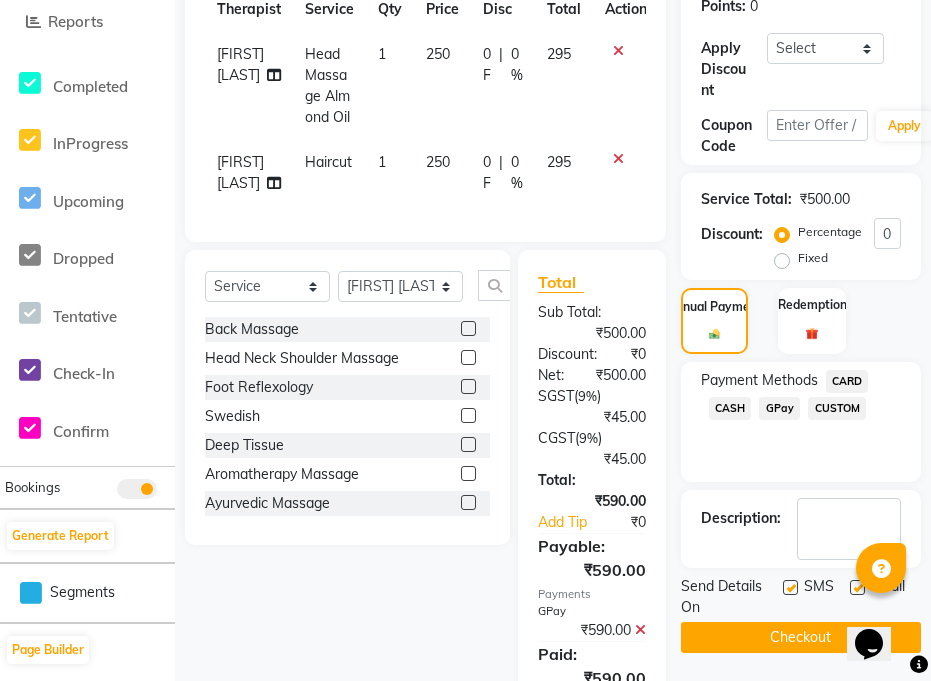 click on "Checkout" 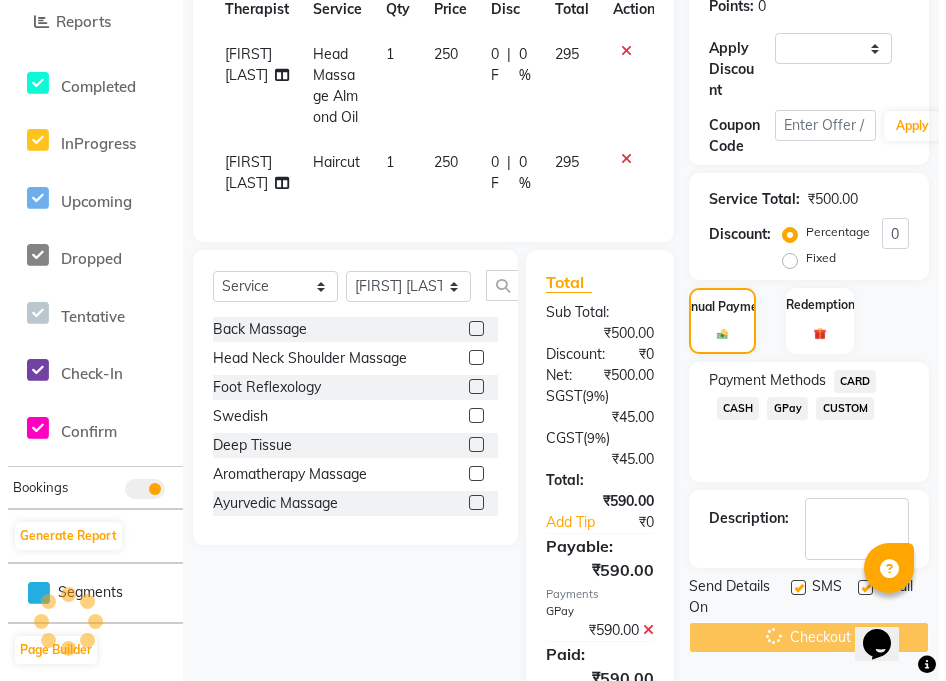 scroll, scrollTop: 0, scrollLeft: 0, axis: both 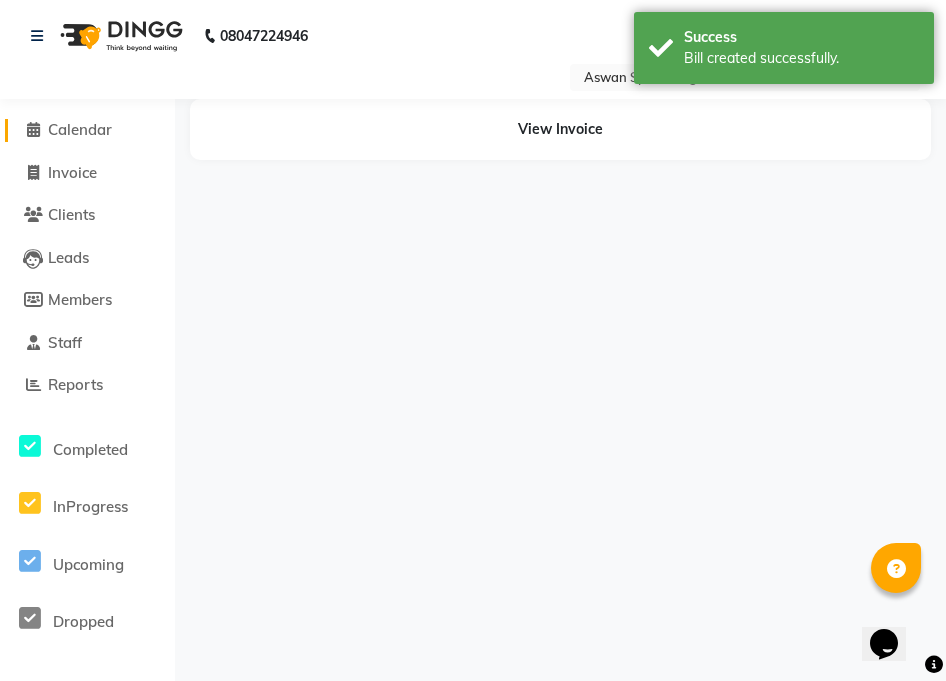 click on "Calendar" 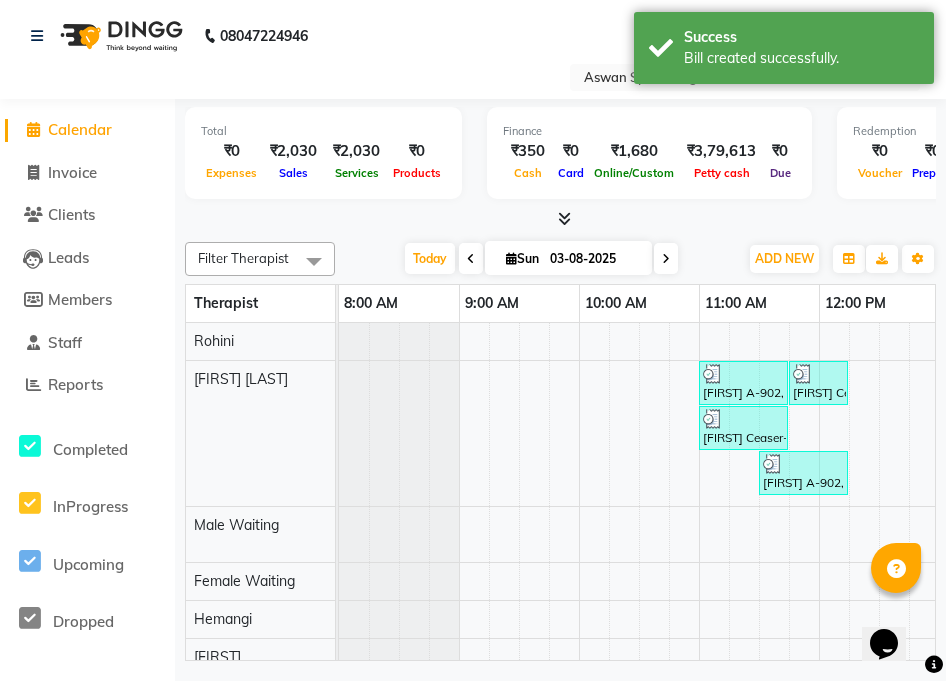 scroll, scrollTop: 0, scrollLeft: 120, axis: horizontal 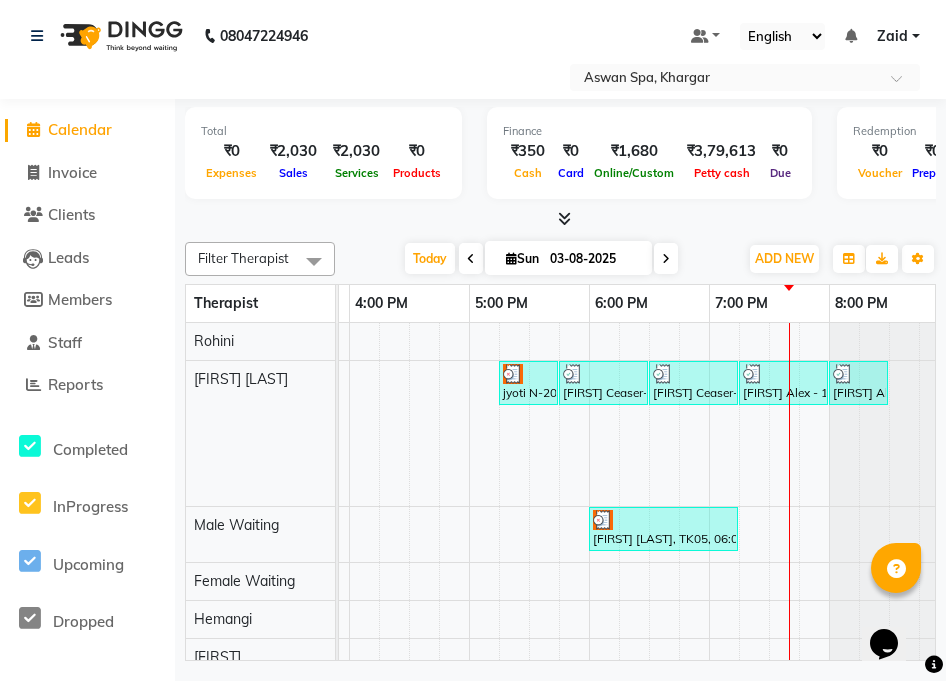 click at bounding box center (603, 520) 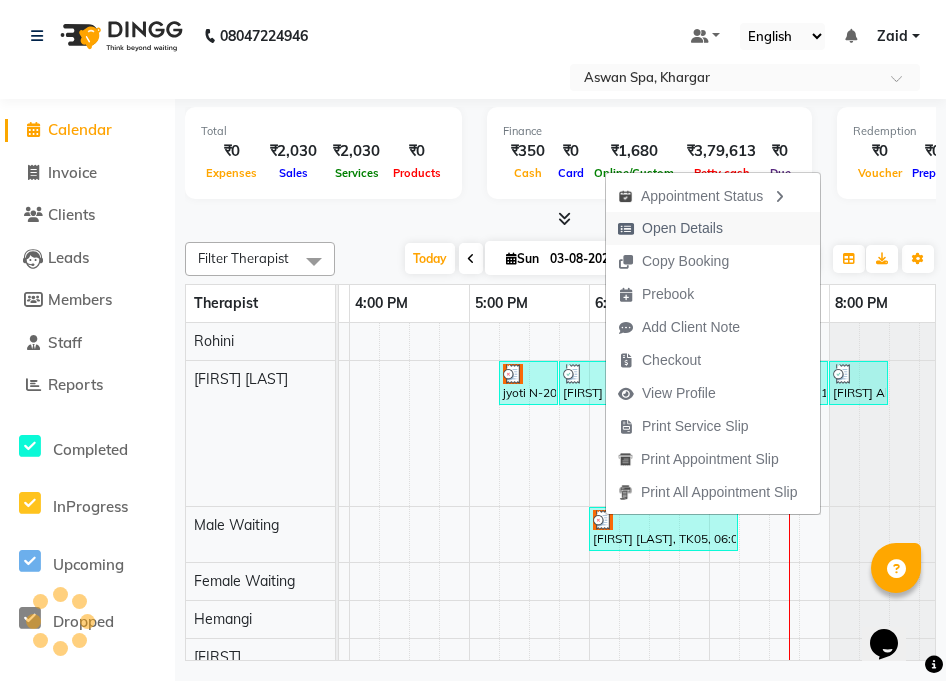 click on "Open Details" at bounding box center (682, 228) 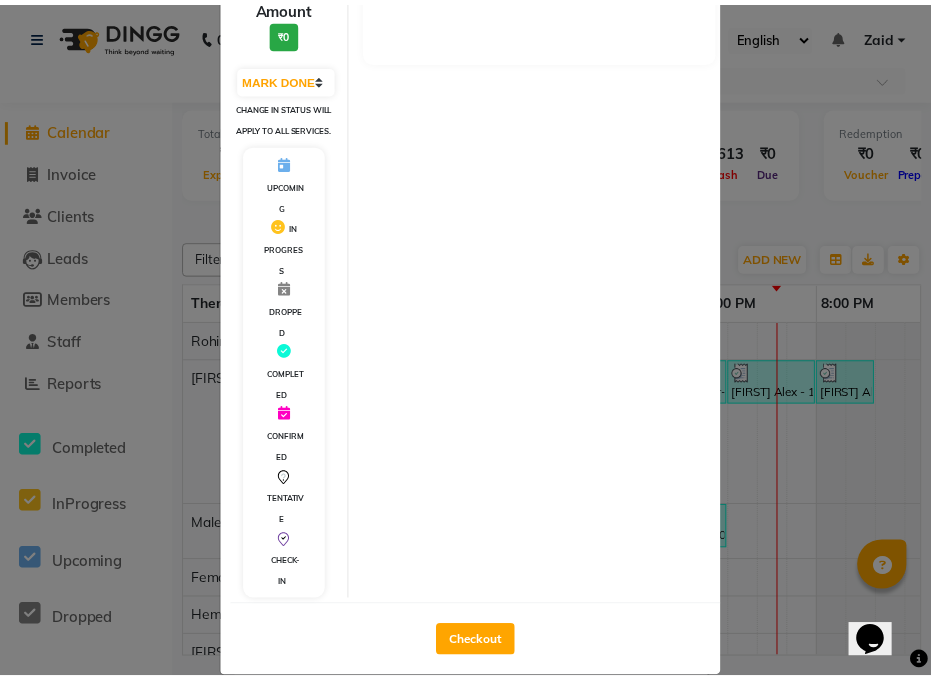 scroll, scrollTop: 327, scrollLeft: 0, axis: vertical 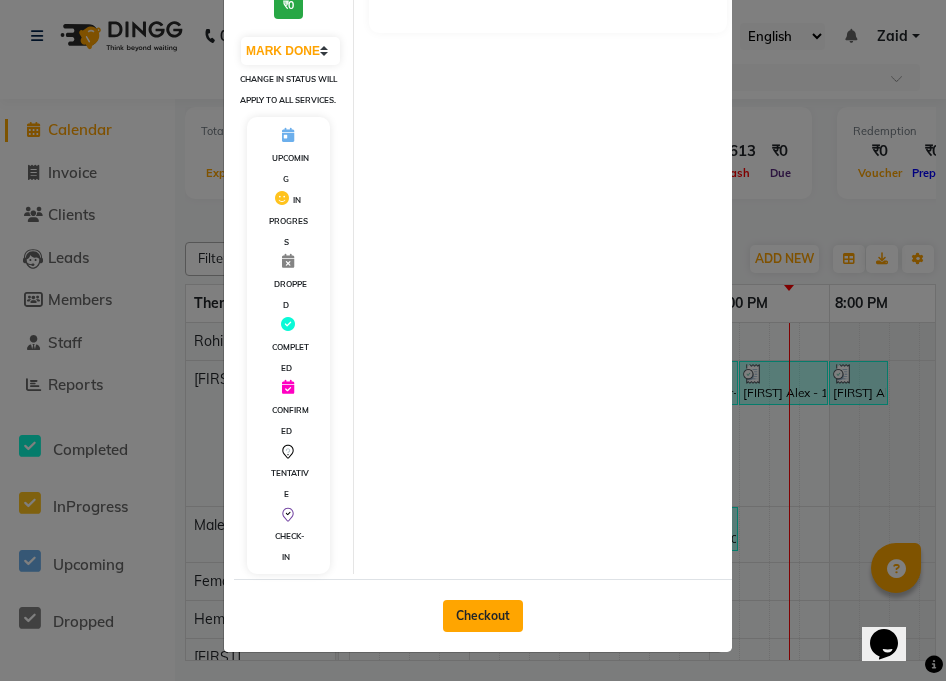 click on "Checkout" 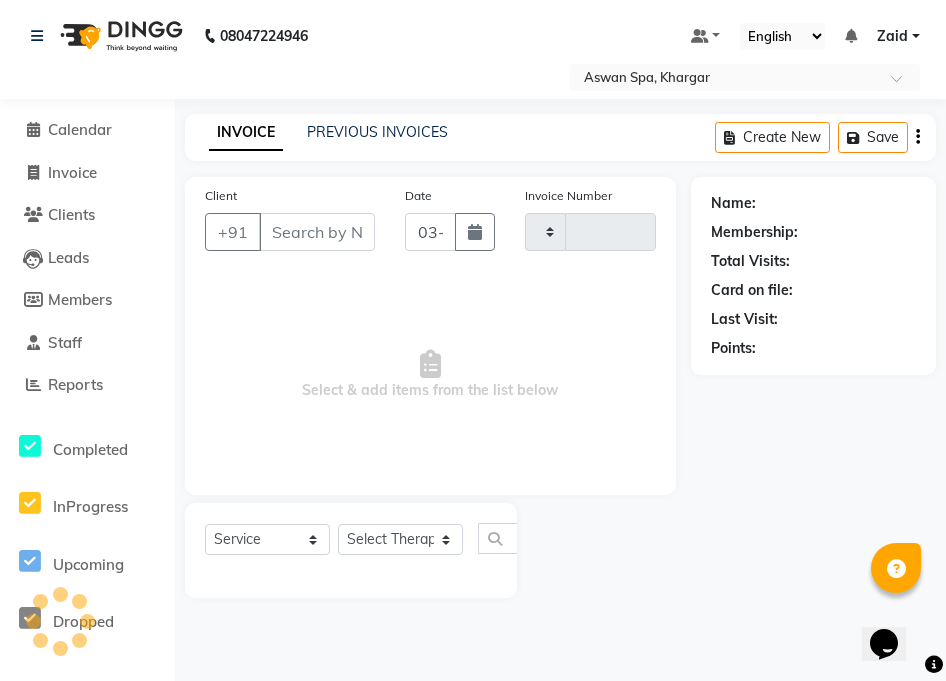 type on "0466" 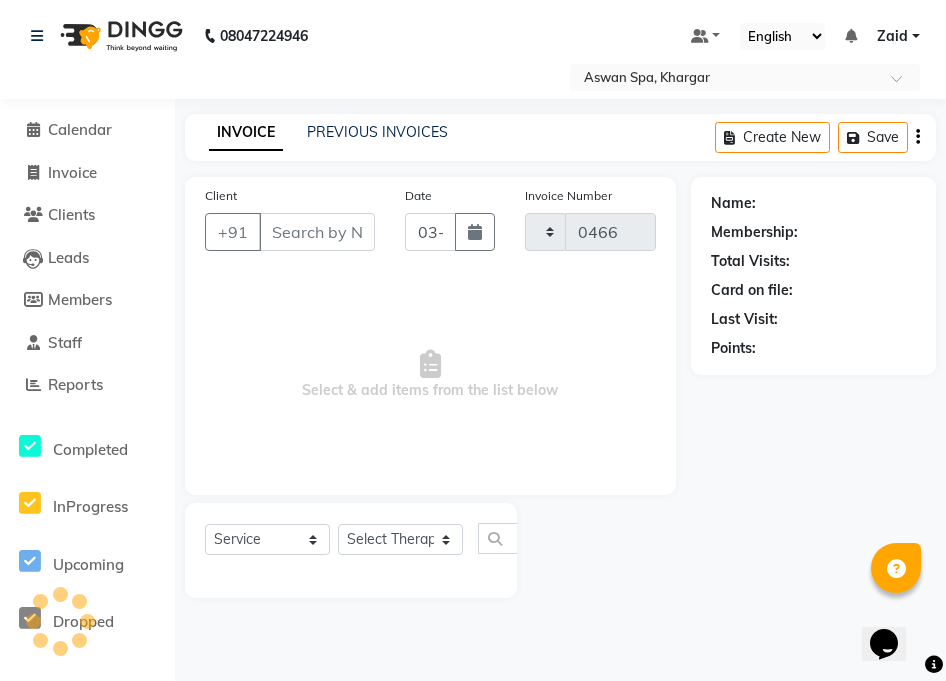 select on "7449" 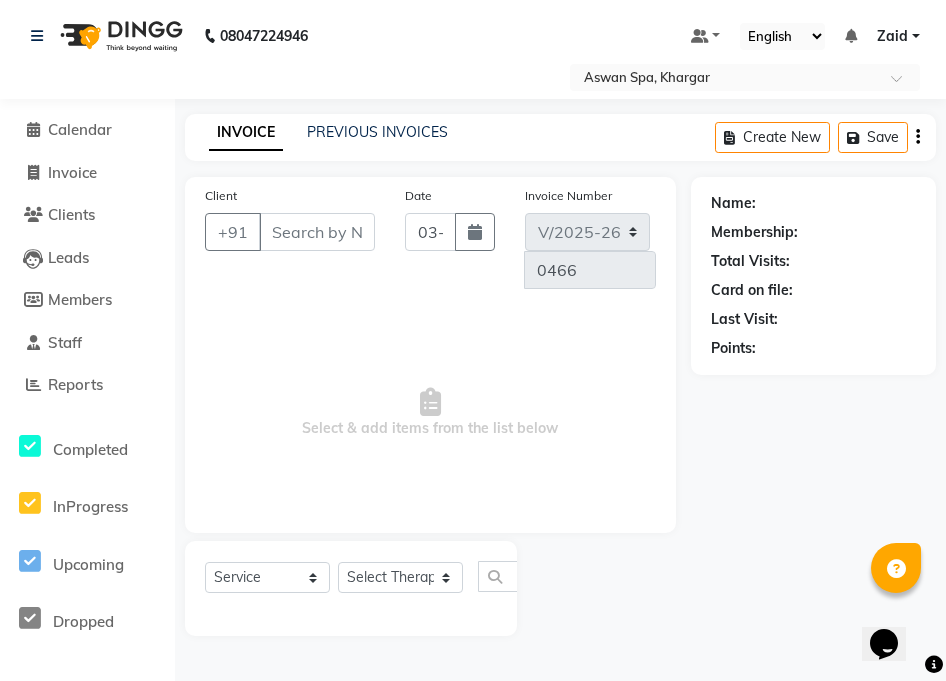 type on "7718865955" 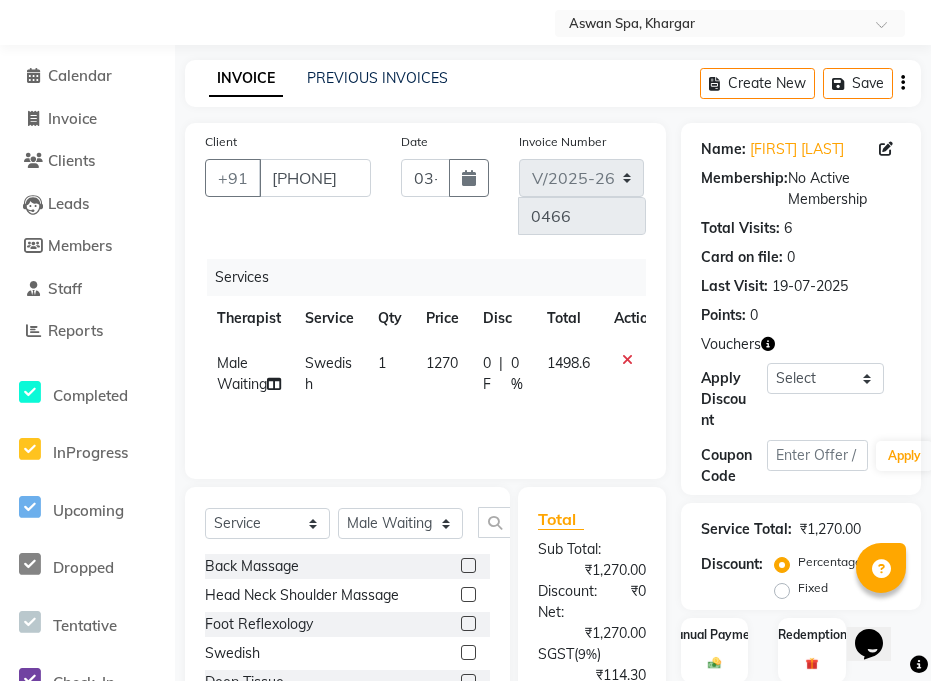 scroll, scrollTop: 57, scrollLeft: 0, axis: vertical 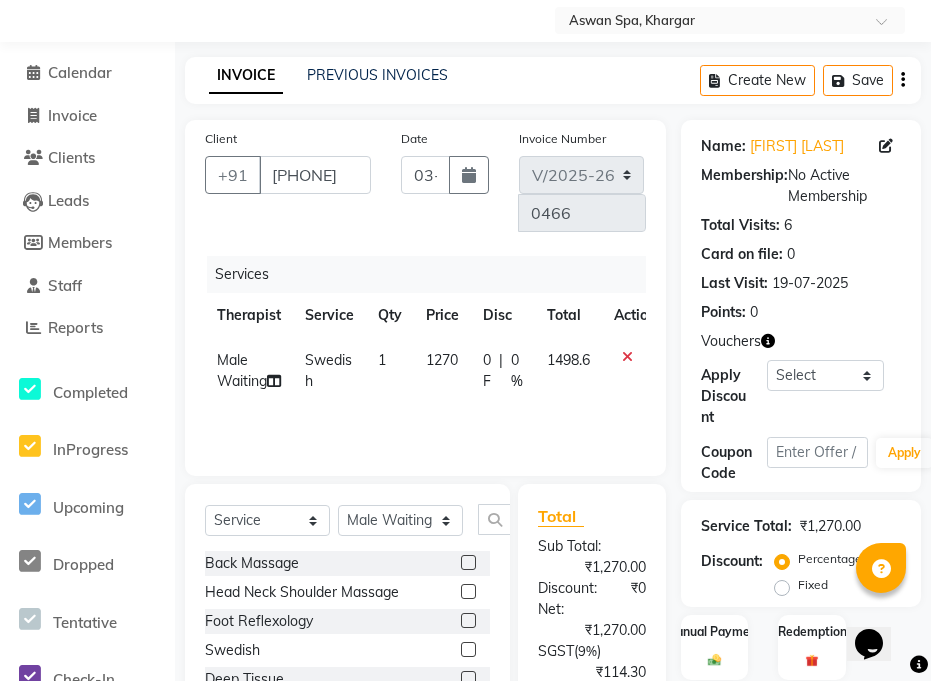click on "1270" 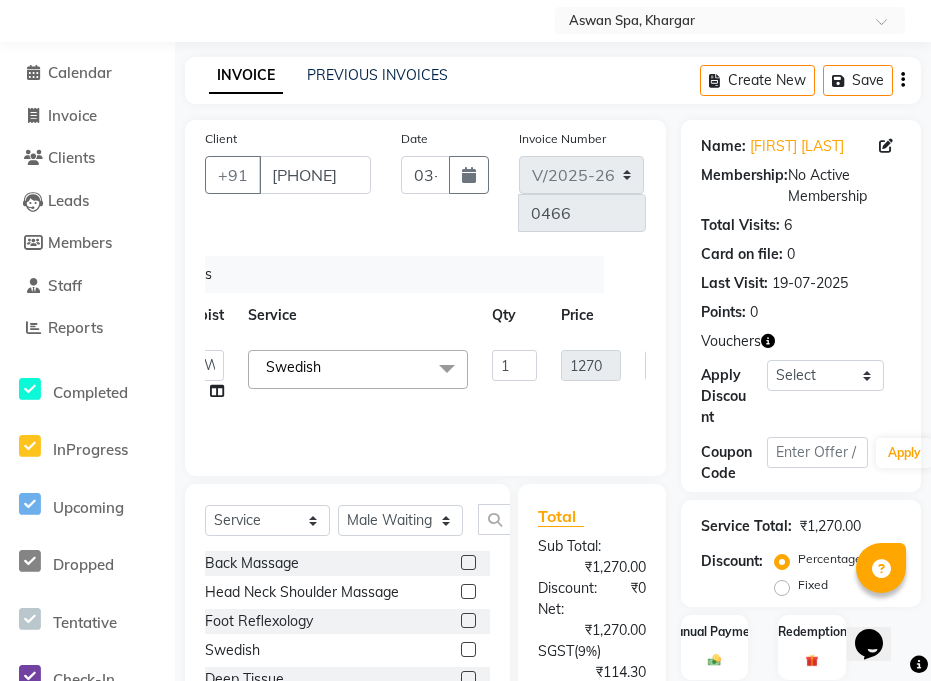 scroll, scrollTop: 0, scrollLeft: 146, axis: horizontal 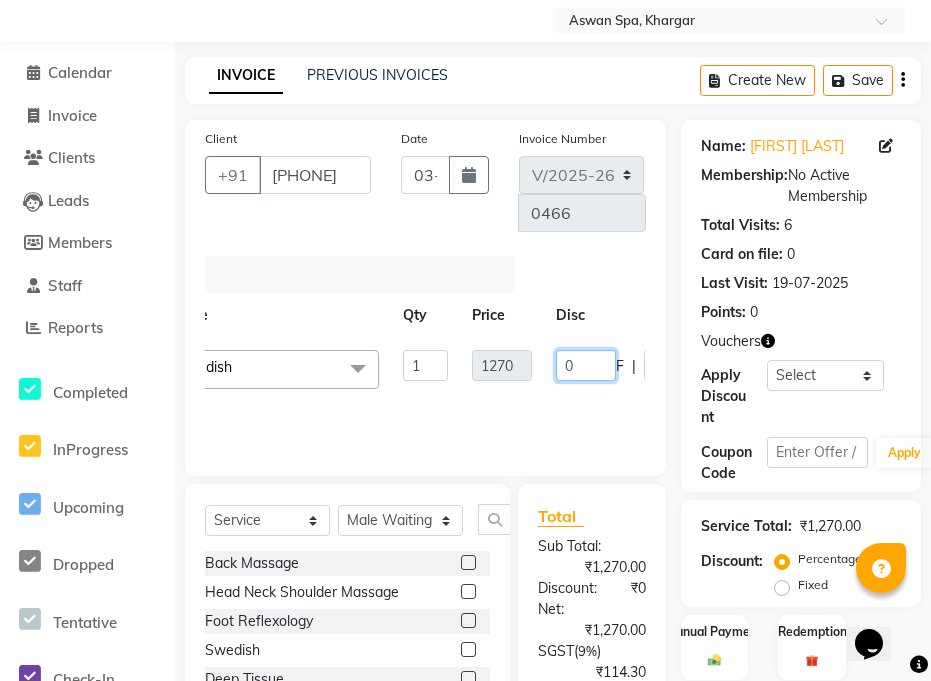 click on "0" 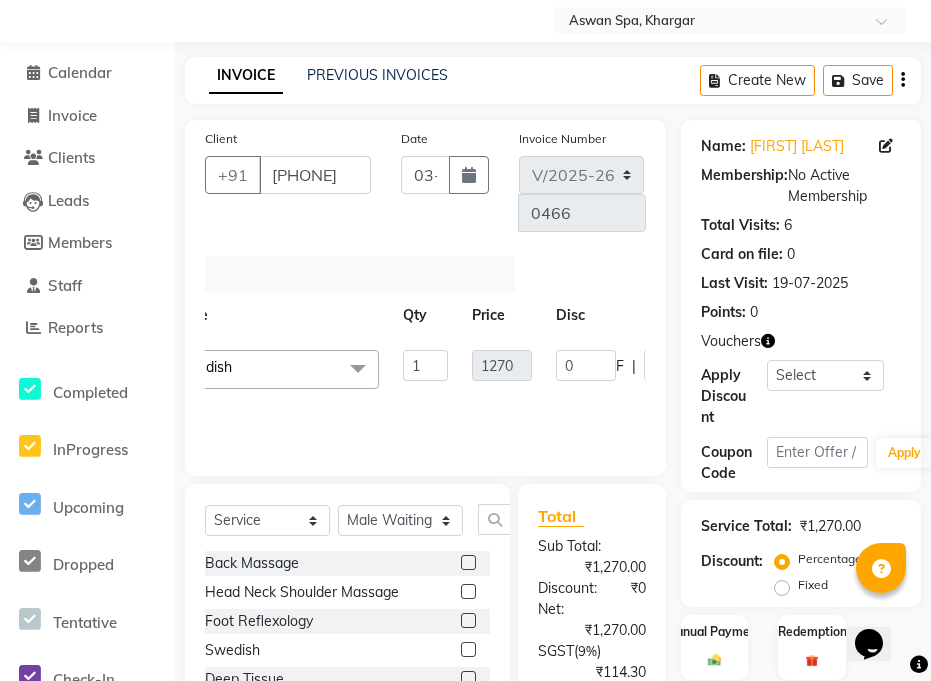 click on "Fixed" 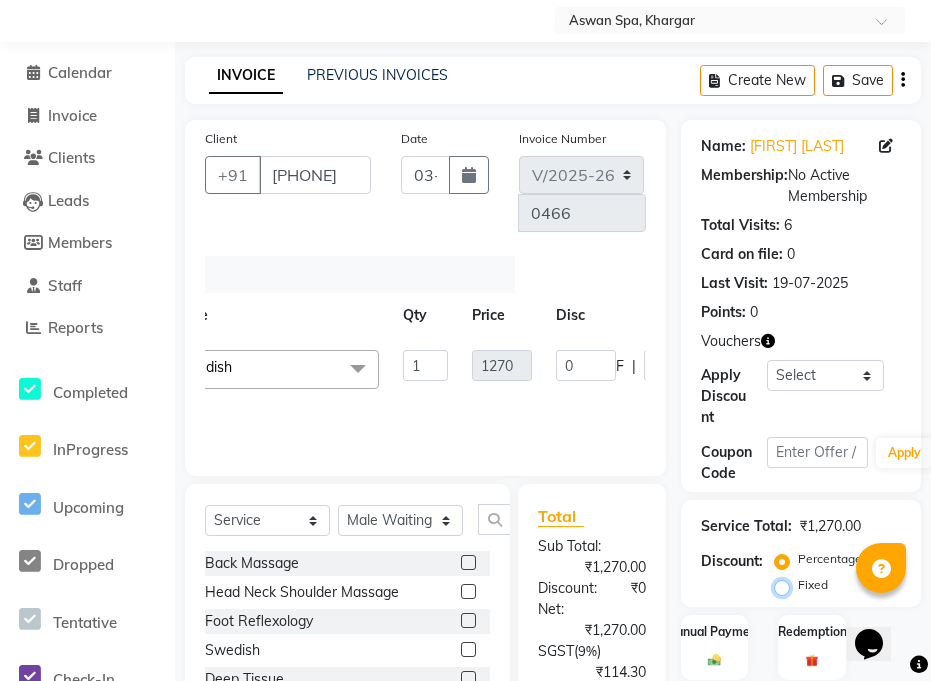 click on "Fixed" at bounding box center [786, 585] 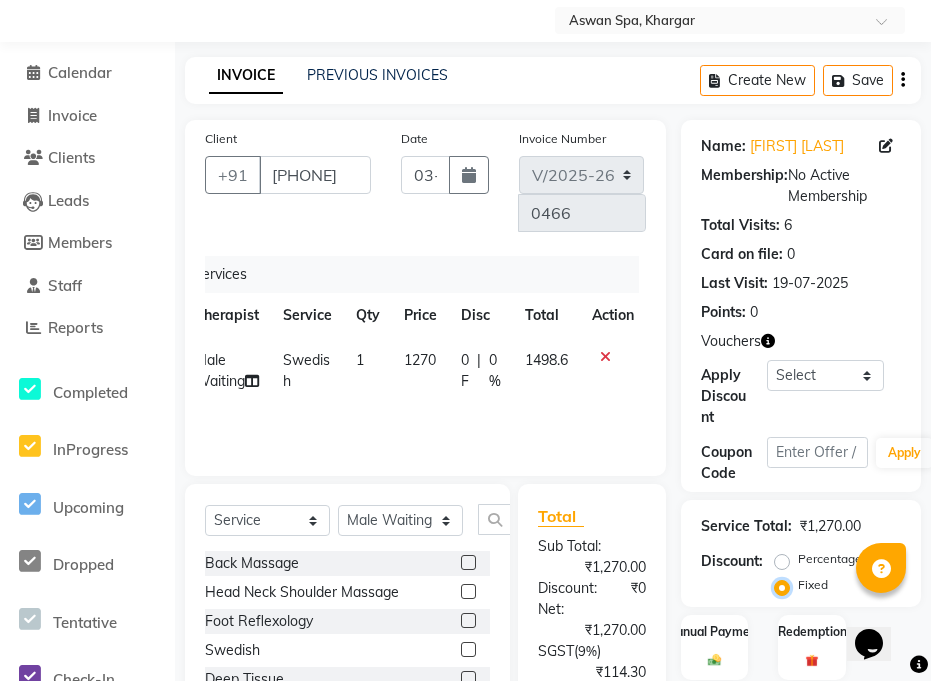 scroll, scrollTop: 0, scrollLeft: 22, axis: horizontal 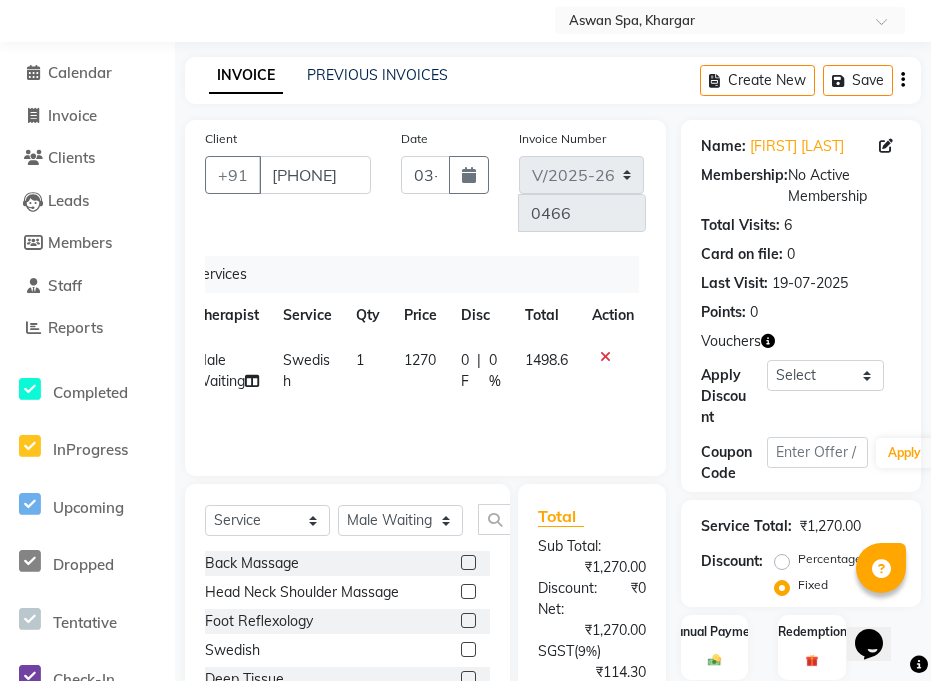 click on "|" 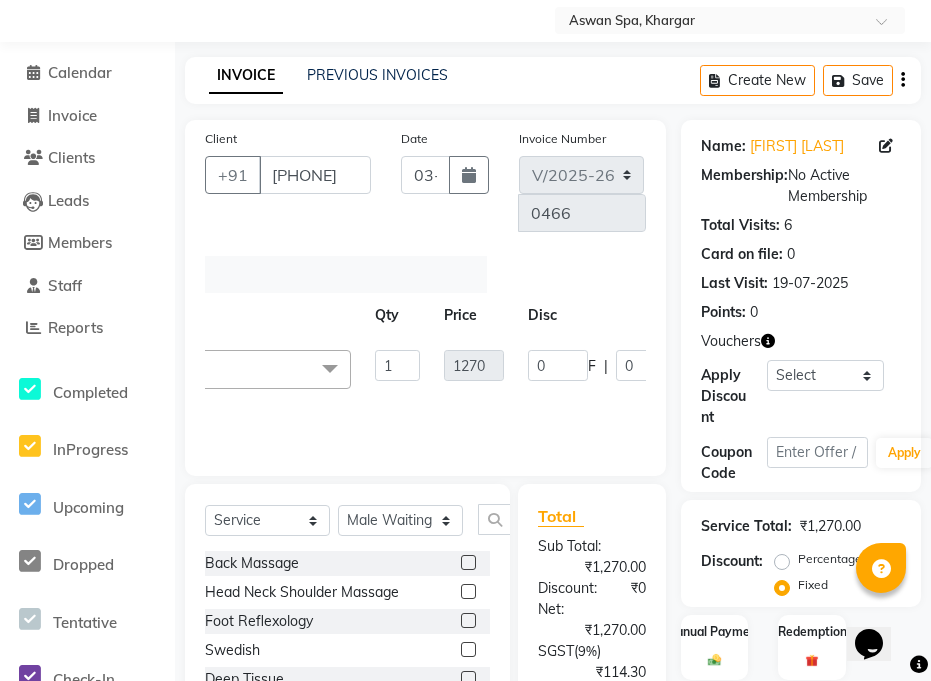 scroll, scrollTop: 0, scrollLeft: 181, axis: horizontal 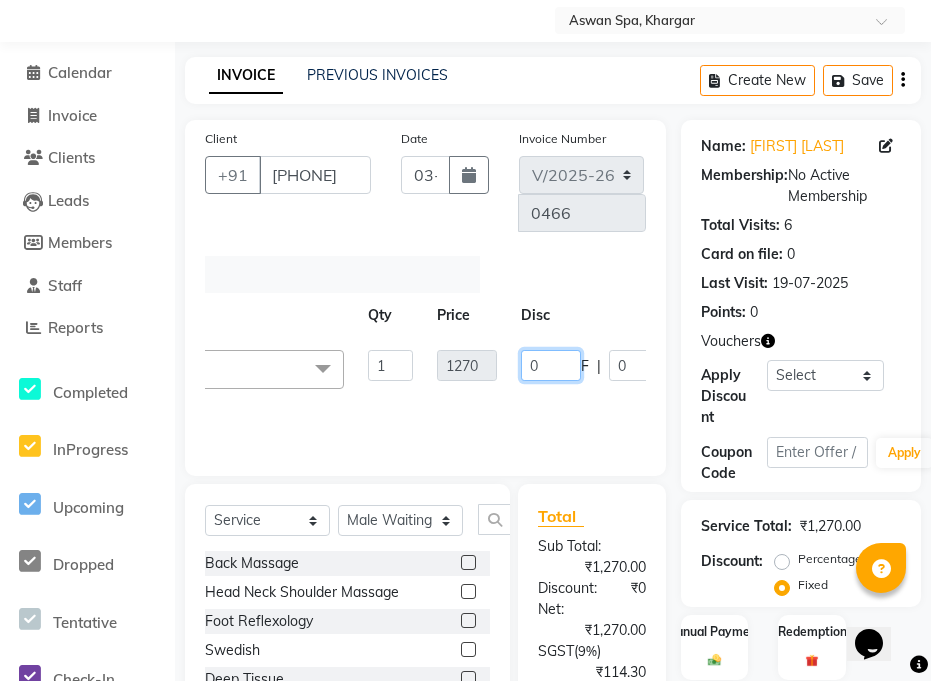 click on "0" 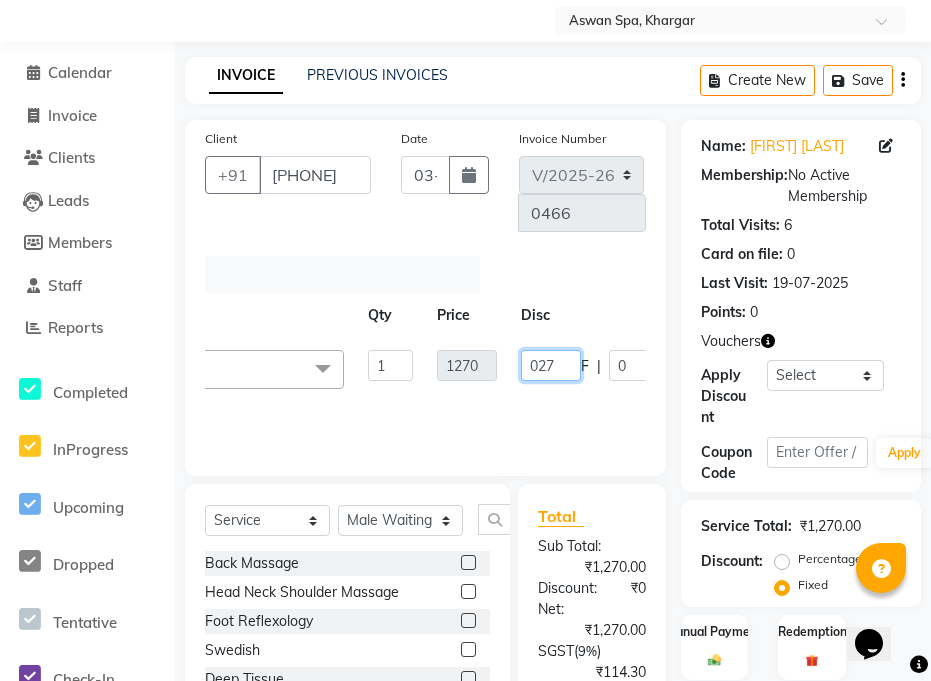 type on "0270" 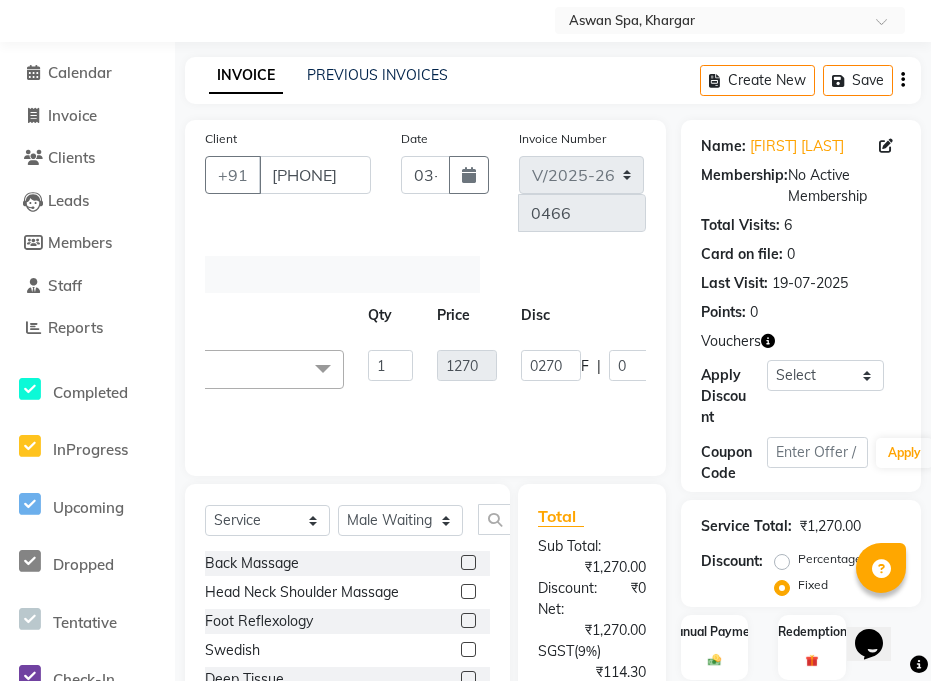 click on "Total Sub Total: ₹1,270.00 Discount: ₹0 Net: ₹1,270.00 SGST  ( 9% ) ₹114.30 CGST  ( 9% ) ₹114.30 Total: ₹1,498.60 Add Tip ₹0 Payable: ₹1,498.60 Paid: ₹0 Balance   : ₹1,498.60" 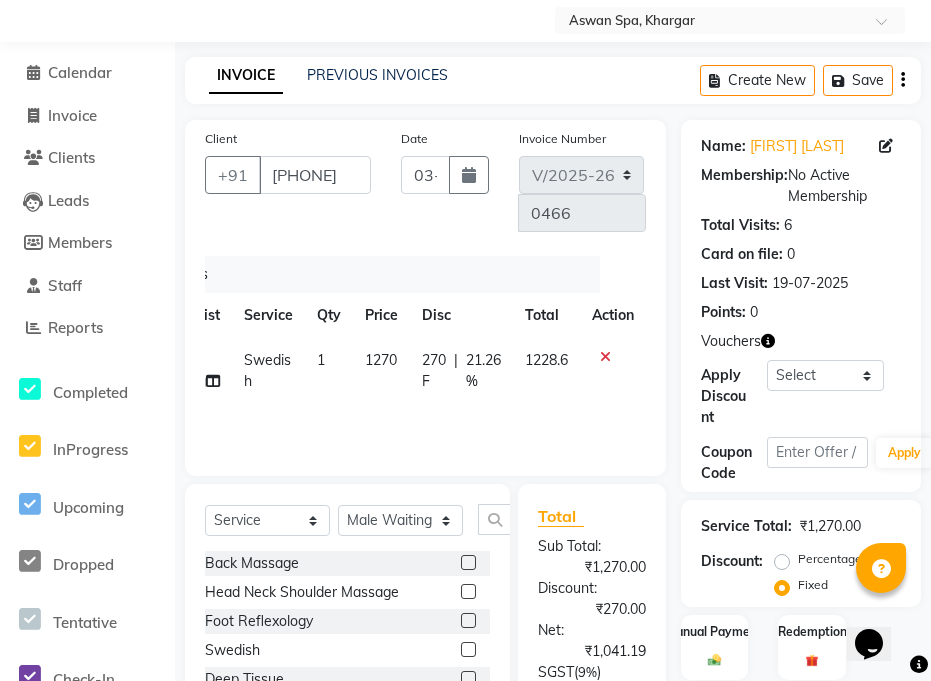 scroll, scrollTop: 0, scrollLeft: 61, axis: horizontal 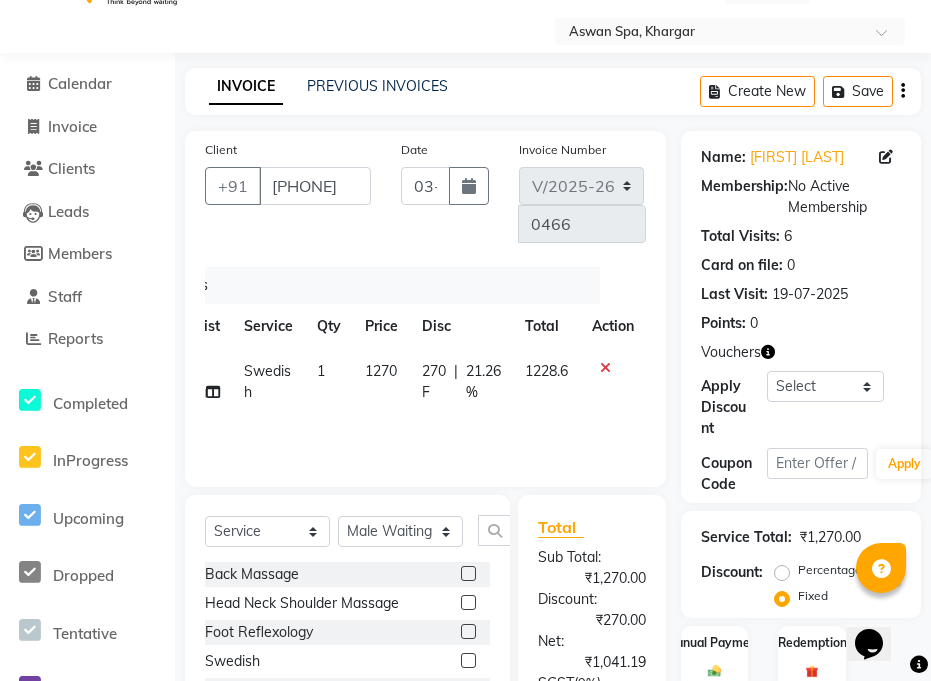 click on "270 F" 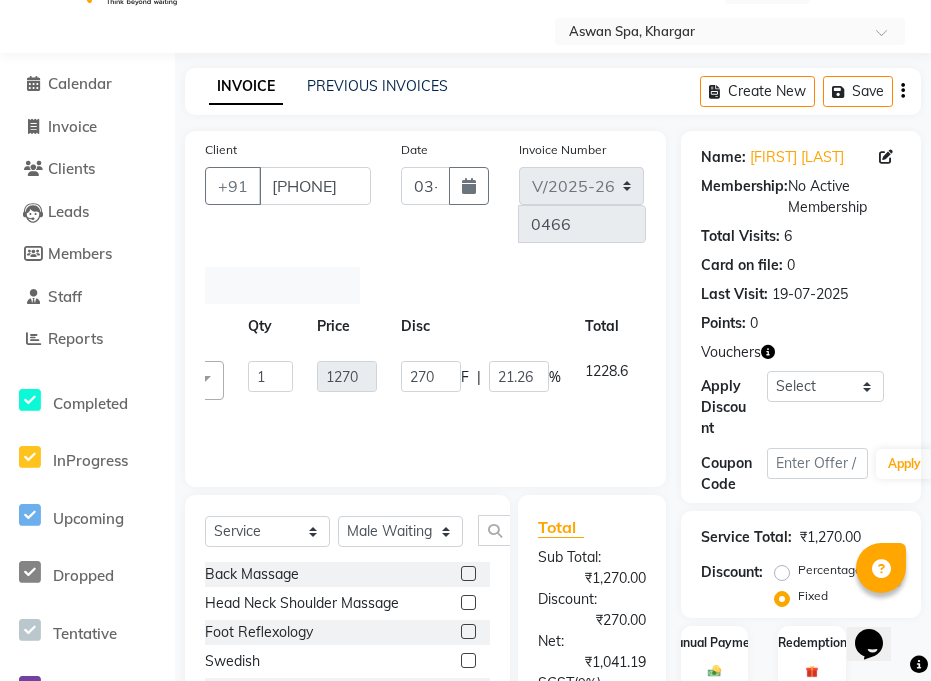 scroll, scrollTop: 0, scrollLeft: 306, axis: horizontal 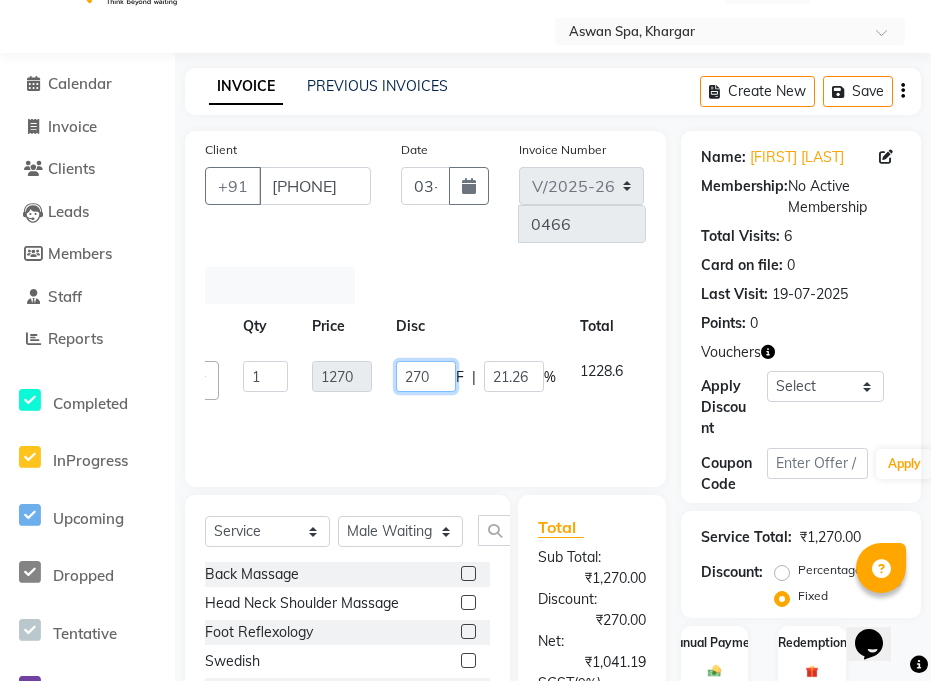 click on "270" 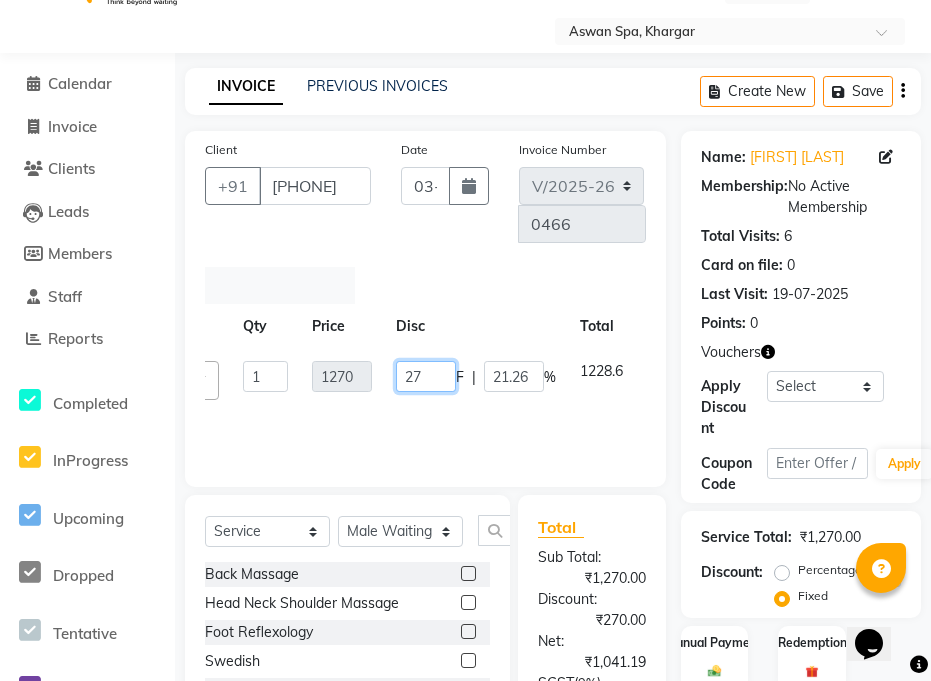 type on "2" 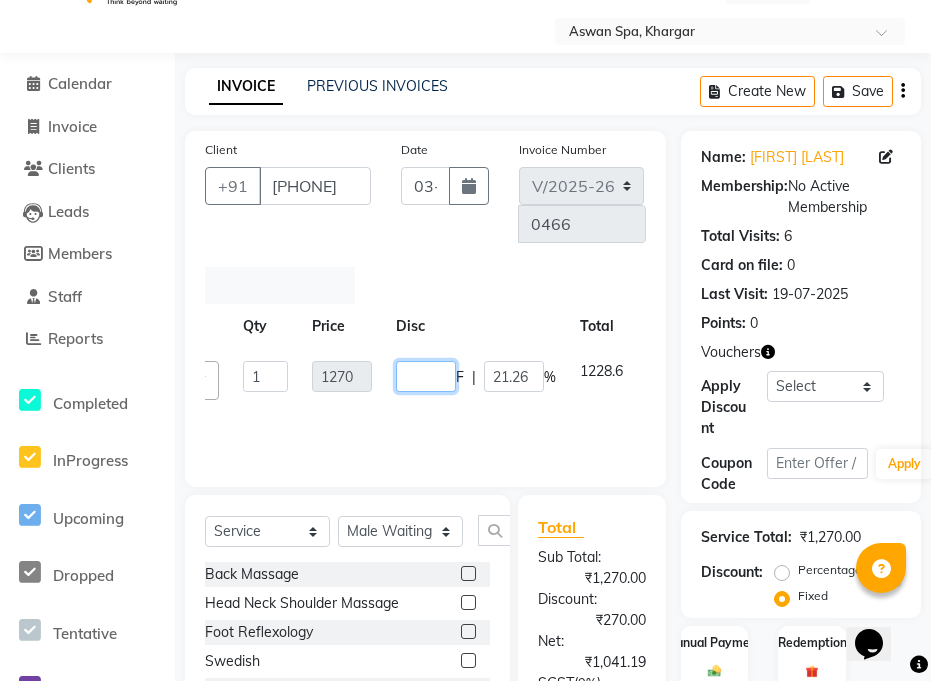 type on "4" 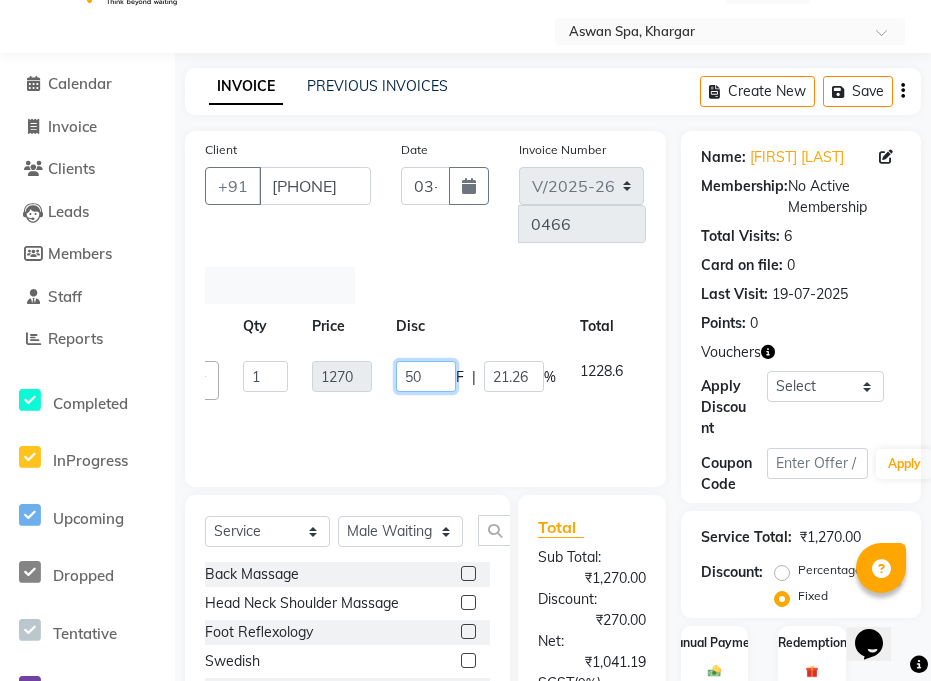 type on "500" 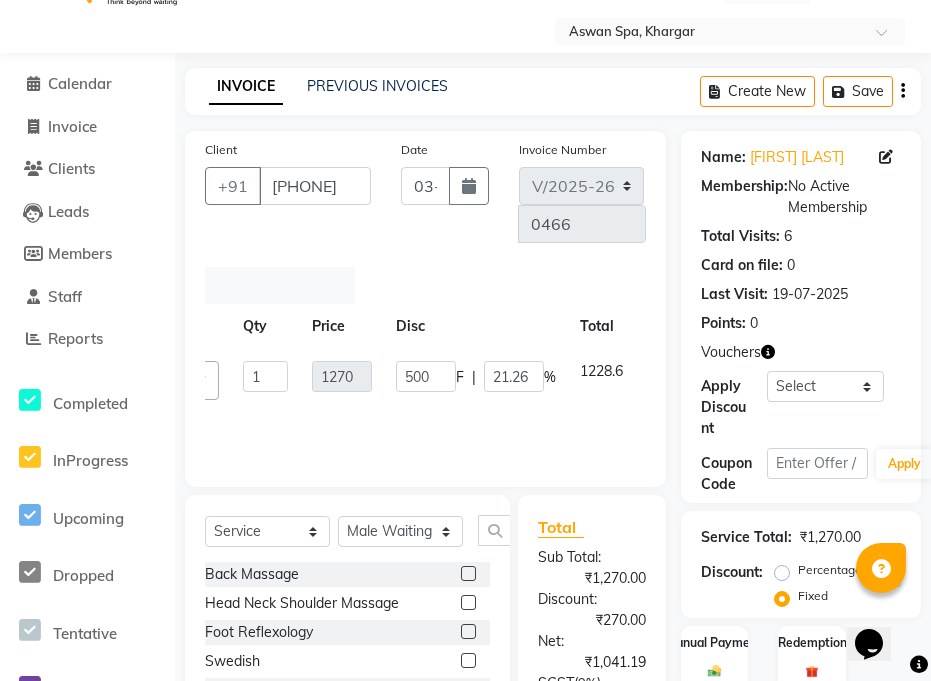 click on "Client +91 7718865955 Date 03-08-2025 Invoice Number V/2025 V/2025-26 0466 Services Therapist Service Qty Price Disc Total Action  Anand Paradise   Archana   Archana   Emma   Female Waiting   Hamza   Hamza   Hemangi    Male Waiting   Manisha   Manohar Paradise   Reuben   Ricky   Rohini   sameer Stalist   Surovi   Swapnil   Vasu Patil   Yuyo Kim   Zaid   Zaid Malik  Swedish  x Back Massage Head Neck Shoulder Massage Foot Reflexology Swedish Deep Tissue Aromatherapy Massage Ayurvedic Massage Thai Massage O3+ Plus Facial VLCC Facial Coffee & Cane Sugar Polish Walnut & Apricot Polish Firming Body Wrap Sandalwood Body Wrap Head Massage Dry Foot Reflexology 45 Mins Hamam 60 Mins Hamam 90 Mins Hamam Ayurvedic Massage 90 mins Deep Tissue 90 mins Scrub Pedicure Aroma Pedicure Weekday Spa Pedicure Weekday Color Bar Polish Nail Cut/Filing Gel Nail Polish Application (Hand/Feet)  Gel Nail Polish Removal (Hand/Feet)  Full Arms/ Legs Weekday Full Arms/Legs Weekend Full Front/Back WD Full Front/Back WE Brightening Mask WD" 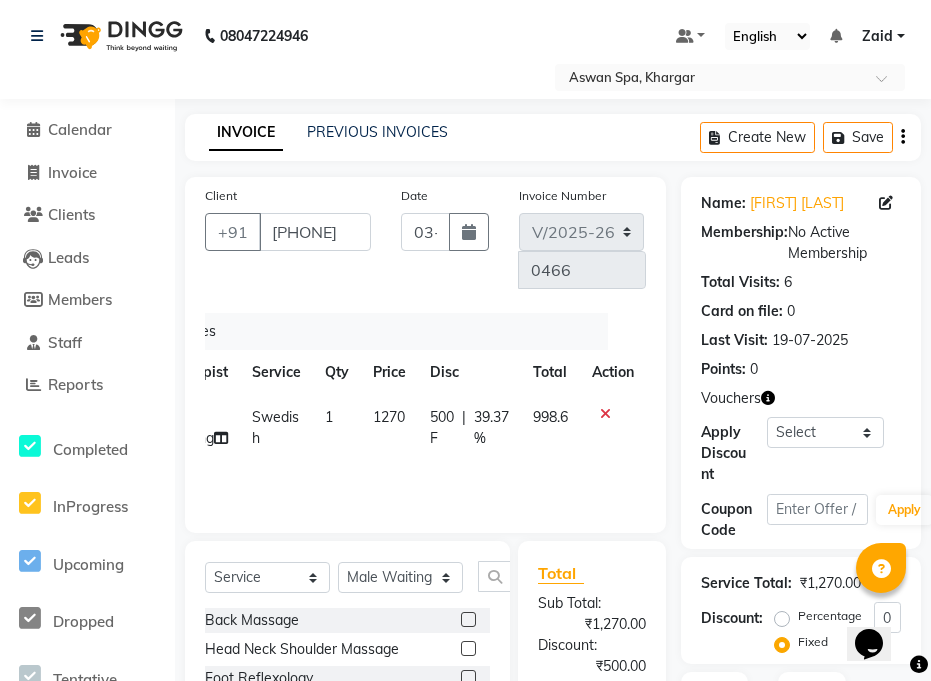 click on "500 F" 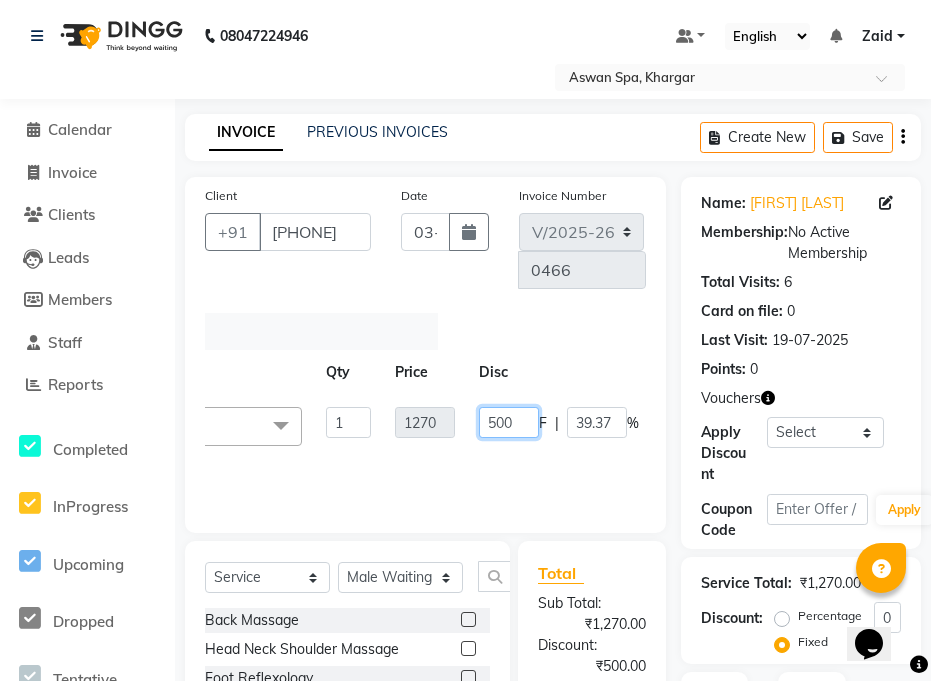 click on "500" 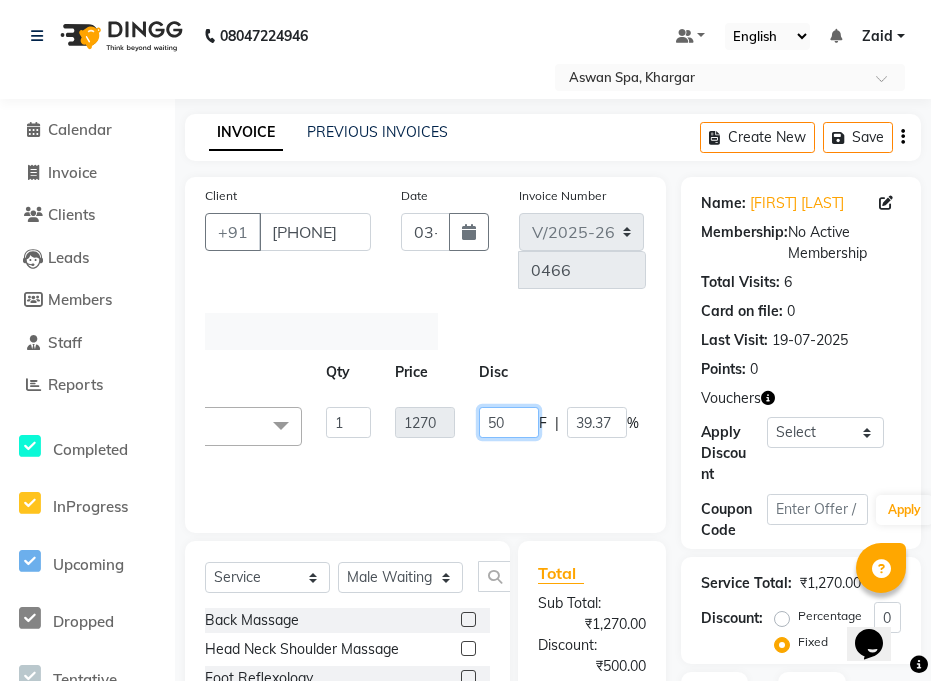 type on "5" 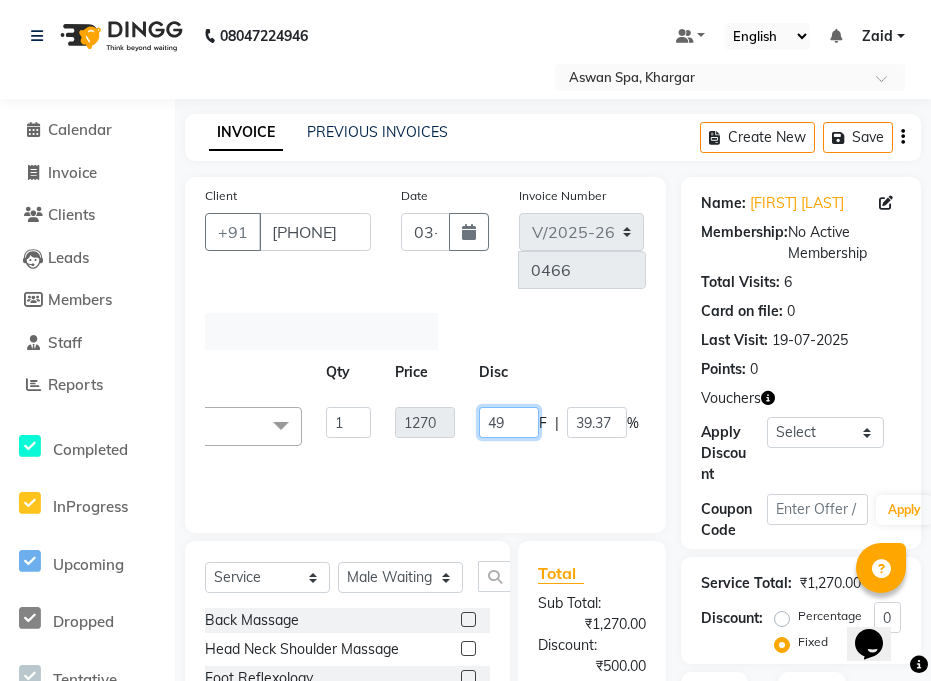 type on "499" 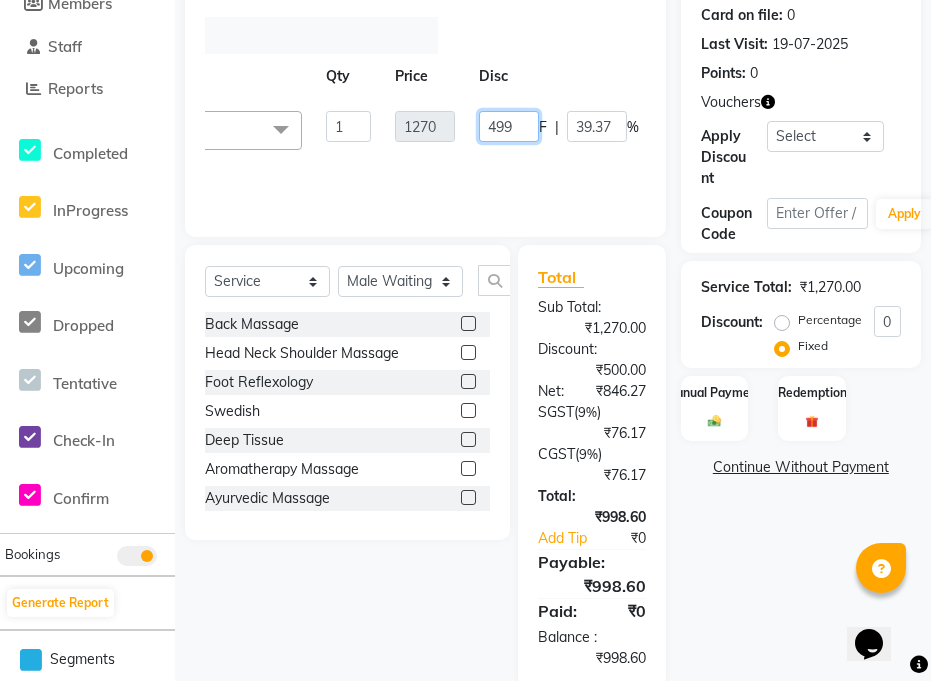 scroll, scrollTop: 334, scrollLeft: 0, axis: vertical 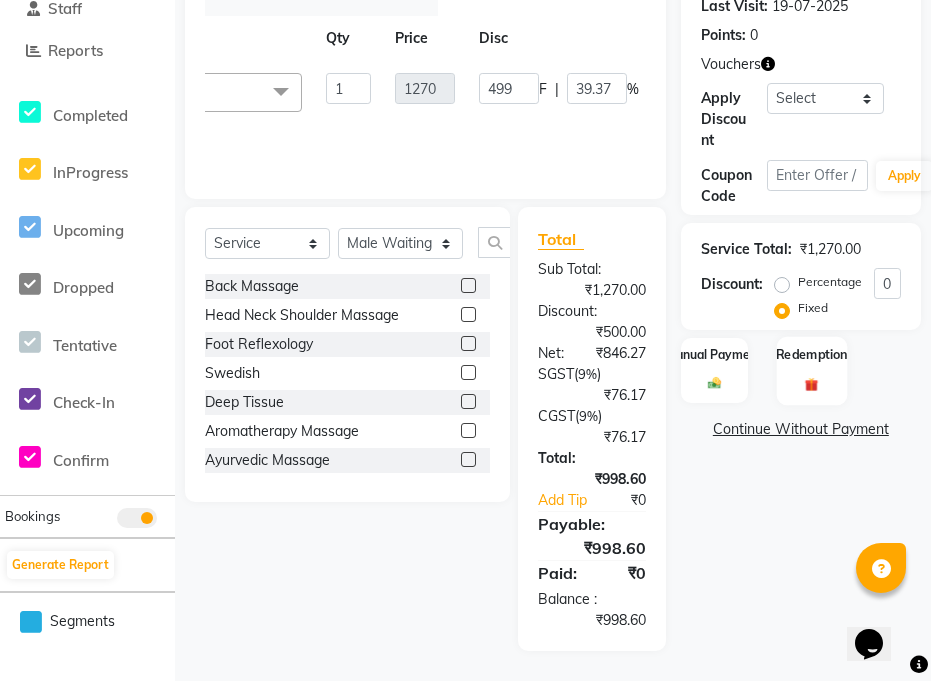 click 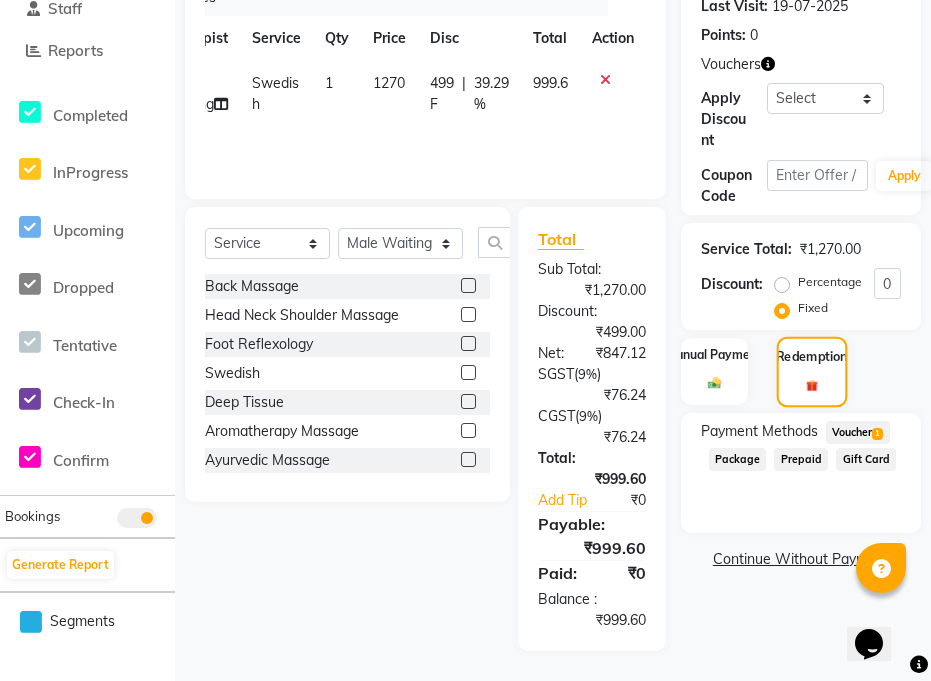 scroll, scrollTop: 0, scrollLeft: 53, axis: horizontal 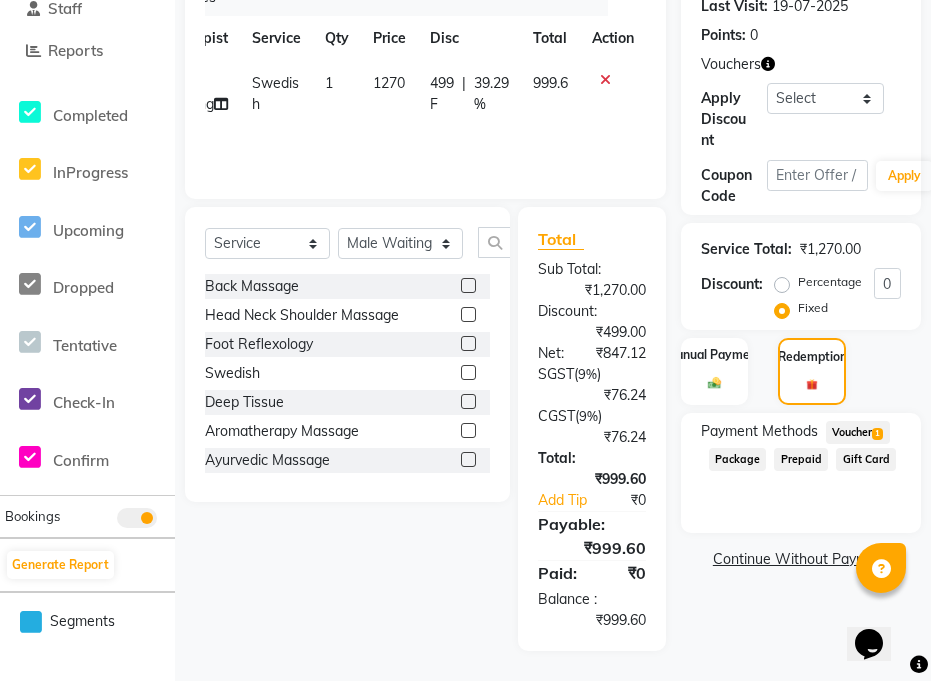 click on "Voucher  1" 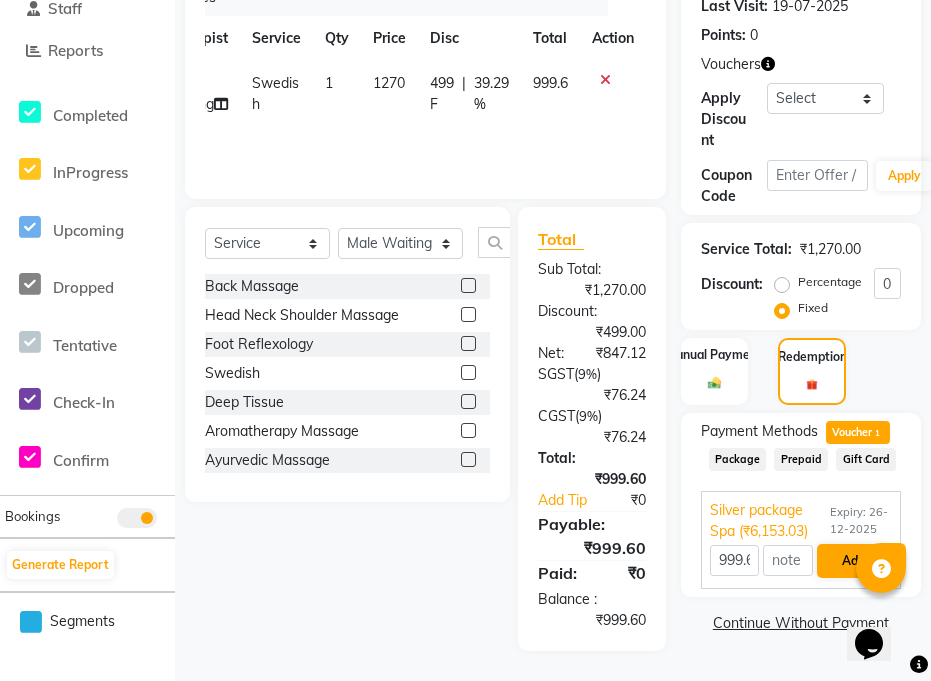 click on "Add" at bounding box center (853, 561) 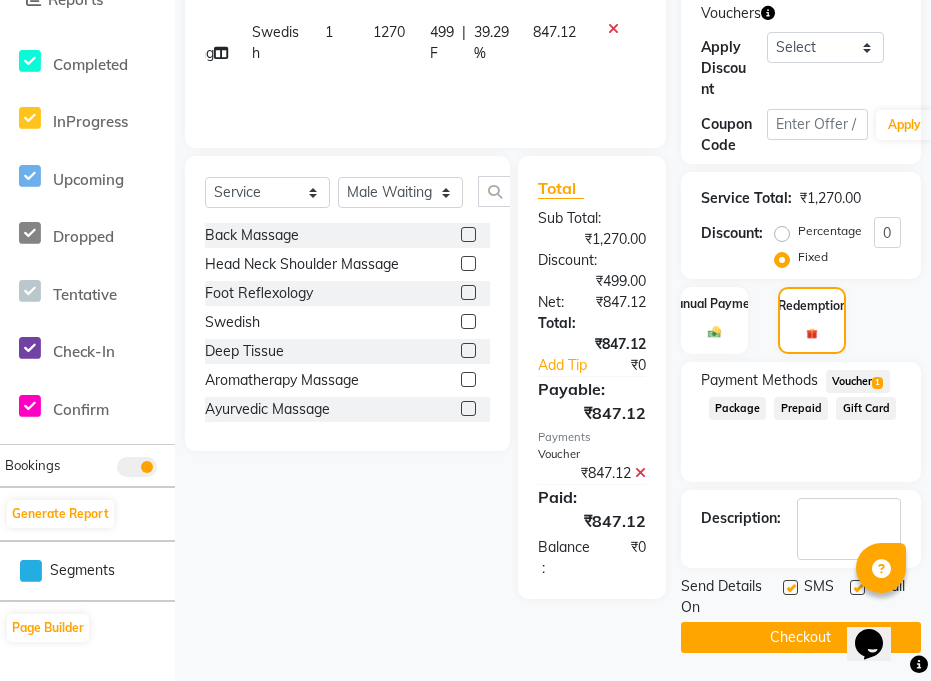 scroll, scrollTop: 387, scrollLeft: 0, axis: vertical 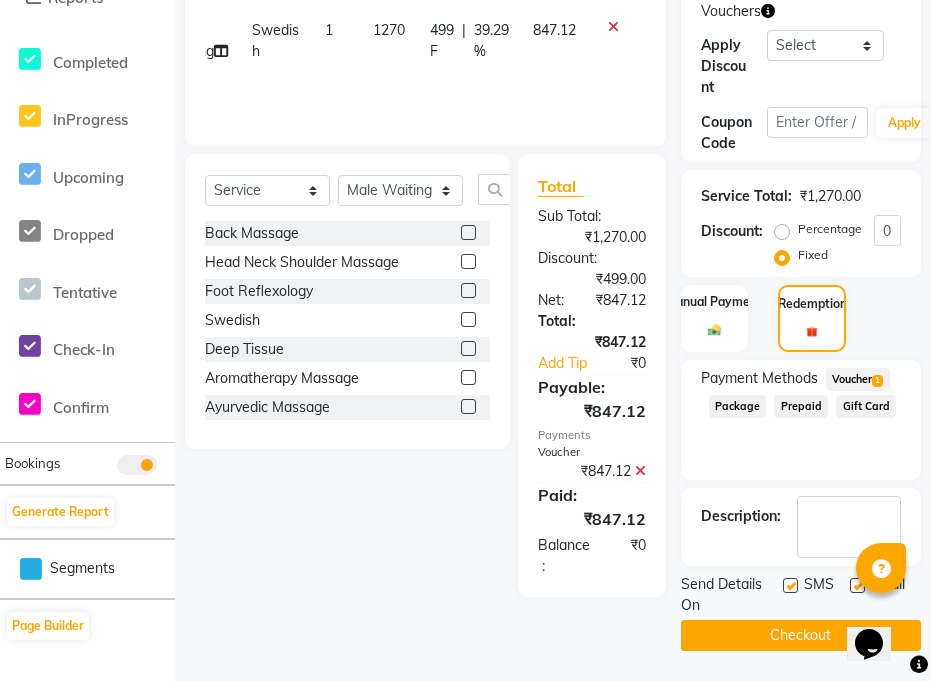 click on "Checkout" 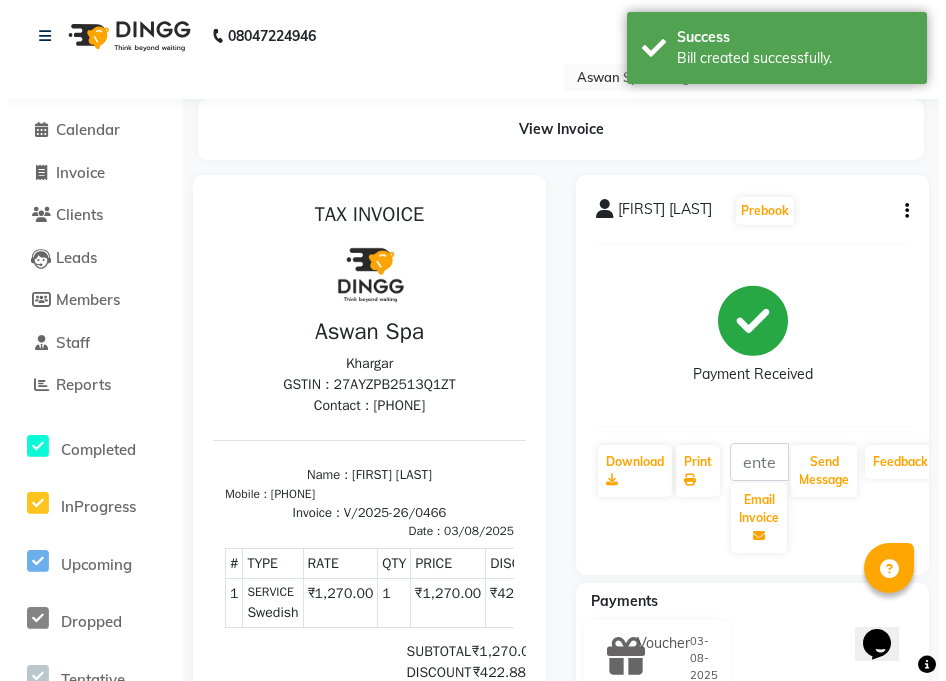 scroll, scrollTop: 0, scrollLeft: 0, axis: both 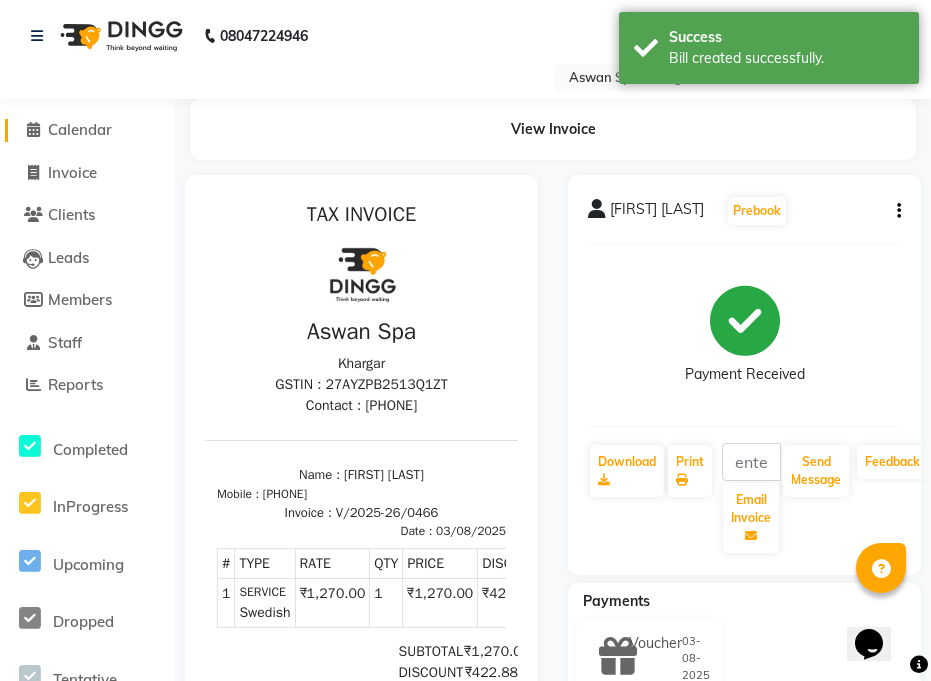 click on "Calendar" 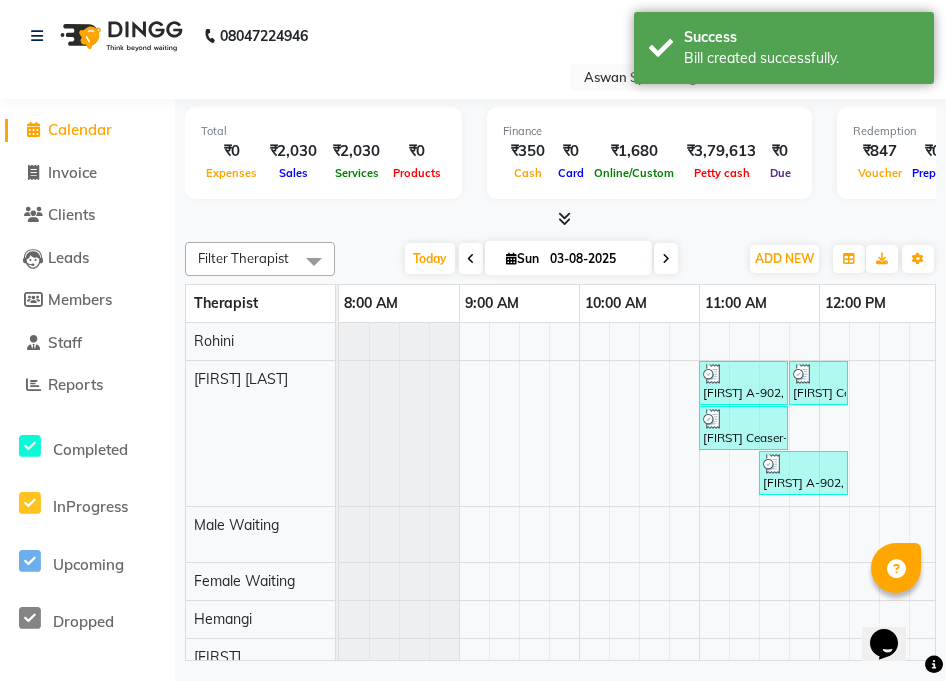 scroll, scrollTop: 0, scrollLeft: 191, axis: horizontal 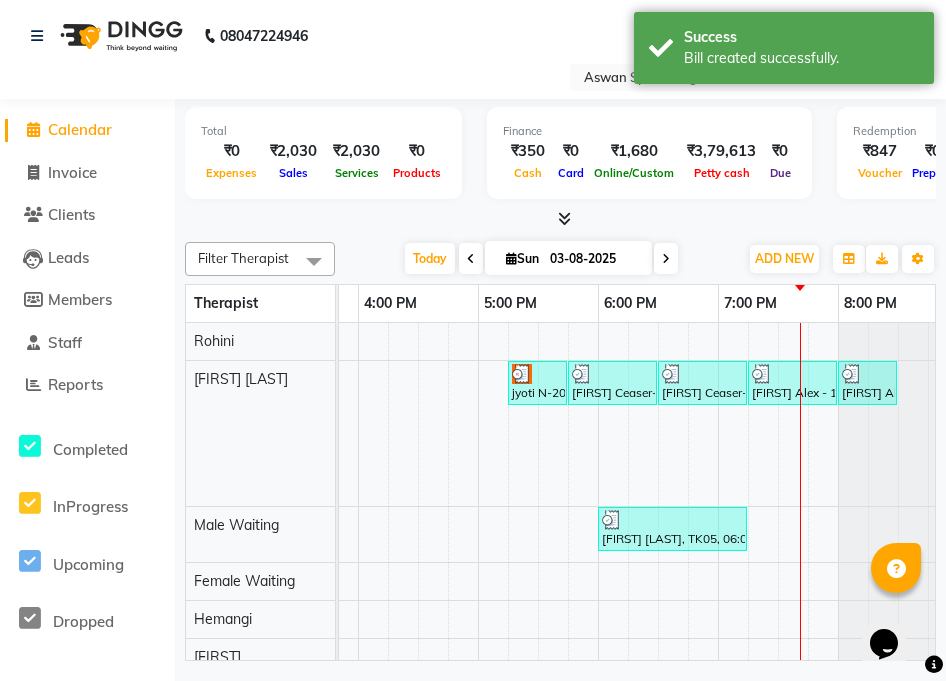 click at bounding box center (537, 374) 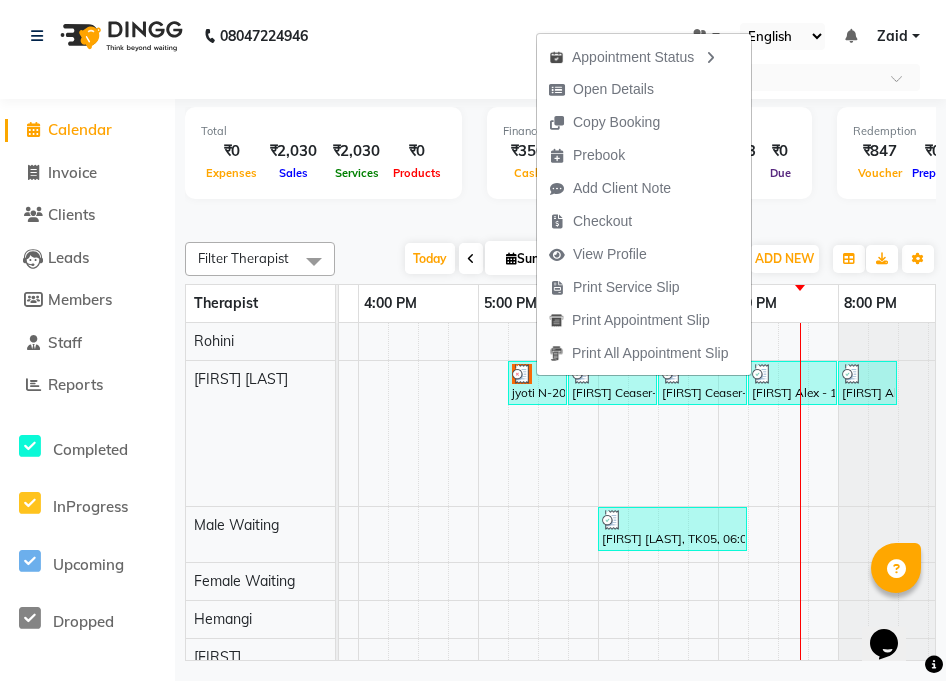 click on "[FIRST] N-2007, TK03, 05:15 PM-05:45 PM, Haircut Kids <8 yrs" at bounding box center [537, 383] 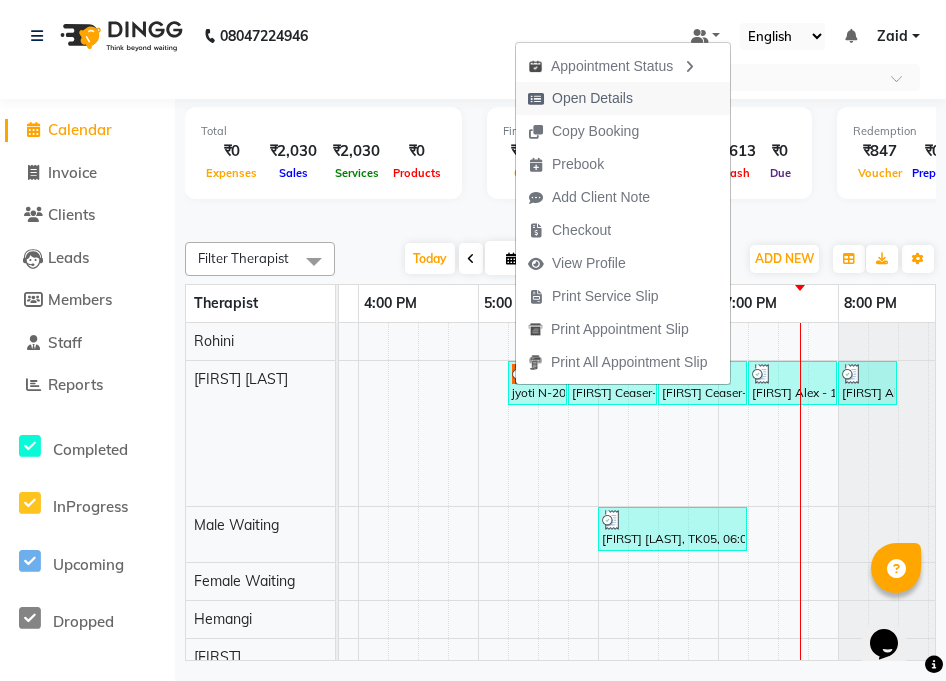click on "Open Details" at bounding box center [592, 98] 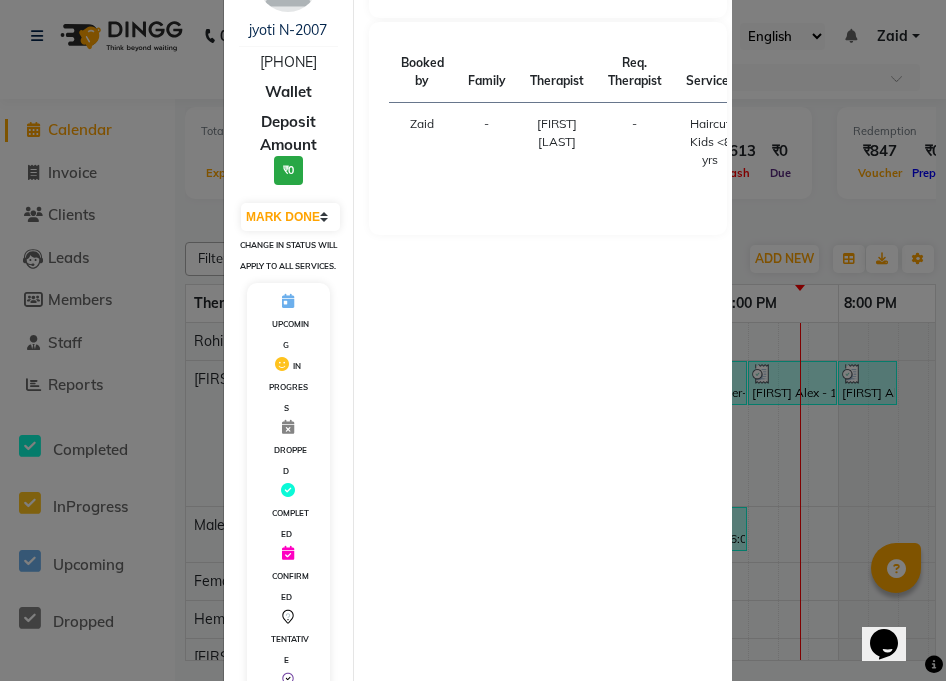 scroll, scrollTop: 51, scrollLeft: 0, axis: vertical 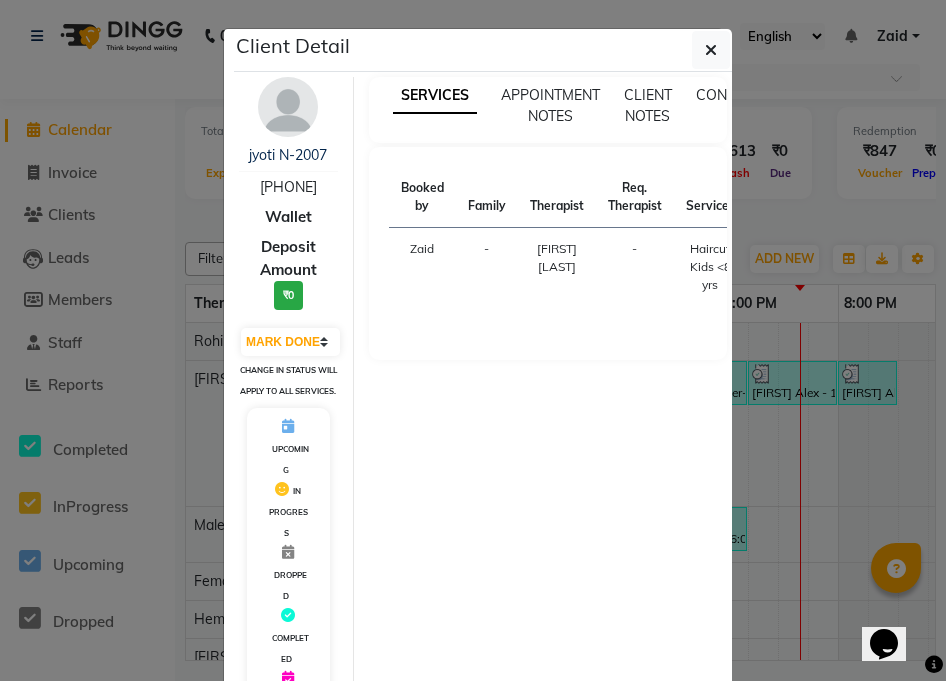 click on "Client Detail  jyoti N-2007   9819800589 Wallet Deposit Amount  ₹0  Select MARK DONE UPCOMING Change in status will apply to all services. UPCOMING IN PROGRESS DROPPED COMPLETED CONFIRMED TENTATIVE CHECK-IN SERVICES APPOINTMENT NOTES CLIENT NOTES CONSUMPTION Booked by Family Therapist Req. Therapist Services Time Status  Zaid  - Zaid Malik -  Haircut Kids <8 yrs   5:15 PM-5:45 PM   Checkout" 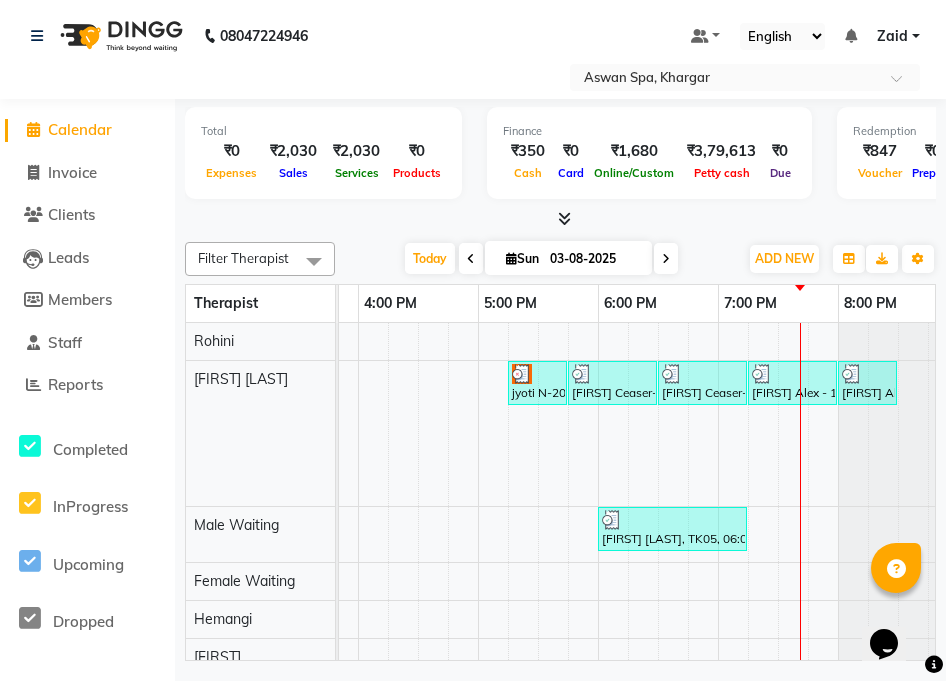 click on "[FIRST] N-2007, TK03, 05:15 PM-05:45 PM, Haircut Kids <8 yrs" at bounding box center (537, 383) 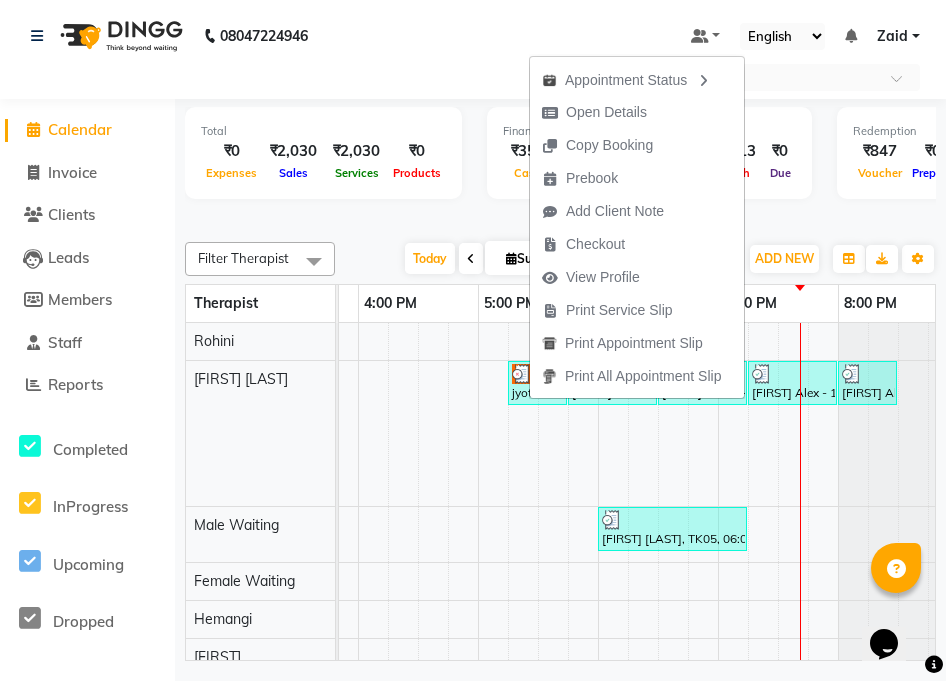 click at bounding box center [463, 499] 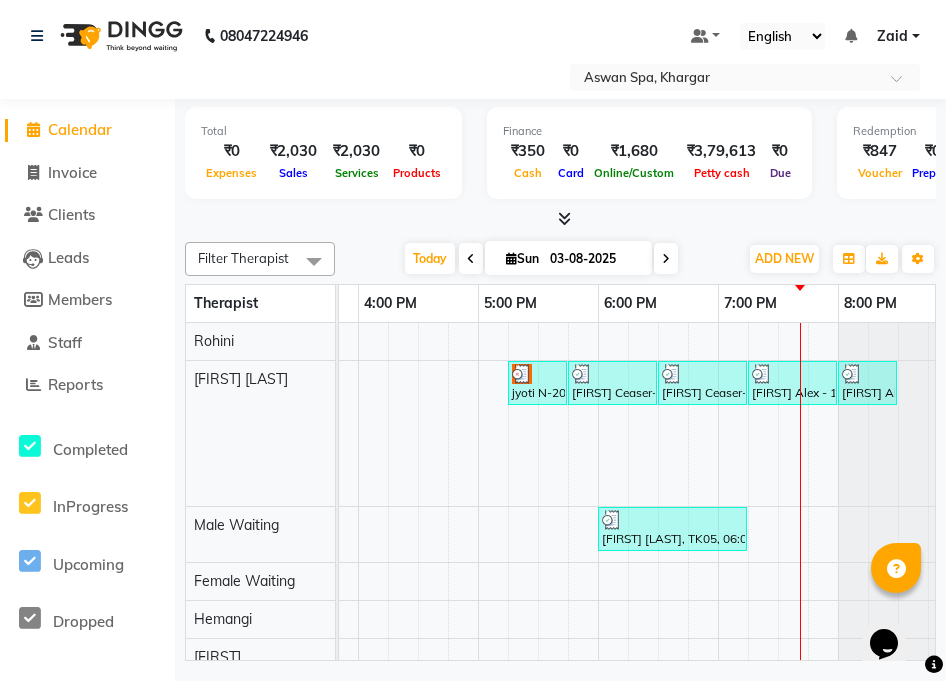 click on "[FIRST] N-2007, TK03, 05:15 PM-05:45 PM, Haircut Kids <8 yrs" at bounding box center [537, 383] 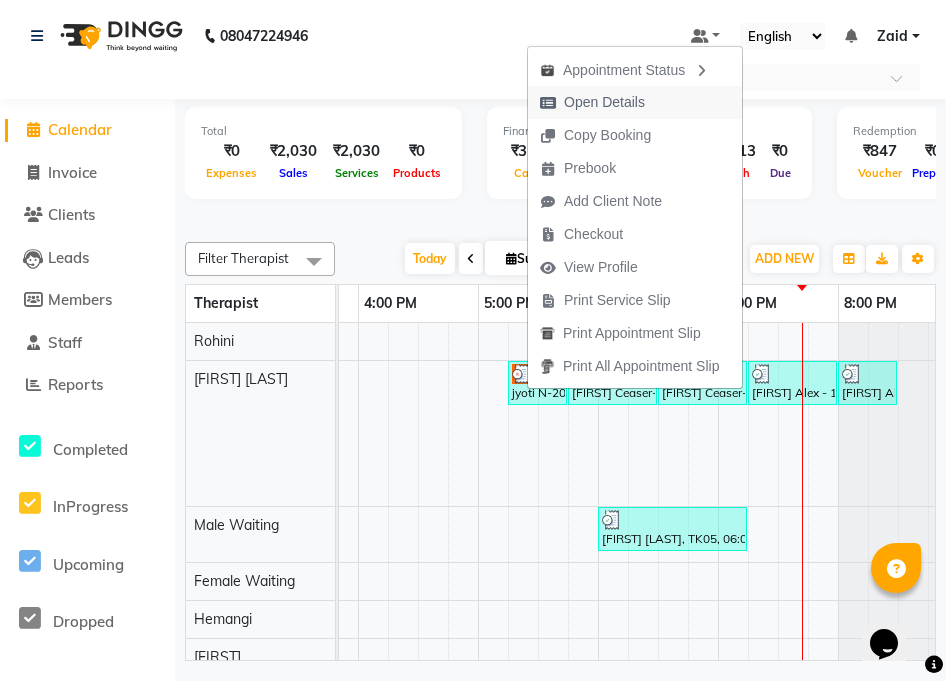 click on "Open Details" at bounding box center (604, 102) 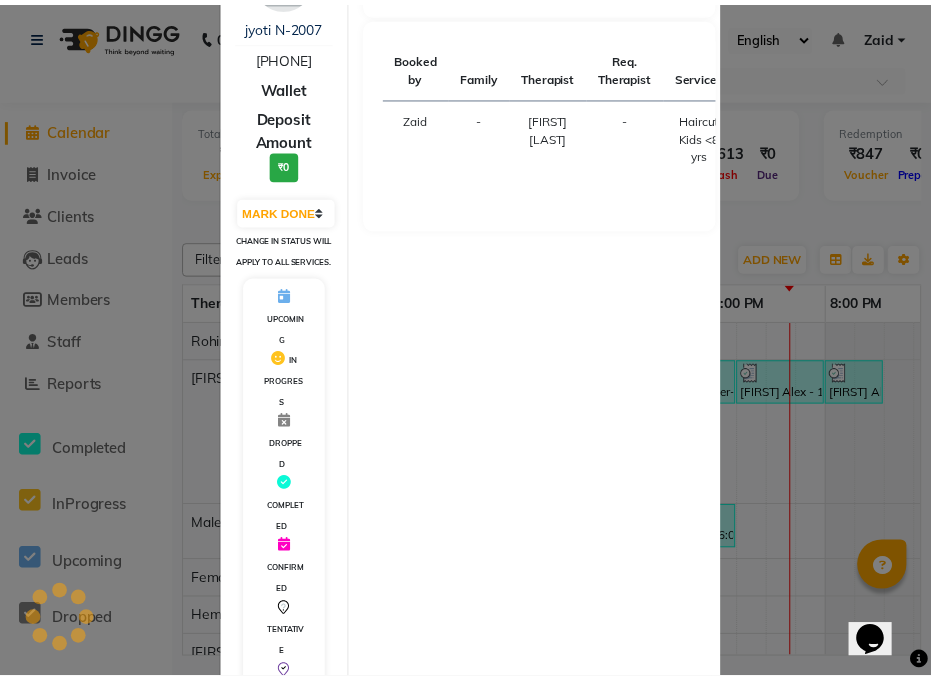 scroll, scrollTop: 291, scrollLeft: 0, axis: vertical 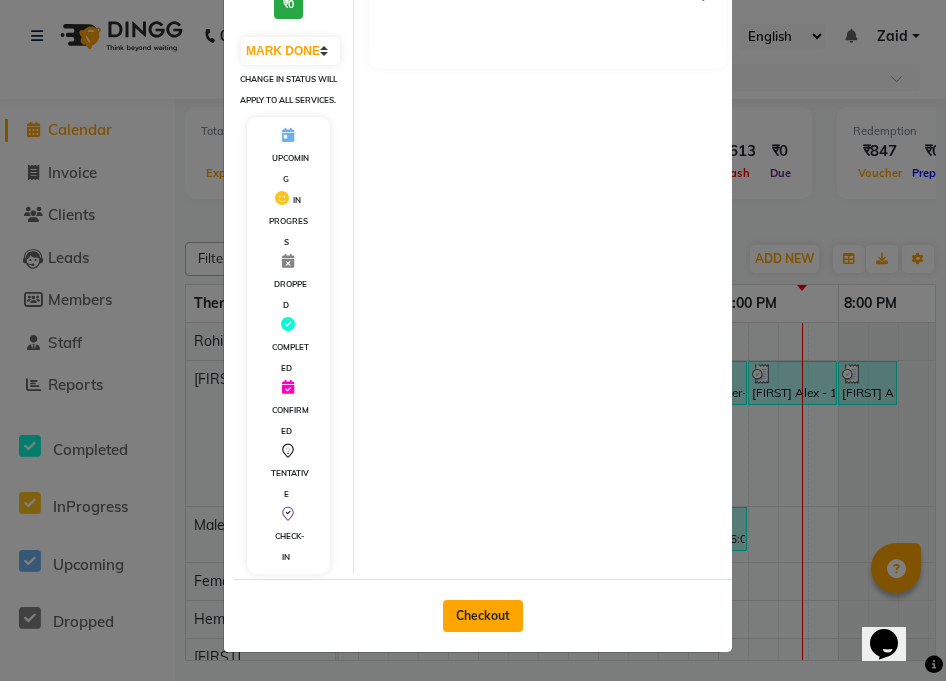 click on "Checkout" 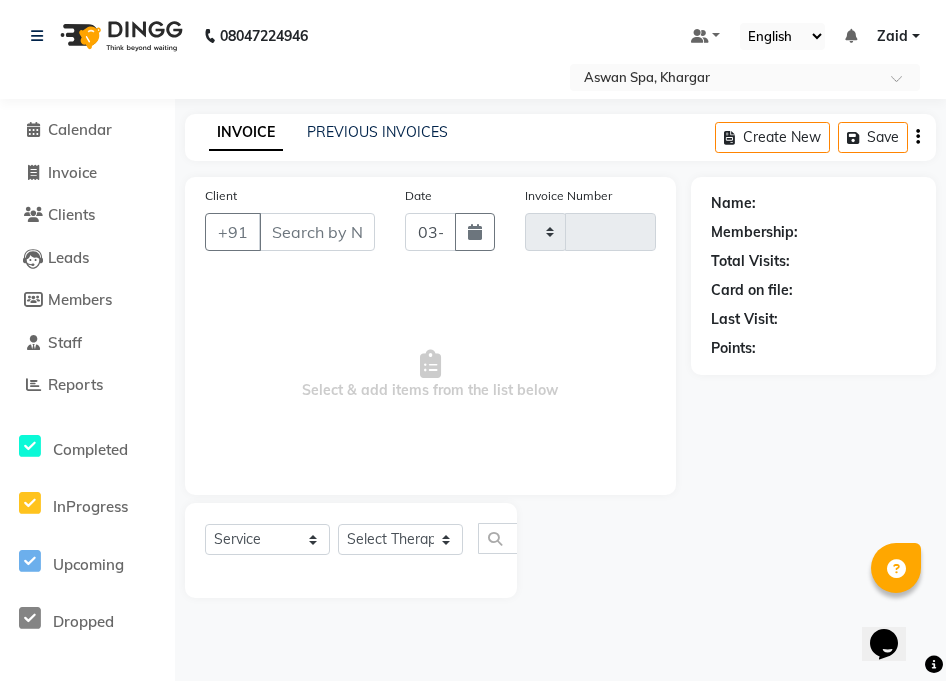 type on "0467" 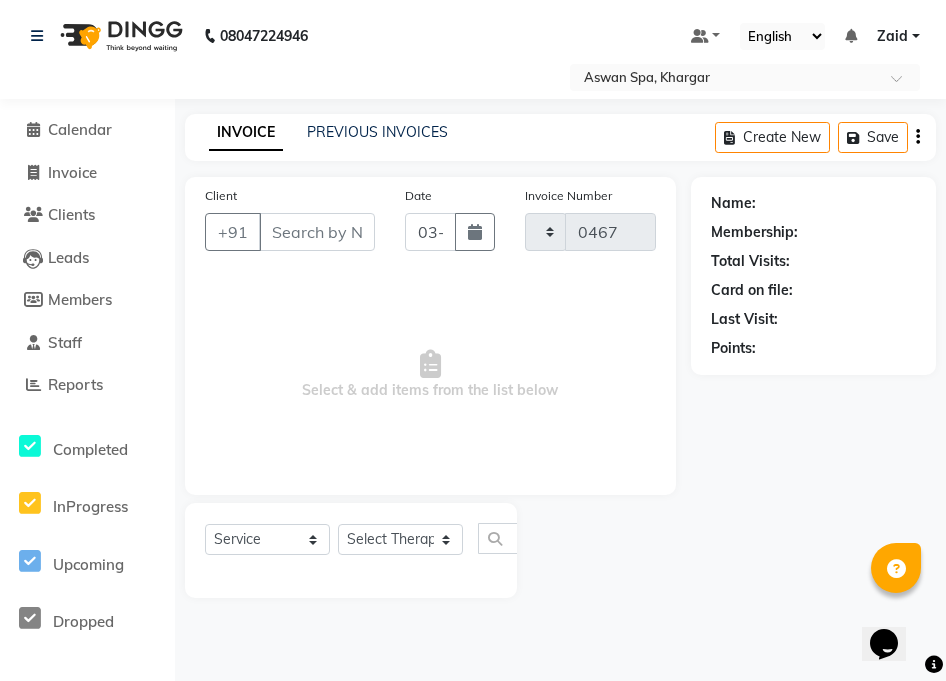select on "7449" 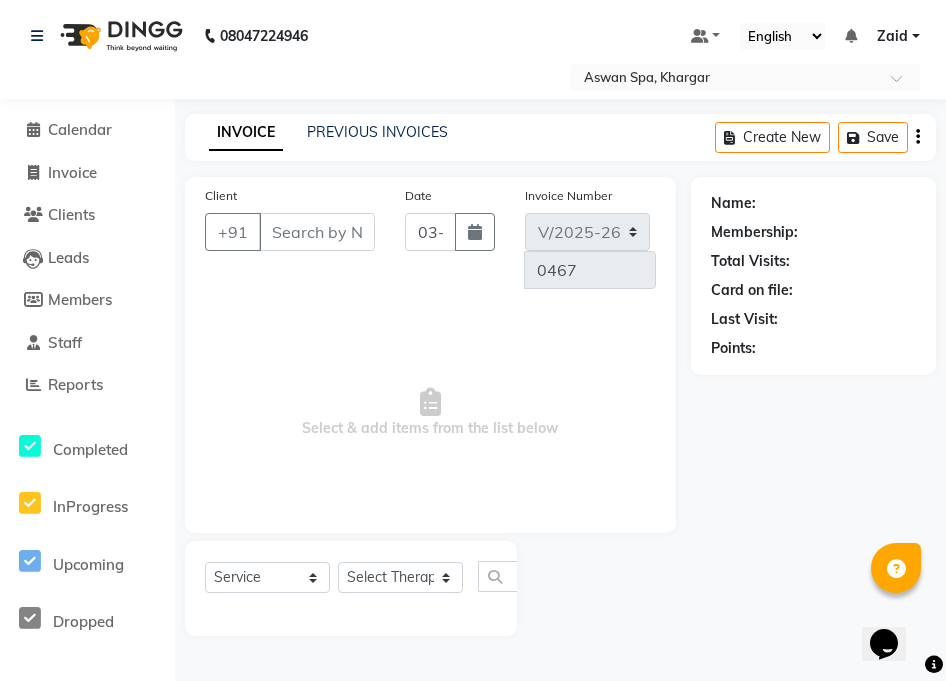 type on "9819800589" 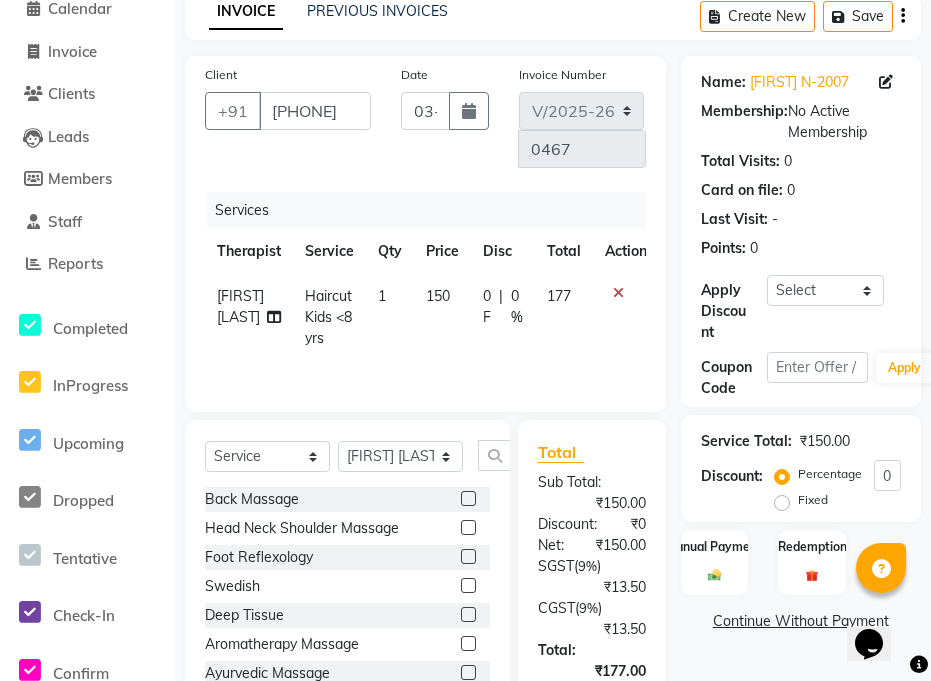 scroll, scrollTop: 313, scrollLeft: 0, axis: vertical 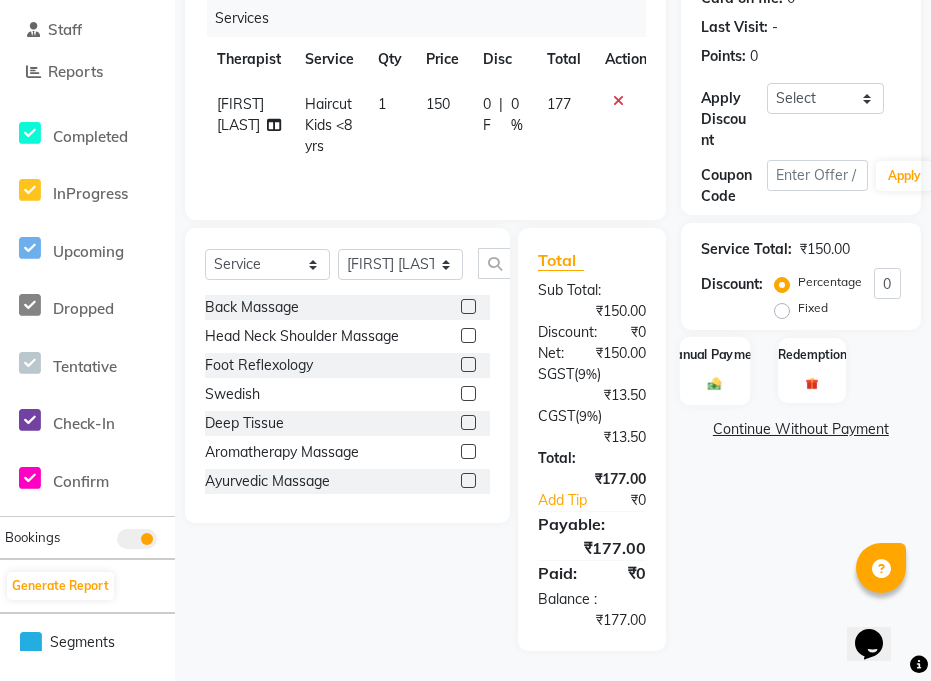 click 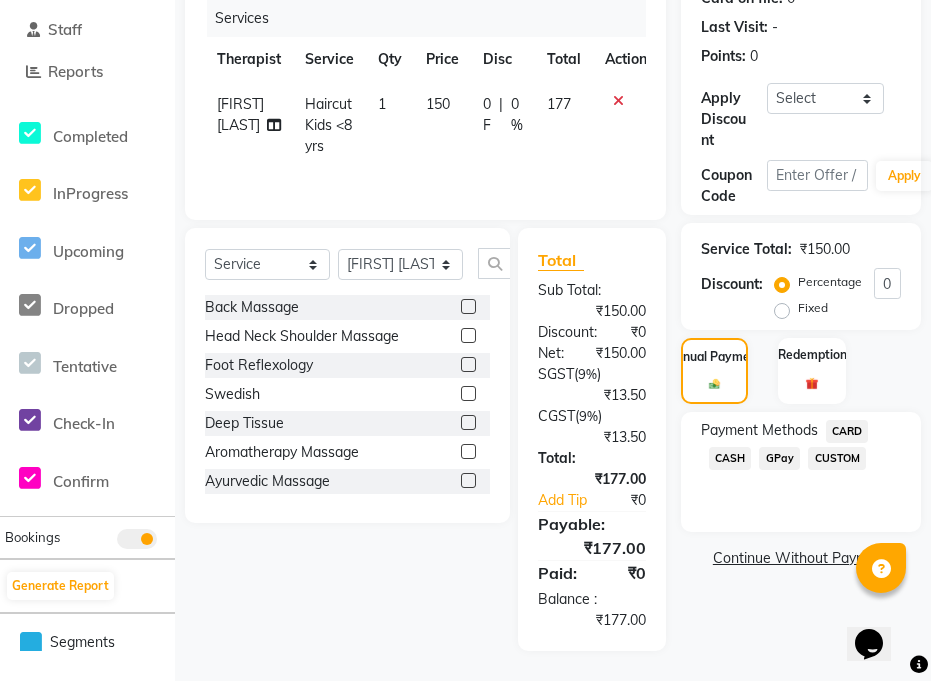 click on "GPay" 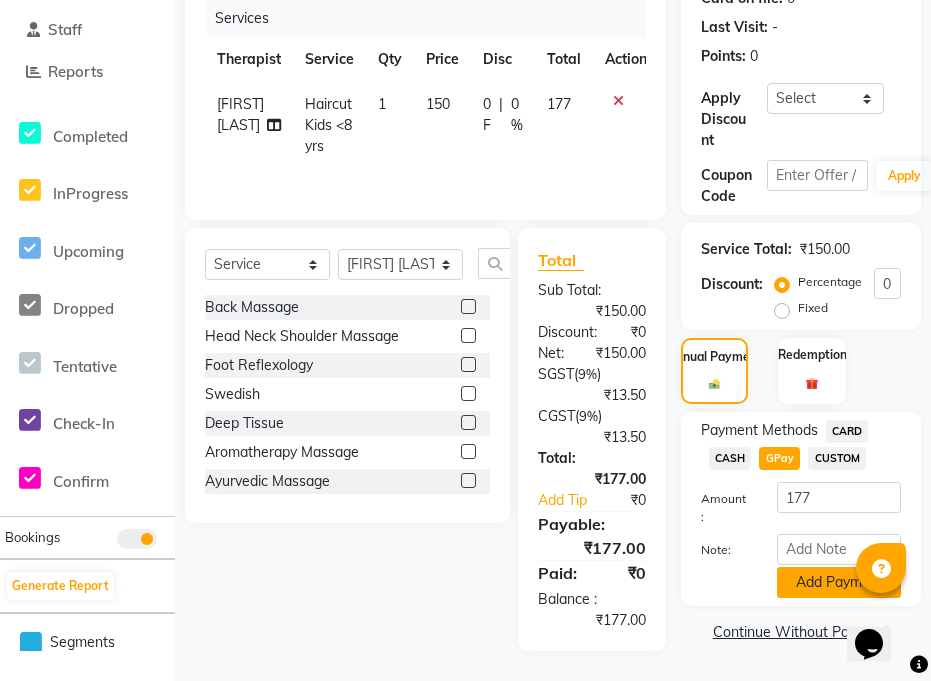 click on "Add Payment" 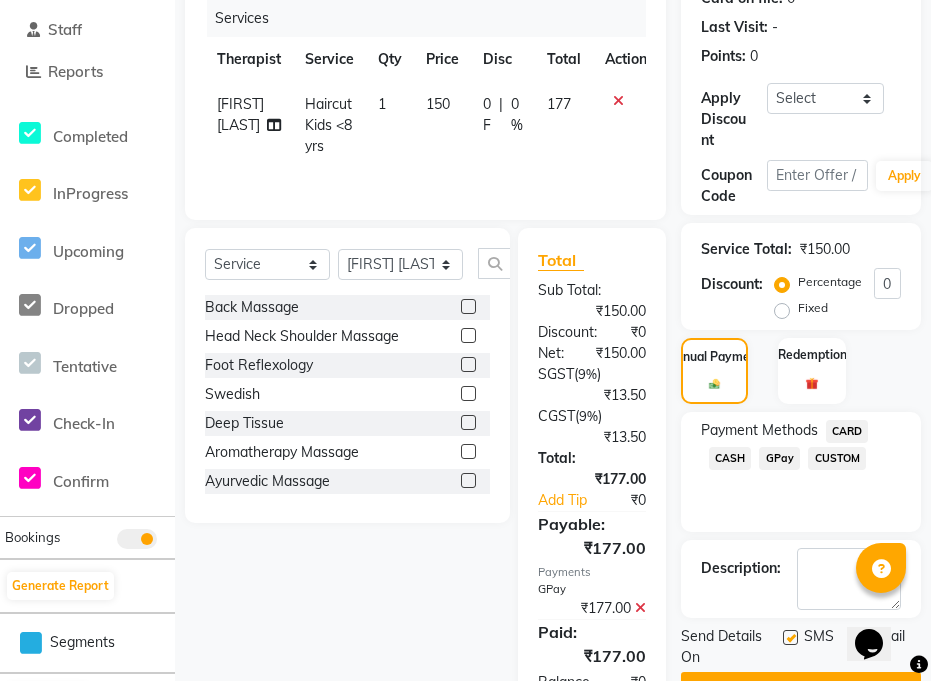 scroll, scrollTop: 396, scrollLeft: 0, axis: vertical 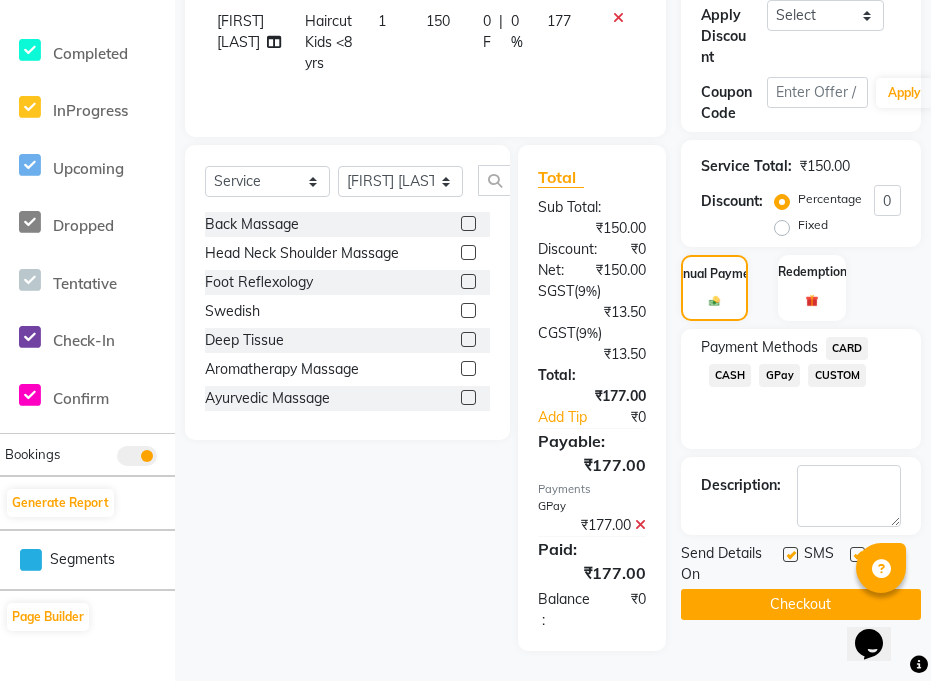 click on "Checkout" 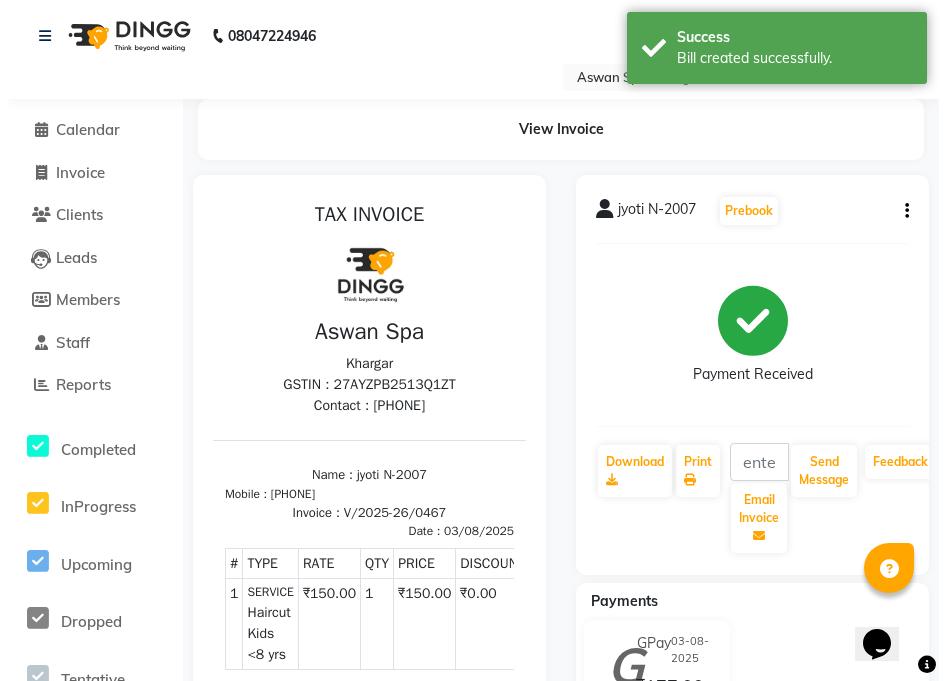 scroll, scrollTop: 0, scrollLeft: 0, axis: both 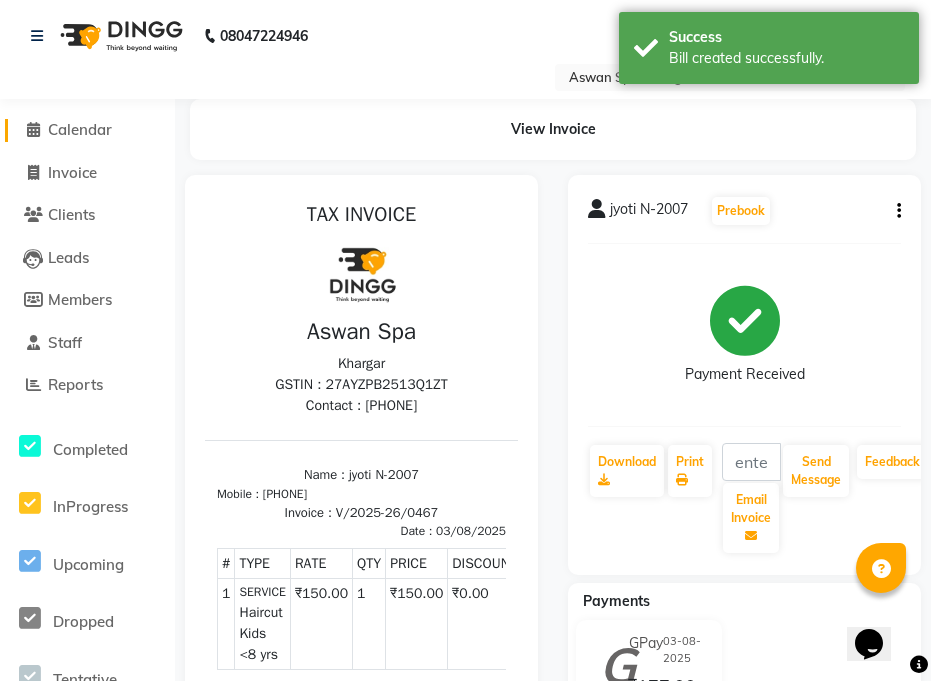 click on "Calendar" 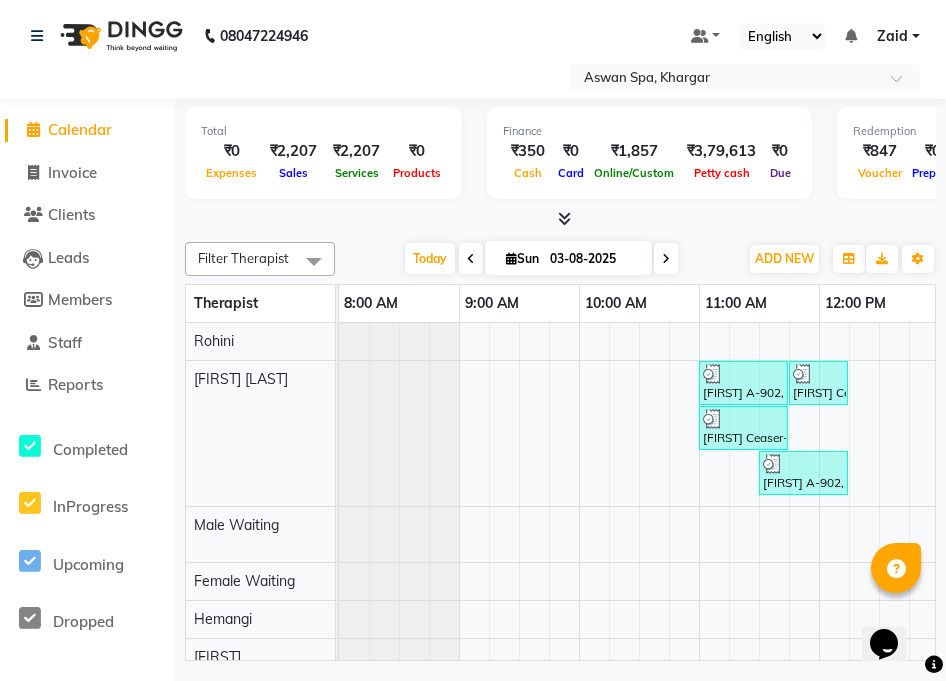 scroll, scrollTop: 0, scrollLeft: 366, axis: horizontal 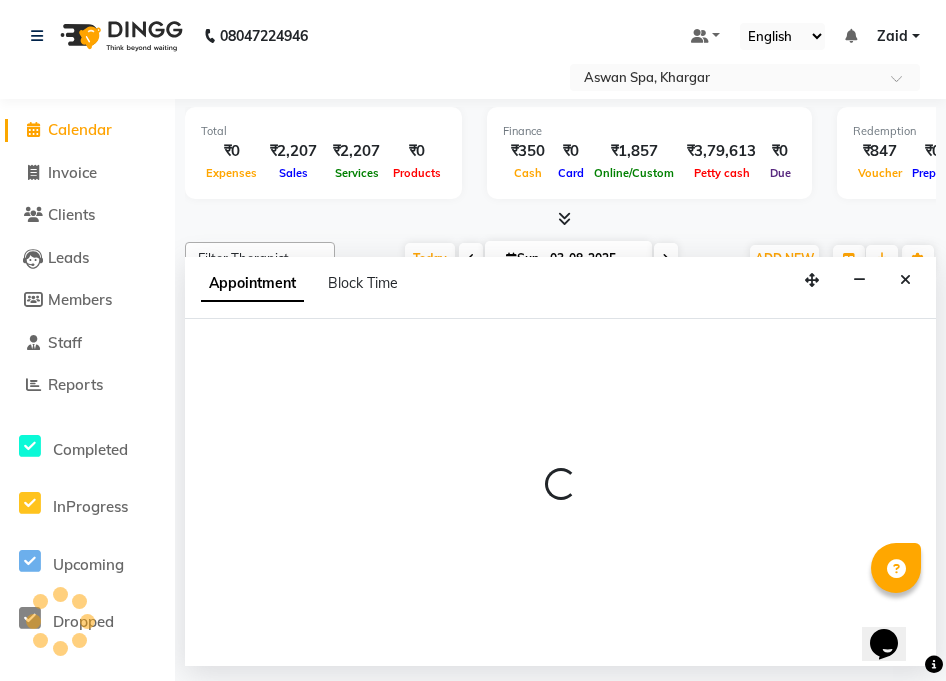 select on "79842" 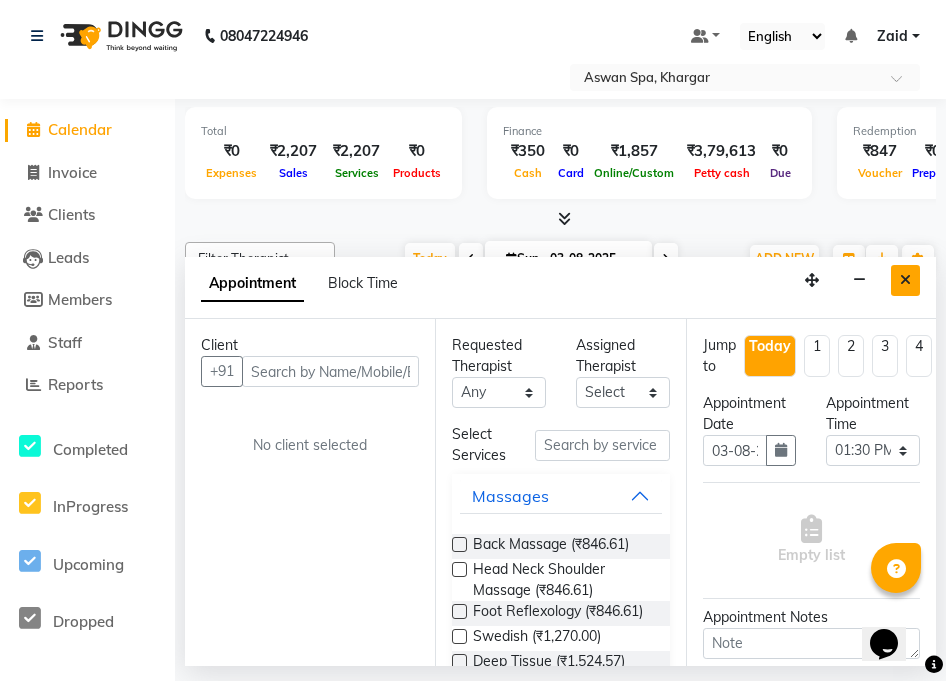 click at bounding box center (905, 280) 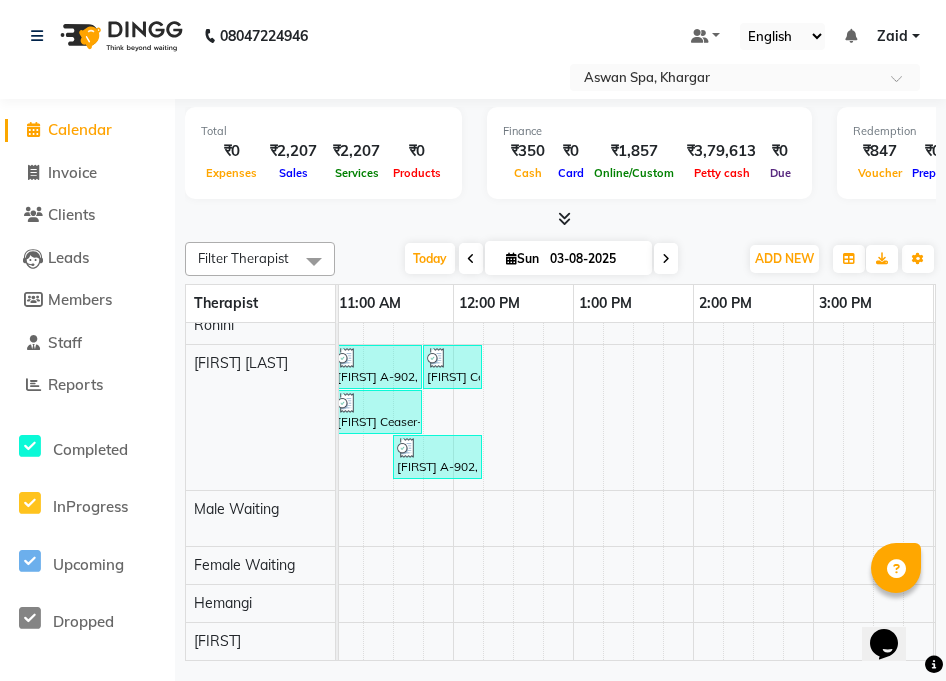 scroll, scrollTop: 31, scrollLeft: 604, axis: both 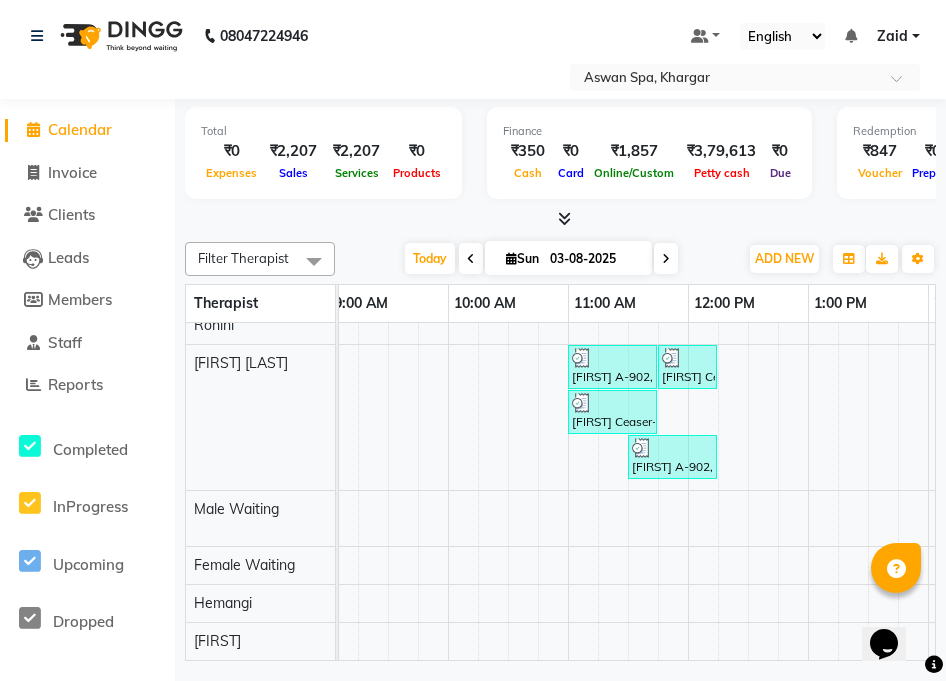 click at bounding box center (471, 259) 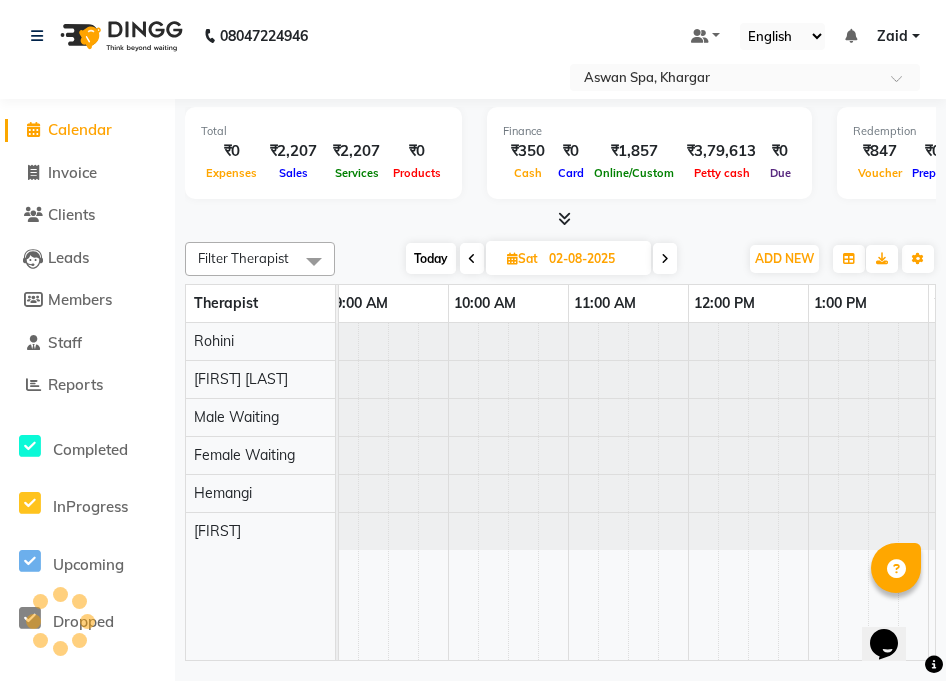 scroll, scrollTop: 0, scrollLeft: 0, axis: both 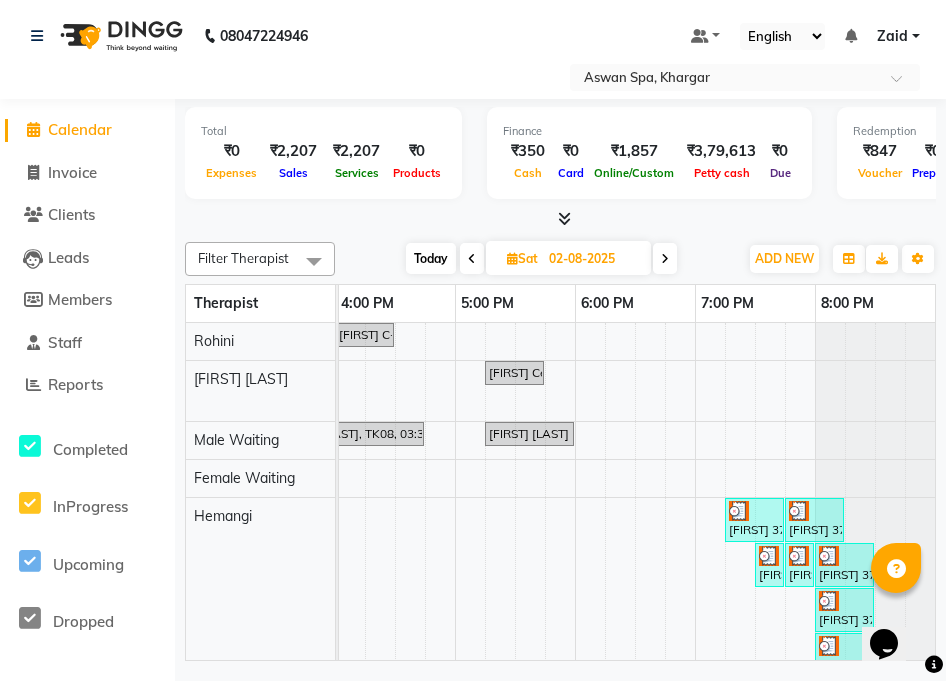 click at bounding box center (665, 259) 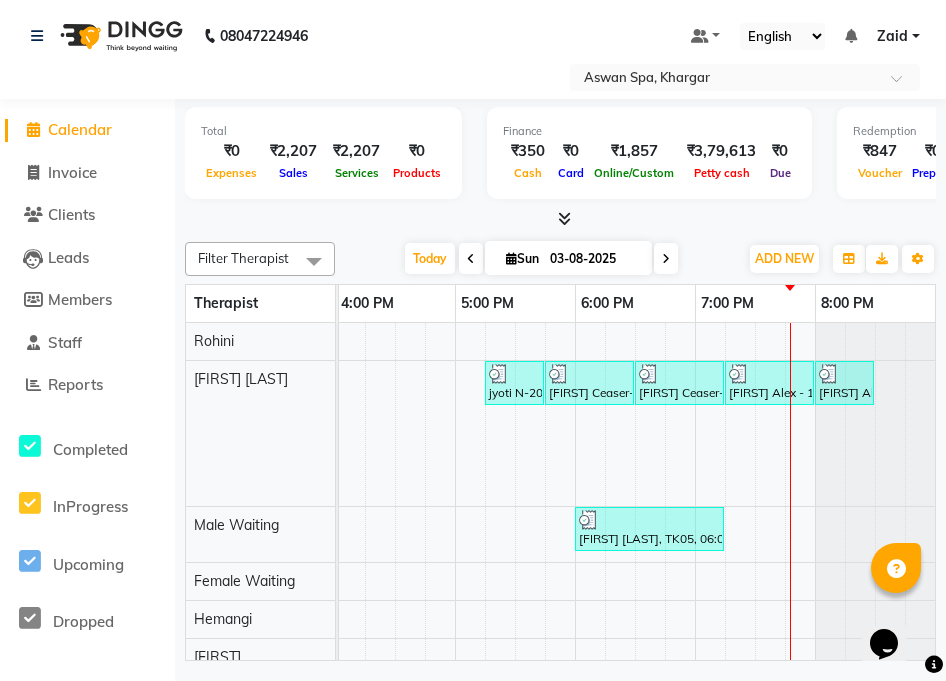 click at bounding box center [471, 258] 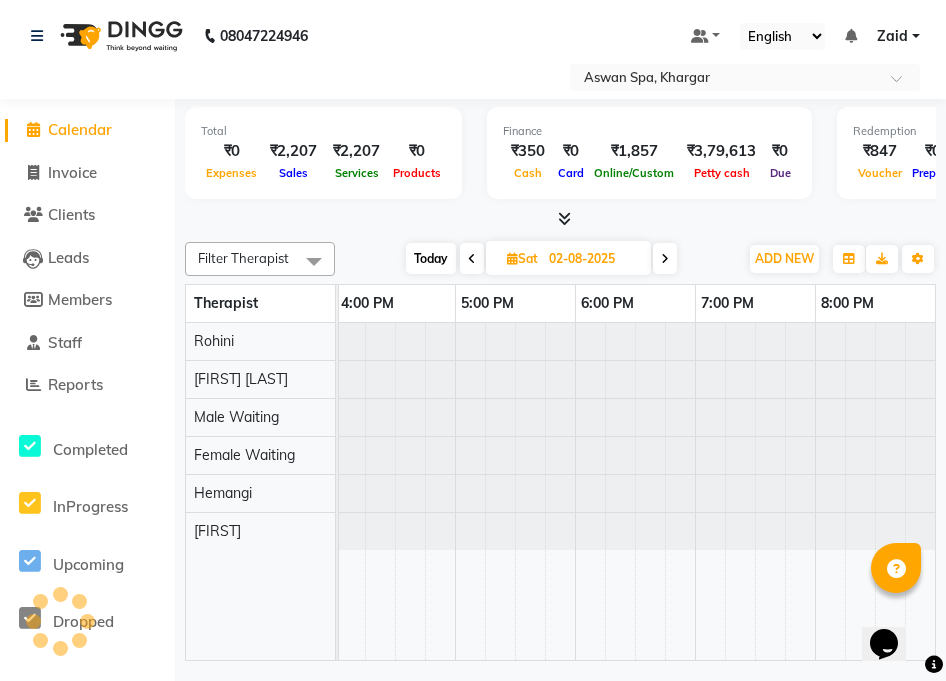scroll, scrollTop: 0, scrollLeft: 964, axis: horizontal 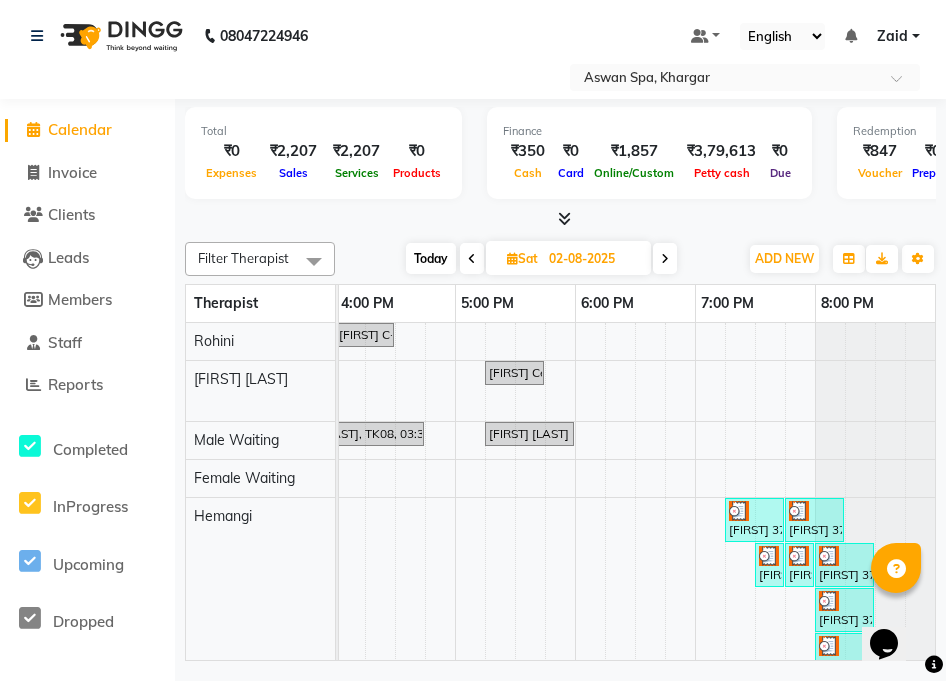 click at bounding box center (472, 259) 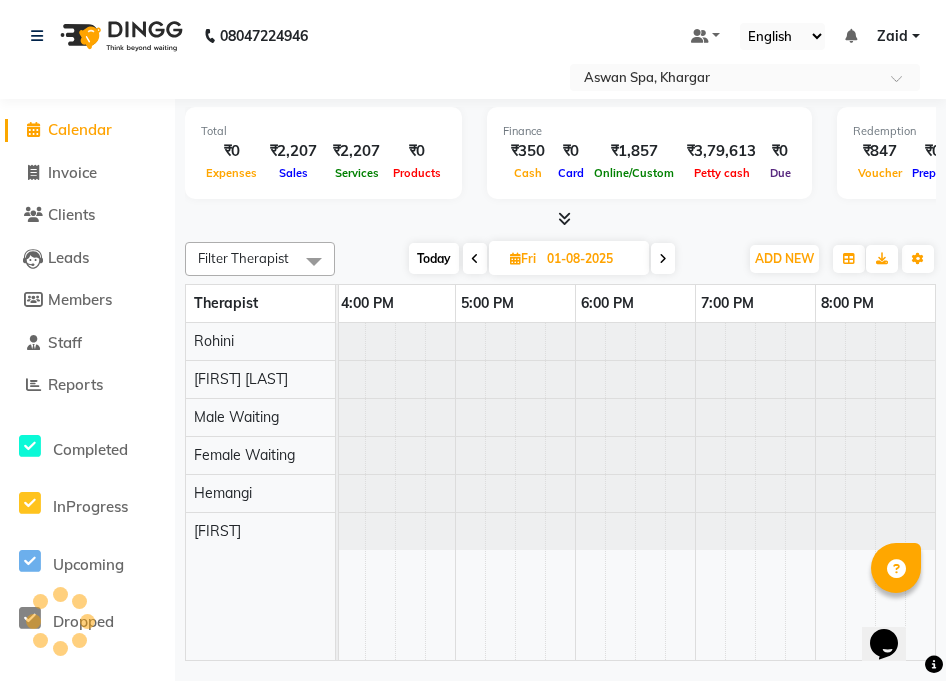 scroll, scrollTop: 0, scrollLeft: 0, axis: both 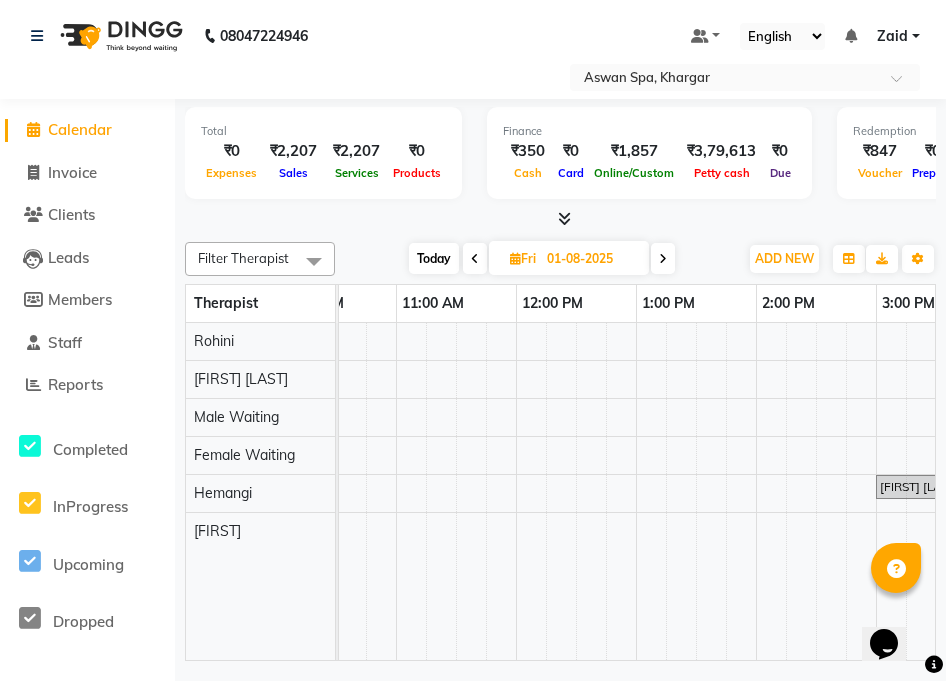 click at bounding box center (321, 491) 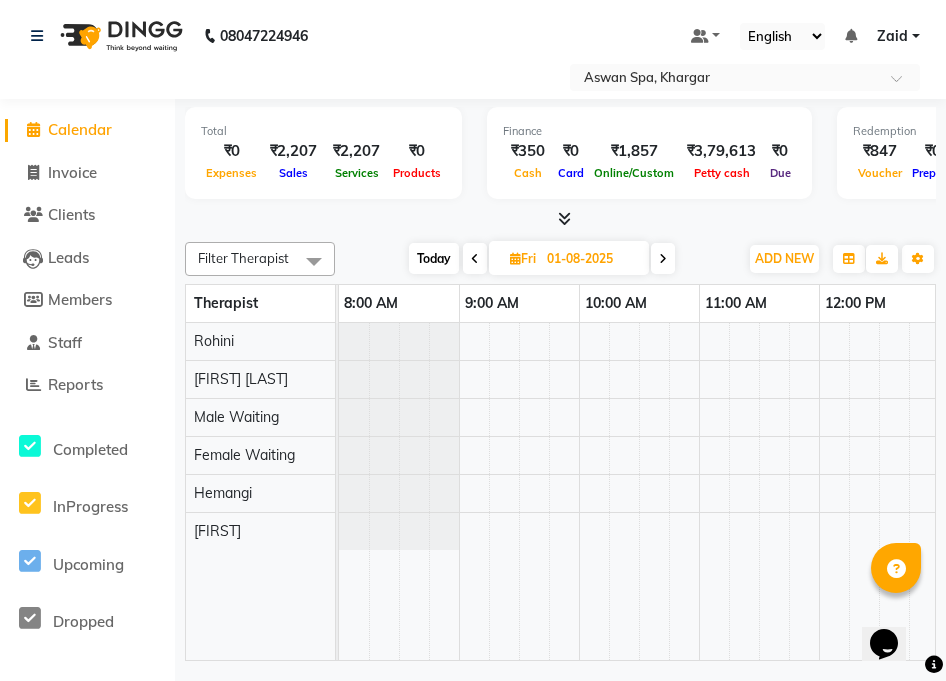click at bounding box center (475, 259) 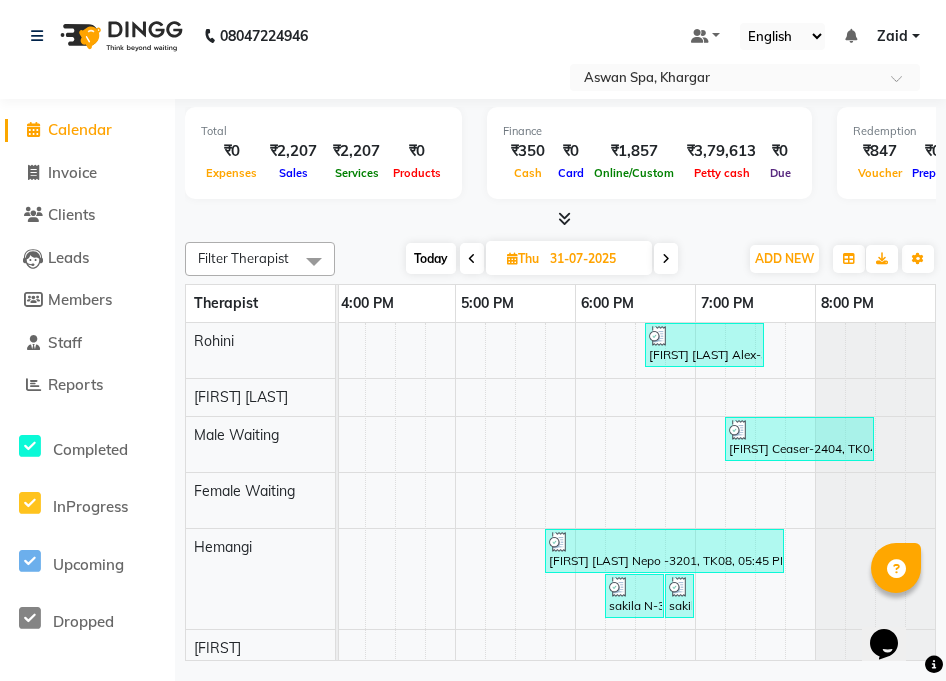 click at bounding box center [472, 259] 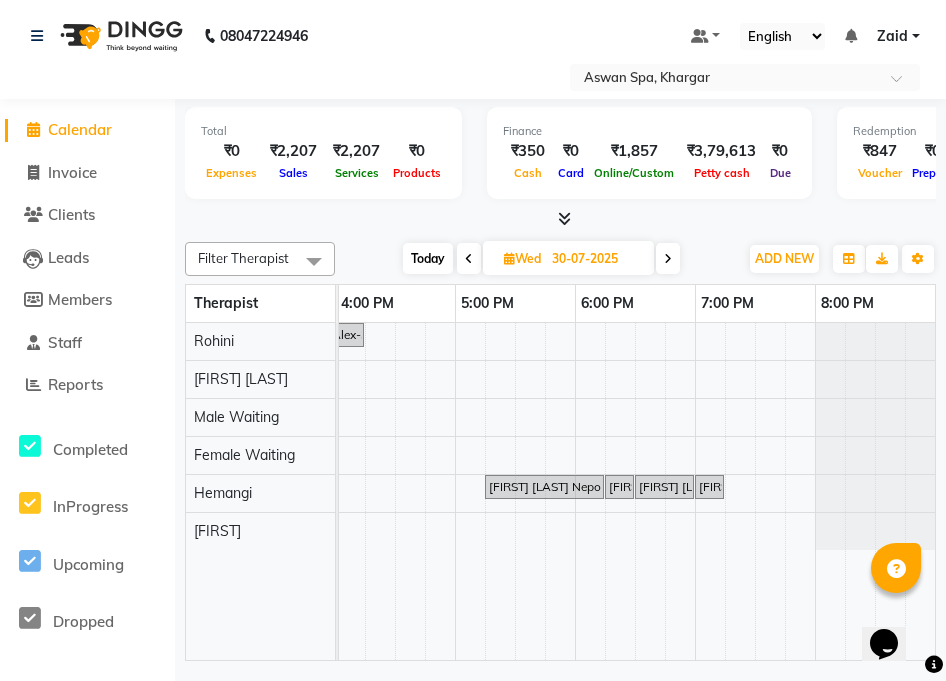 click at bounding box center [469, 259] 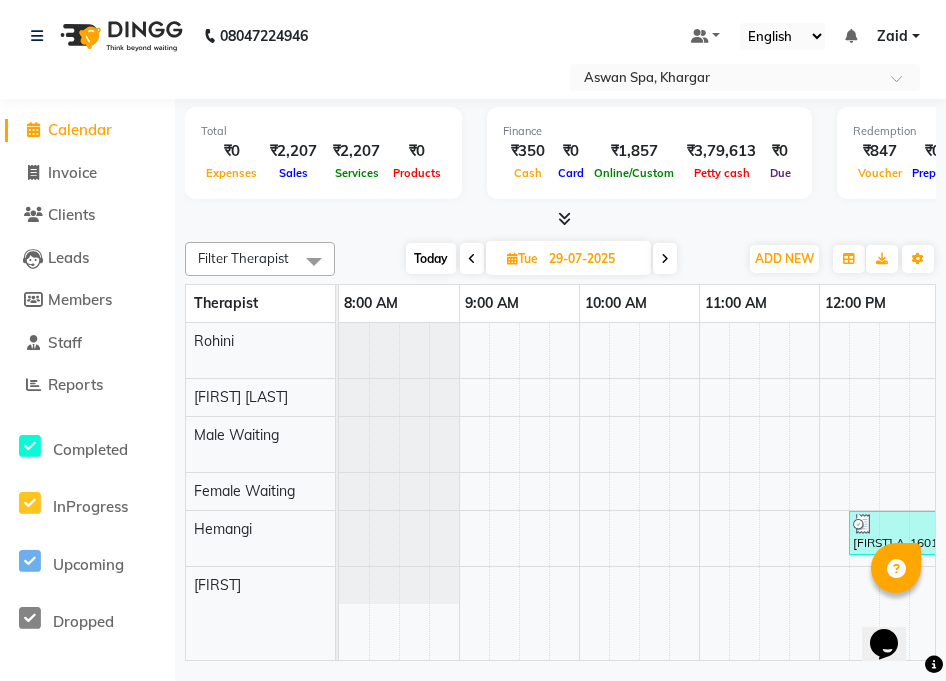 click at bounding box center [472, 258] 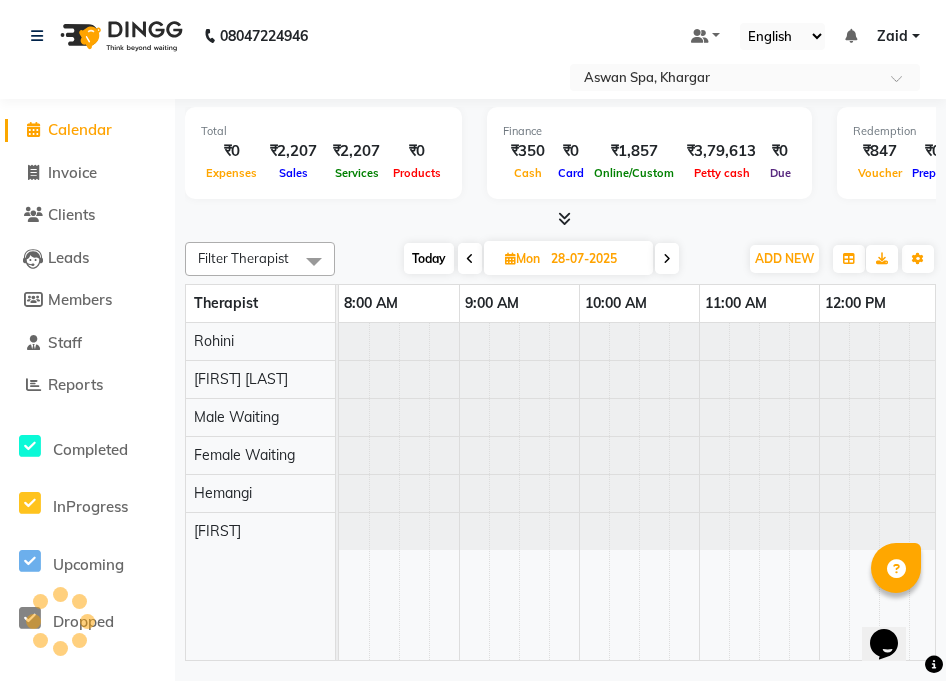 scroll, scrollTop: 0, scrollLeft: 964, axis: horizontal 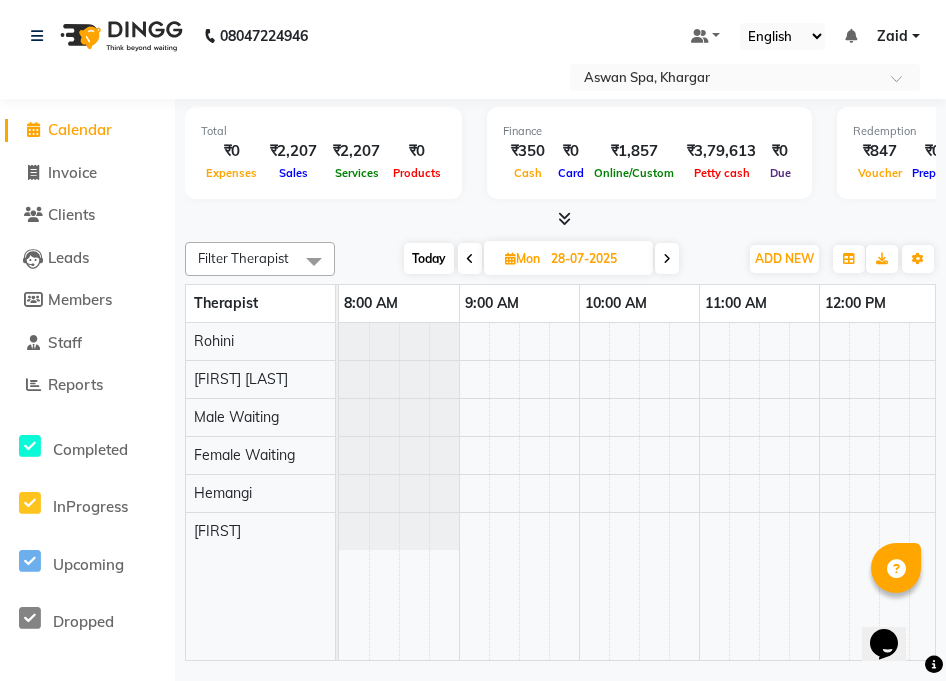 click at bounding box center (470, 259) 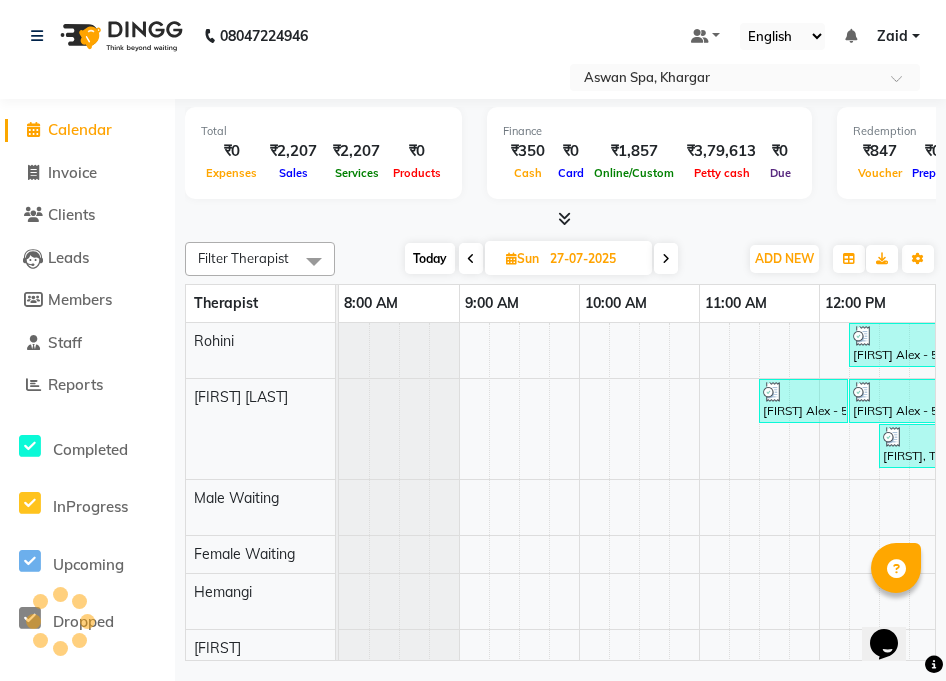 scroll, scrollTop: 0, scrollLeft: 964, axis: horizontal 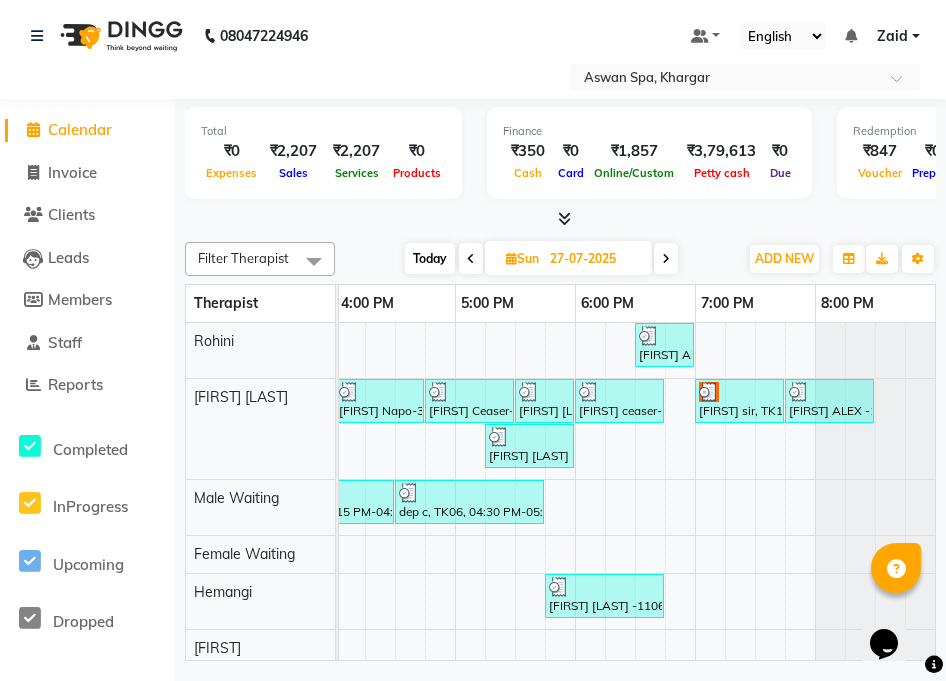 click at bounding box center (604, 587) 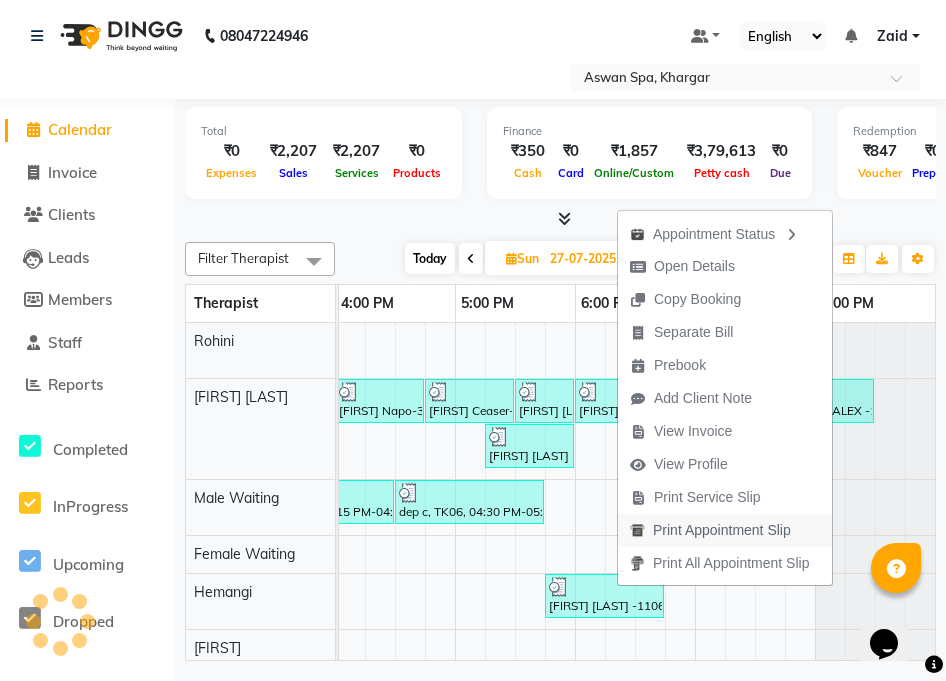 click at bounding box center [637, 530] 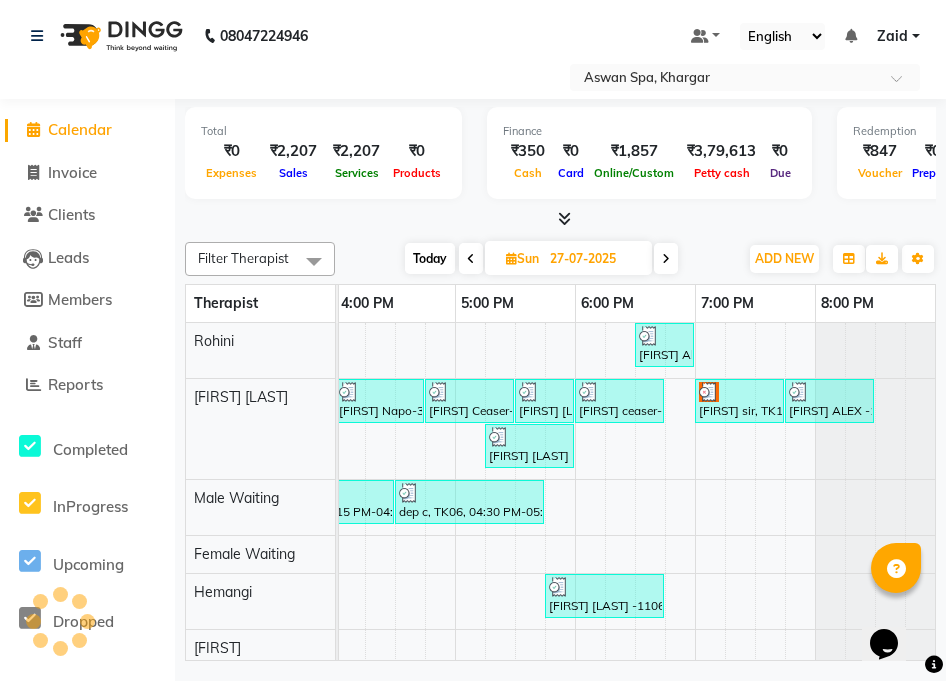 click on "08047224946 Select Location × Aswan Spa, Khargar Default Panel My Panel English ENGLISH Español العربية मराठी हिंदी ગુજરાતી தமிழ் 中文 Notifications nothing to show Zaid Manage Profile Change Password Sign out  Version:3.15.11  ☀ Aswan Spa, Khargar  Calendar  Invoice  Clients  Leads   Members  Staff  Reports Completed InProgress Upcoming Dropped Tentative Check-In Confirm Bookings Generate Report Segments Page Builder Total  ₹0  Expenses ₹2,207  Sales ₹2,207  Services ₹0  Products Finance  ₹350  Cash ₹0  Card ₹1,857  Online/Custom ₹3,79,613 Petty cash ₹0 Due  Redemption  ₹847 Voucher ₹0 Prepaid ₹0 Package ₹0  Gift Cards ₹0  Wallet  Appointment  10 Completed 0 Upcoming 0 Ongoing 0 No show  Other sales  ₹0  Packages ₹0  Memberships ₹0  Vouchers ₹0  Prepaids ₹0  Gift Cards Filter Therapist Select All Female Waiting Hemangi  Male Waiting Ricky Rohini Zaid Malik Today  Sun 27-07-2025 Toggle Dropdown Add Appointment" at bounding box center [473, 340] 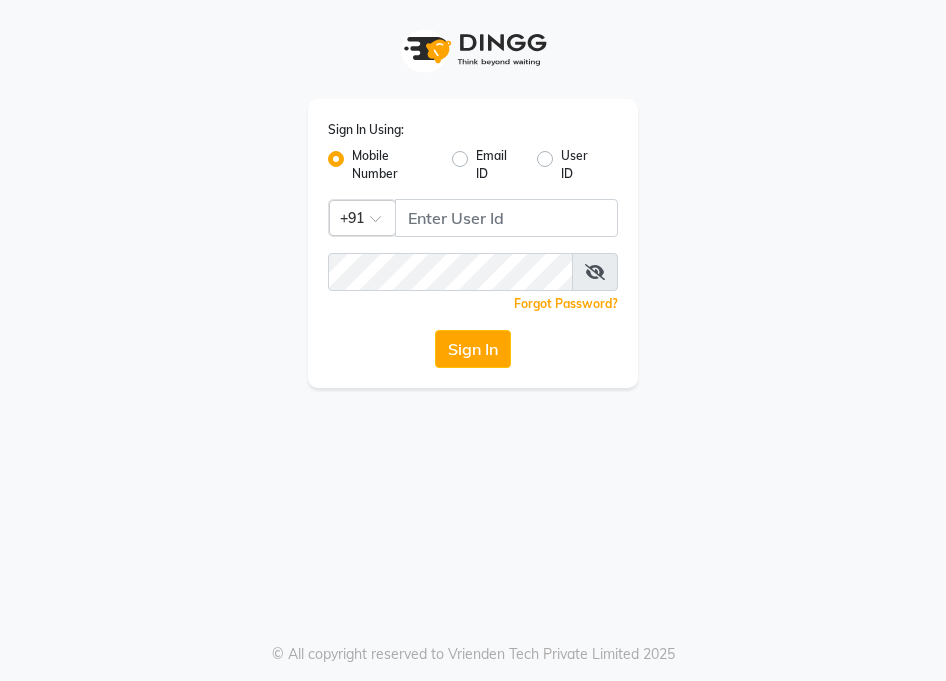 scroll, scrollTop: 0, scrollLeft: 0, axis: both 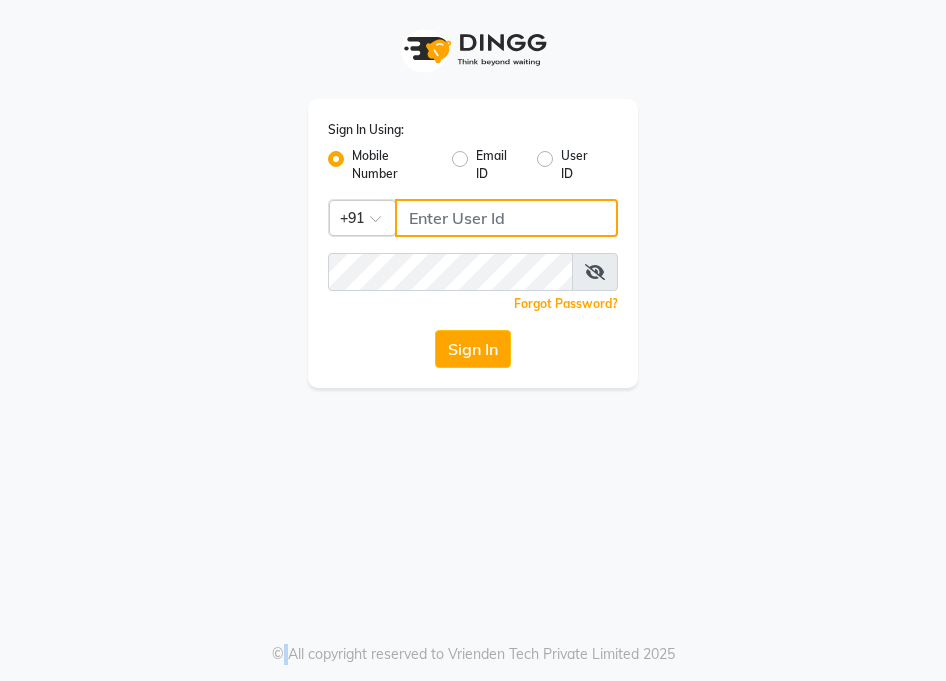 type on "9758140405" 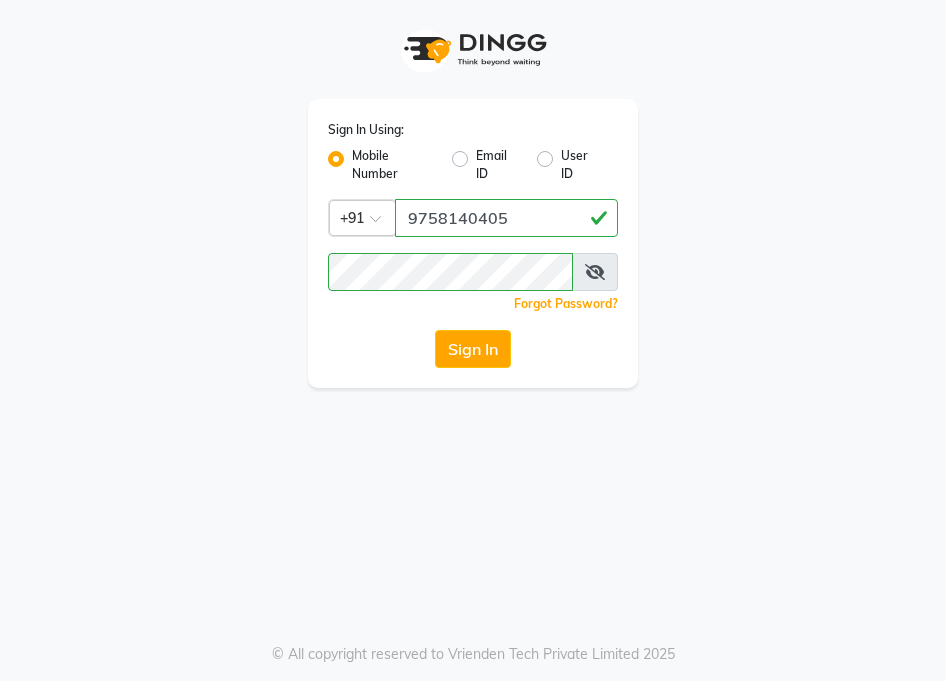 click on "Sign In Using: Mobile Number Email ID User ID Country Code × +91 [PHONE]  Remember me Forgot Password?  Sign In   © All copyright reserved to Vrienden Tech Private Limited 2025" at bounding box center [473, 340] 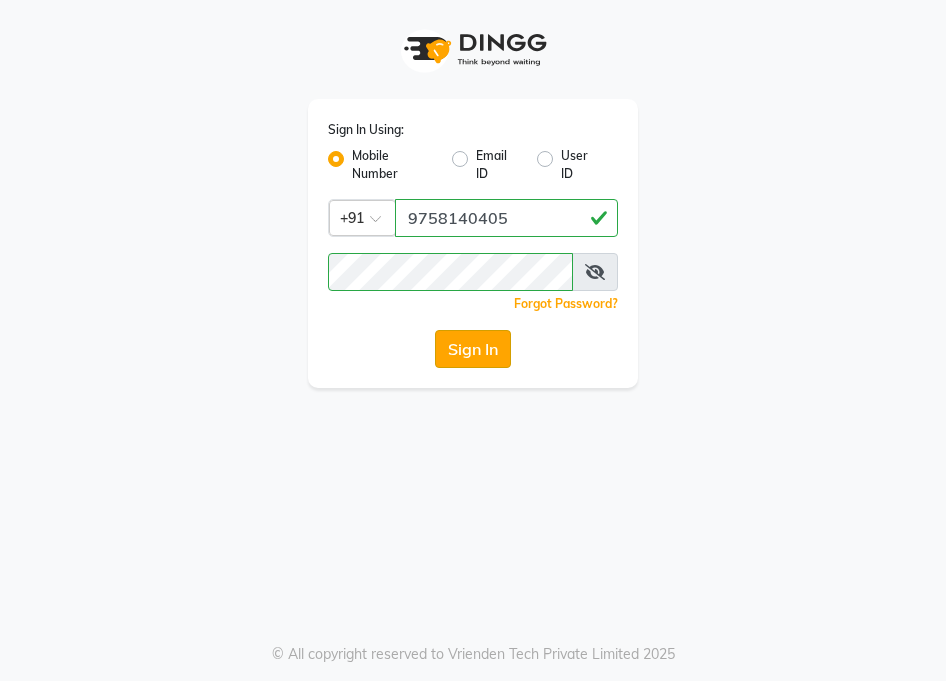 click on "Sign In" 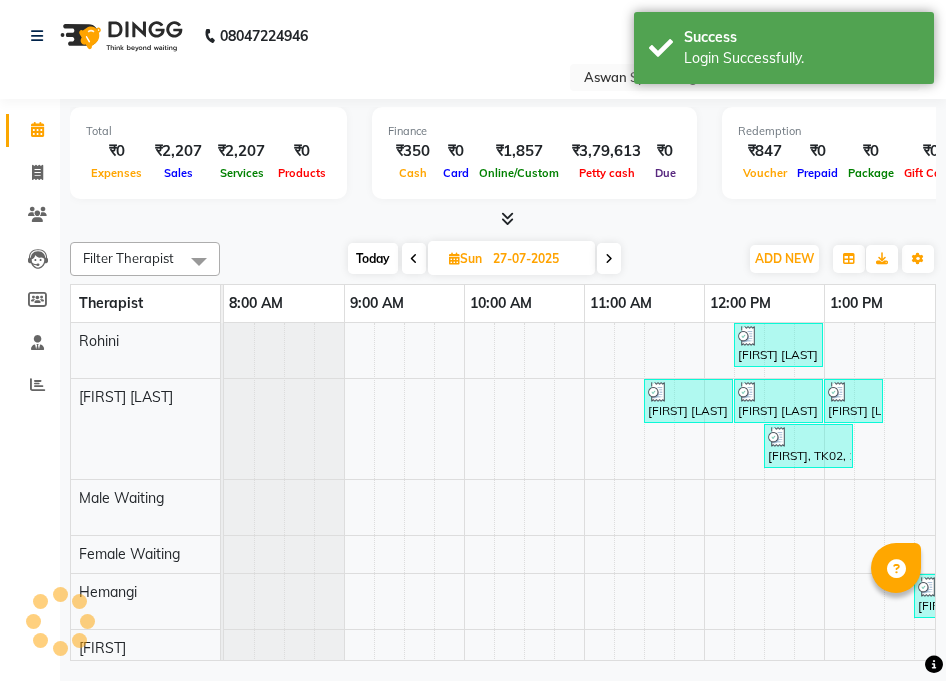 scroll, scrollTop: 0, scrollLeft: 0, axis: both 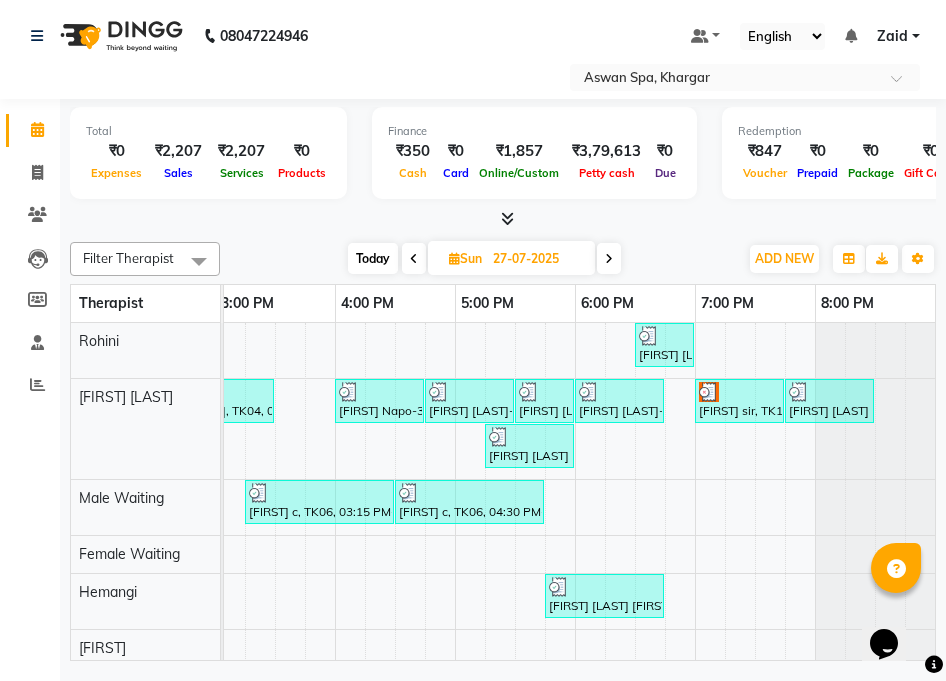 click at bounding box center [609, 259] 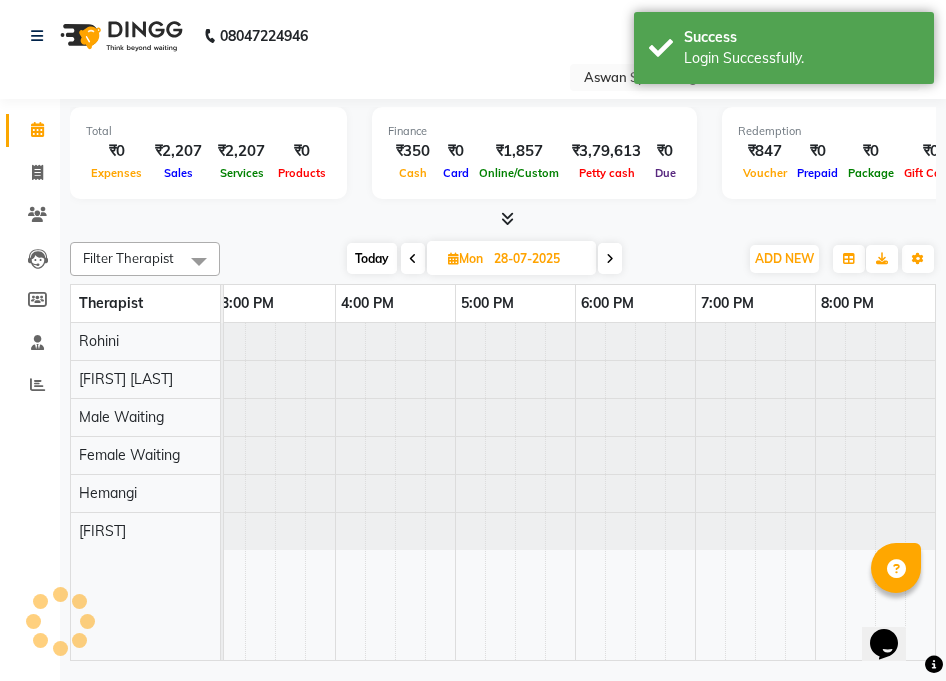 scroll, scrollTop: 0, scrollLeft: 849, axis: horizontal 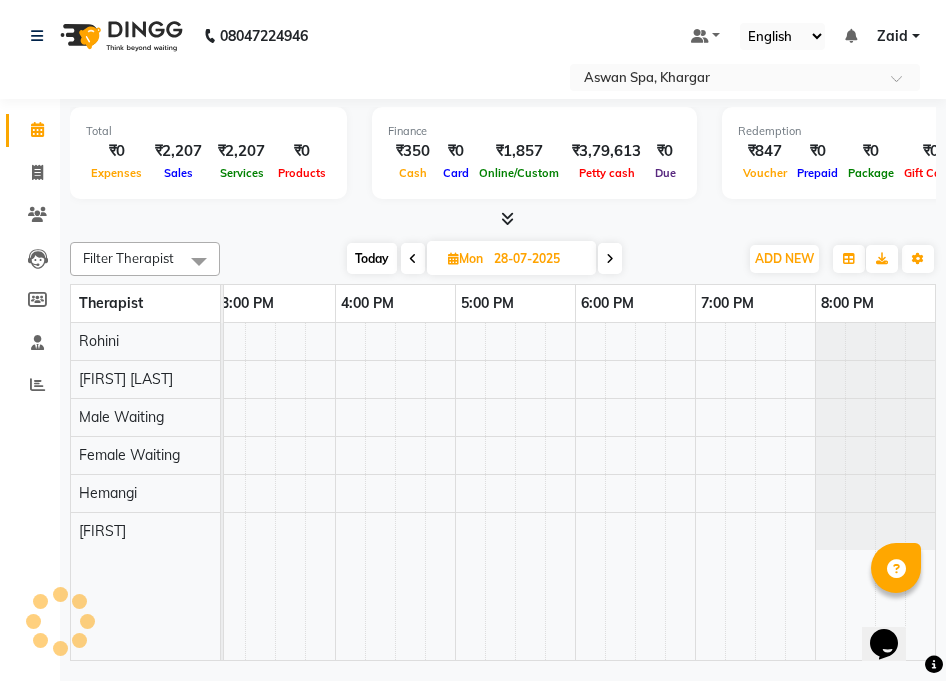 click at bounding box center (610, 259) 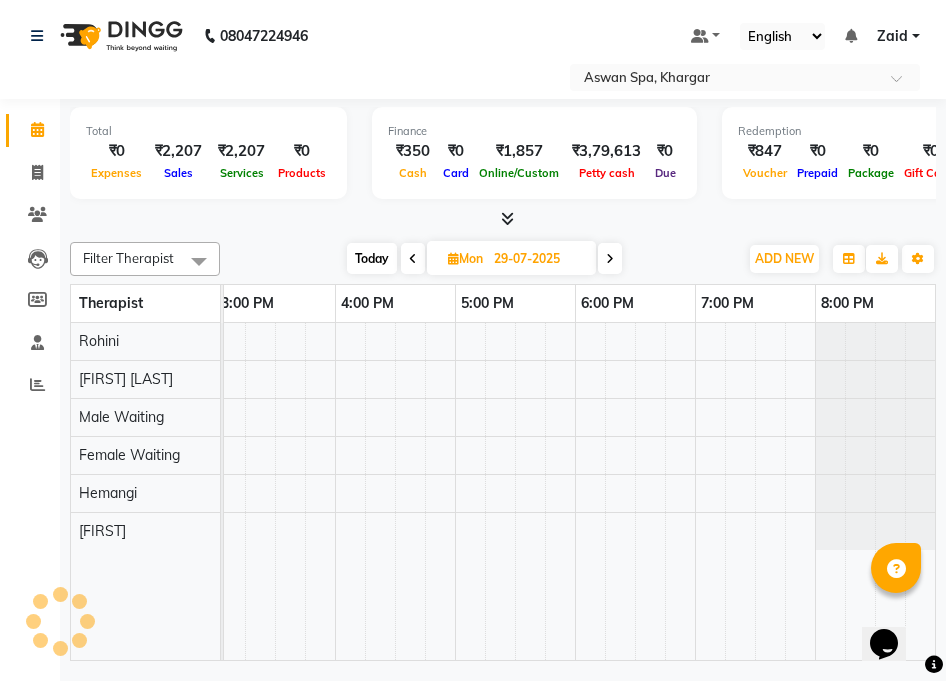 scroll, scrollTop: 0, scrollLeft: 849, axis: horizontal 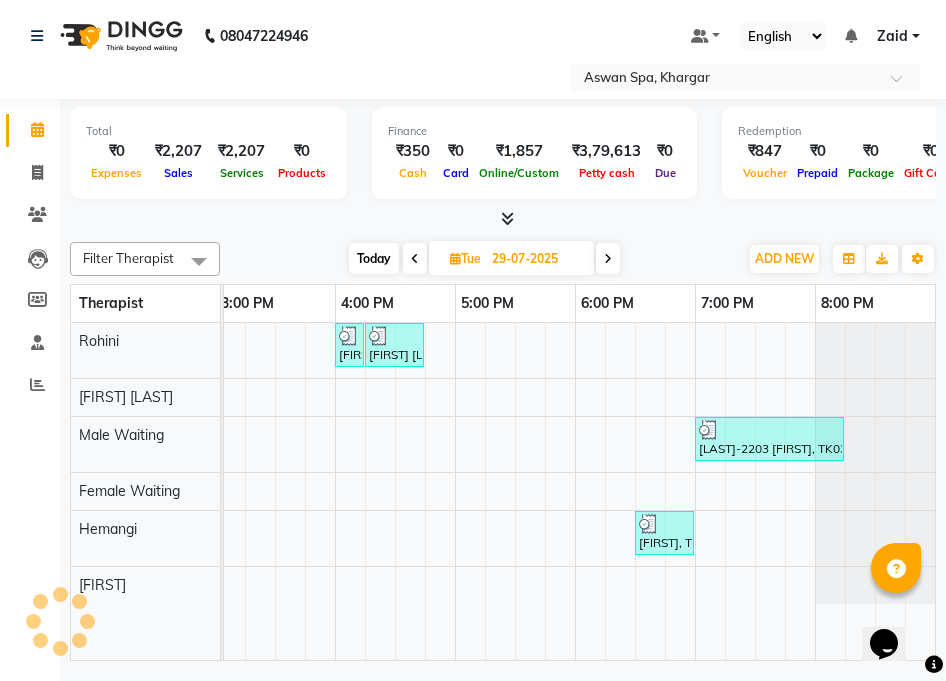 click at bounding box center [608, 259] 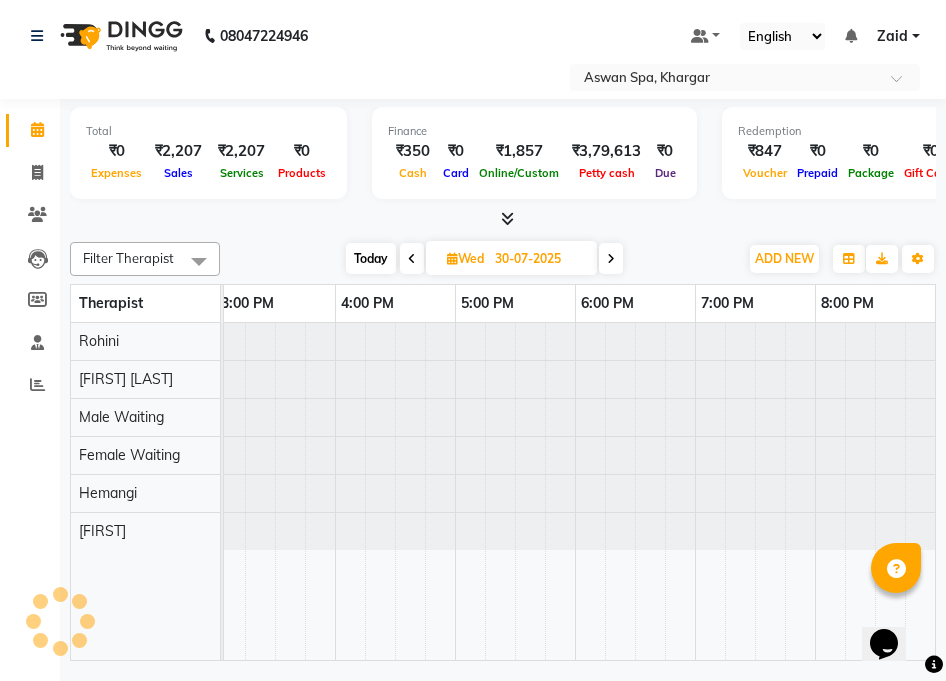scroll, scrollTop: 0, scrollLeft: 0, axis: both 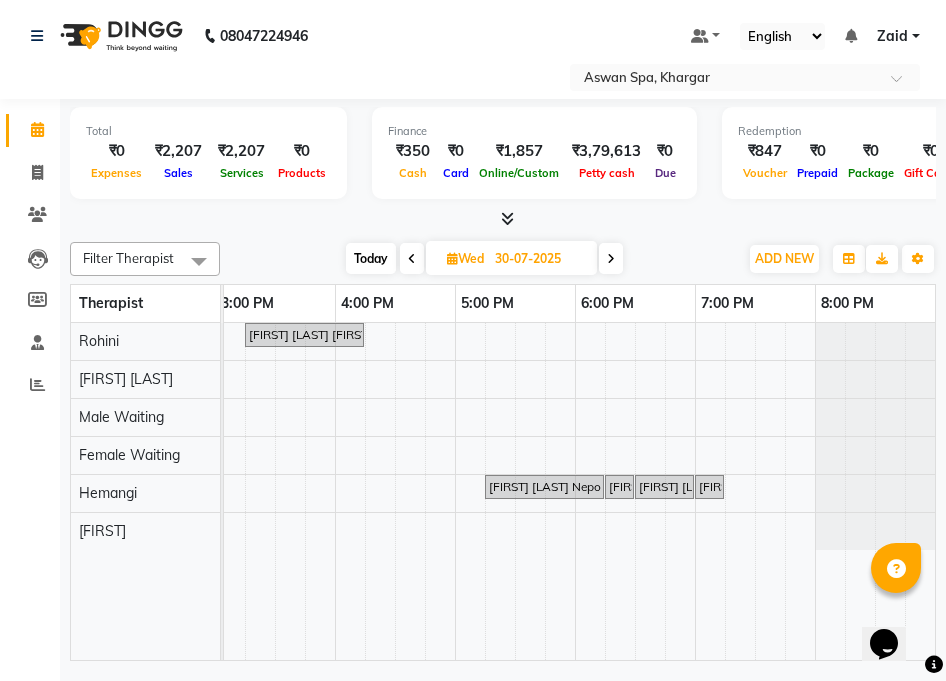 click at bounding box center (611, 259) 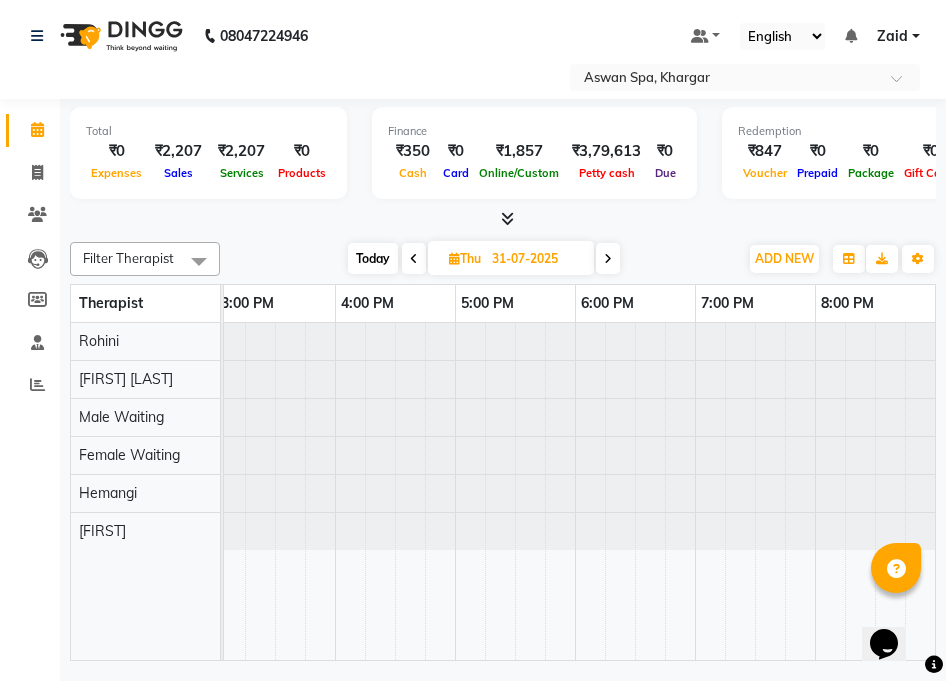 scroll, scrollTop: 0, scrollLeft: 0, axis: both 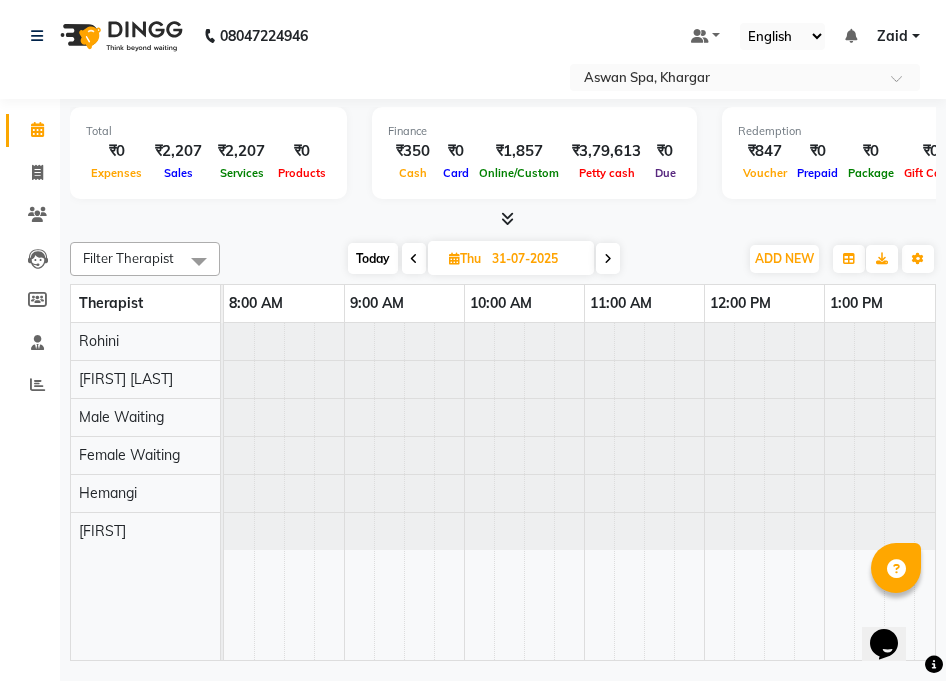 click at bounding box center [608, 259] 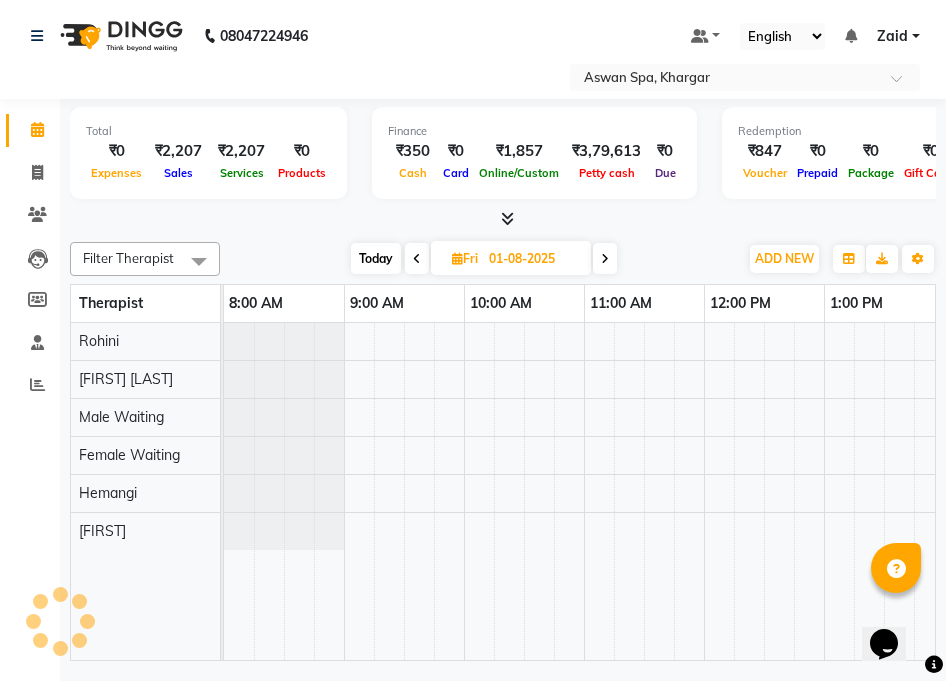 scroll, scrollTop: 0, scrollLeft: 849, axis: horizontal 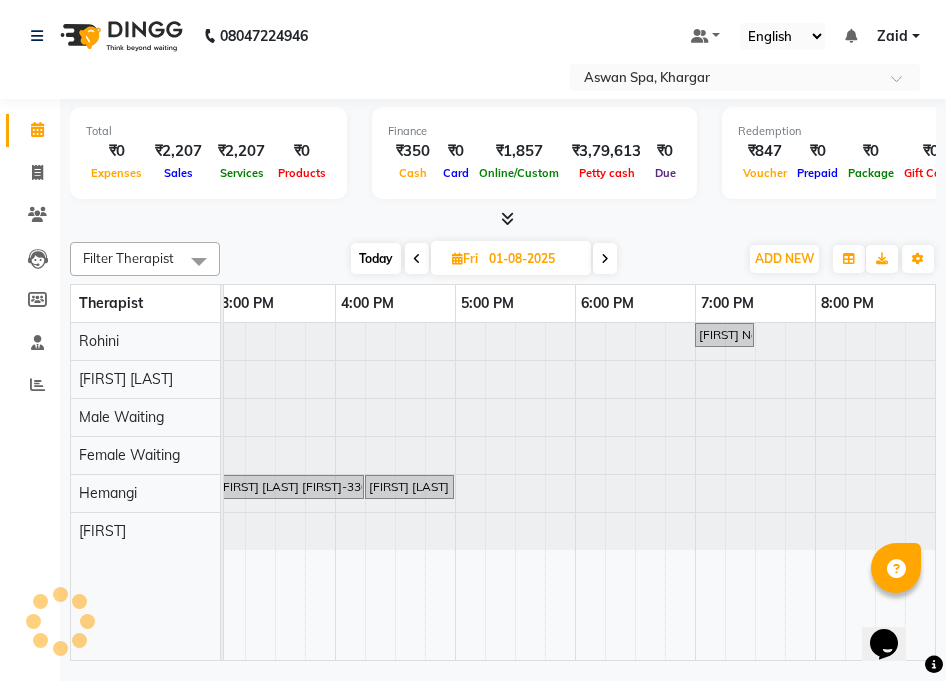 click at bounding box center [605, 259] 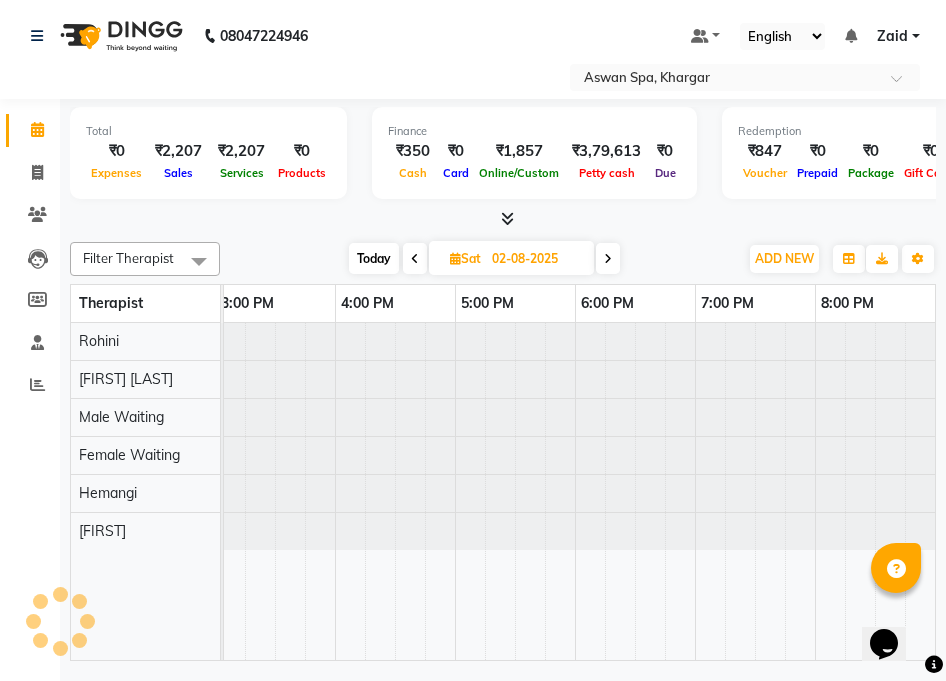 scroll, scrollTop: 0, scrollLeft: 849, axis: horizontal 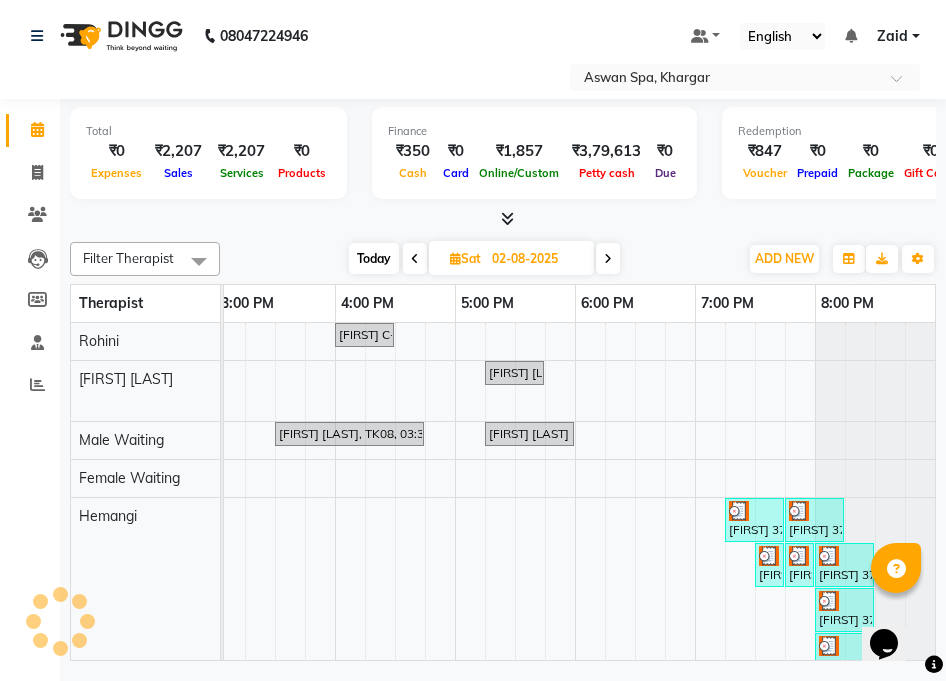 click at bounding box center (608, 259) 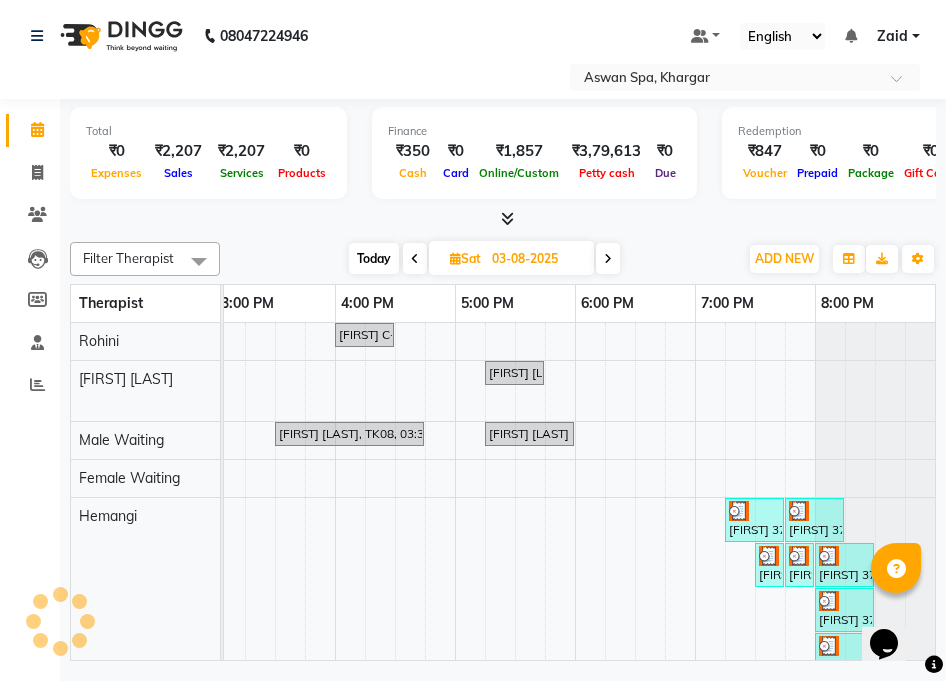 scroll, scrollTop: 0, scrollLeft: 0, axis: both 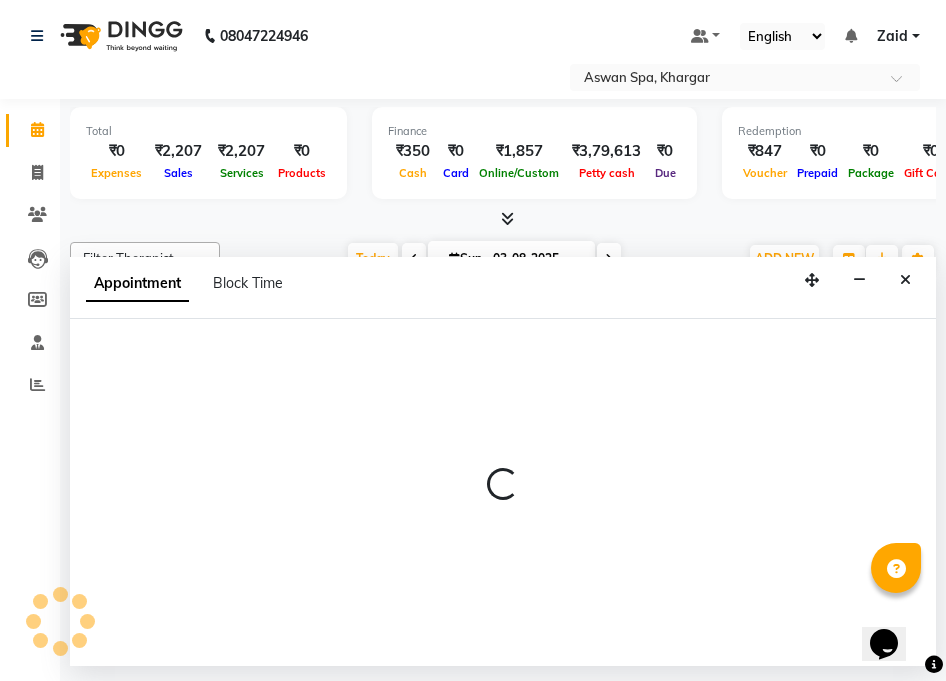 select on "65294" 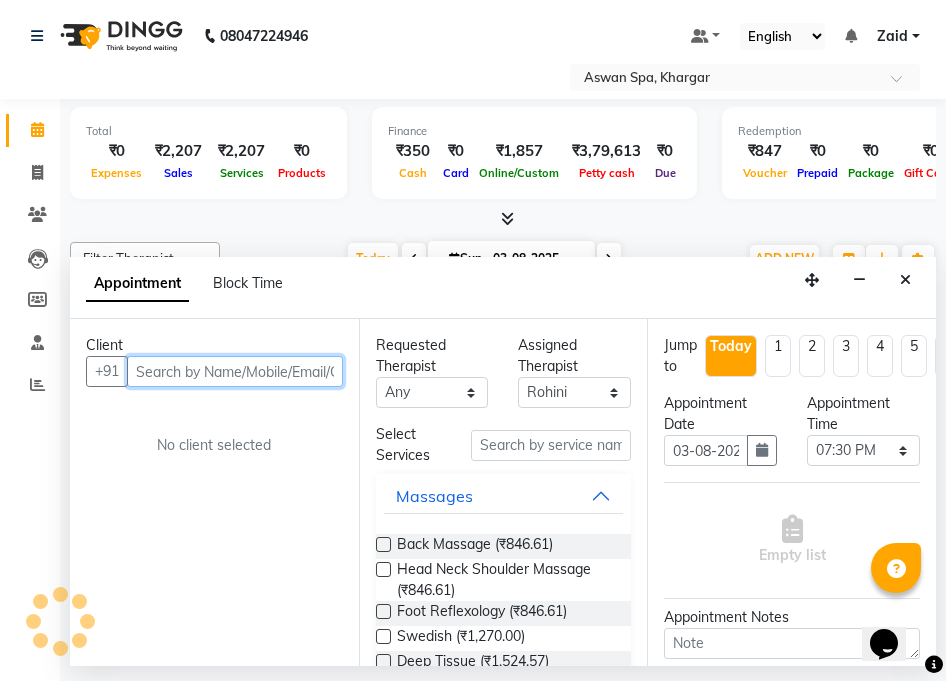 click at bounding box center [235, 371] 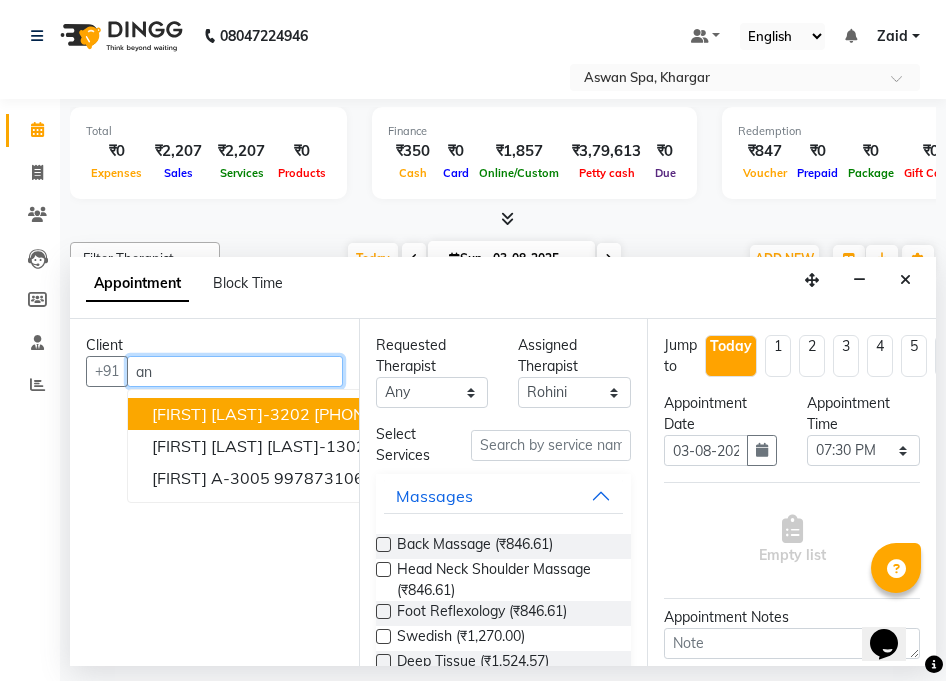type on "a" 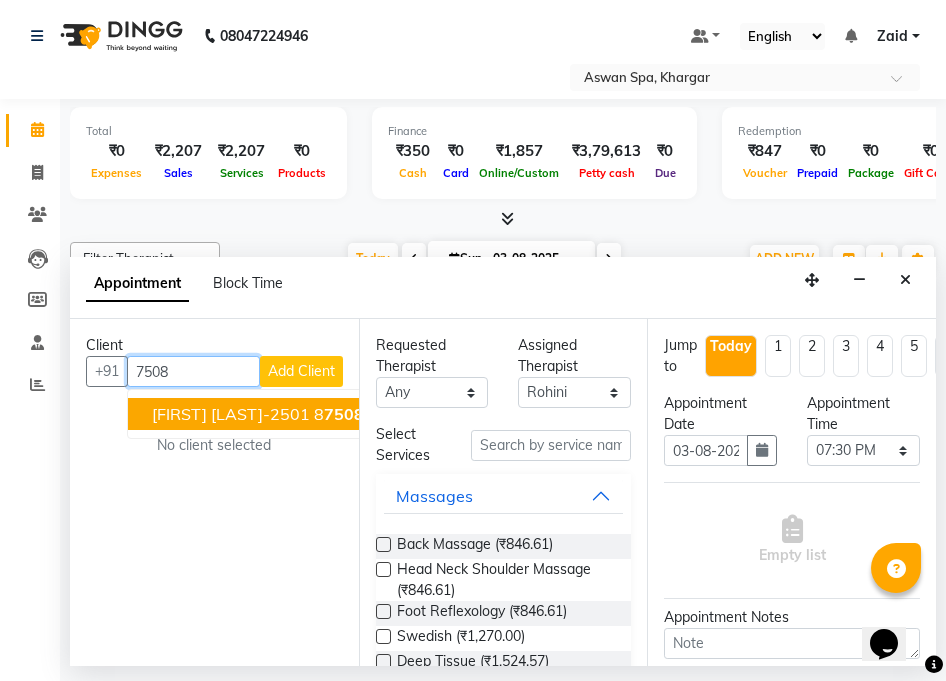 click on "7508" at bounding box center [193, 371] 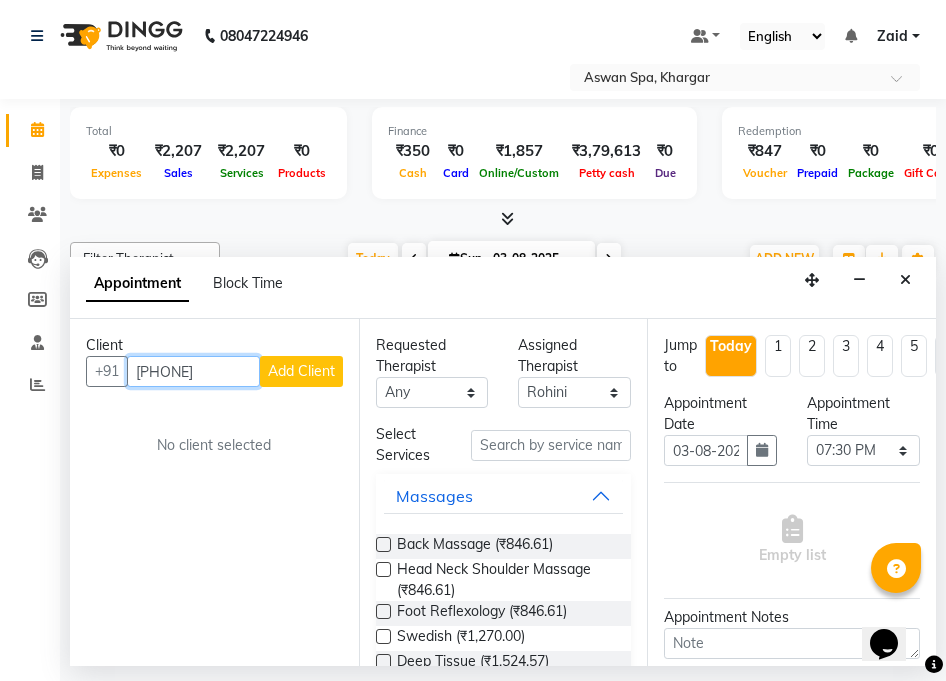 type on "[PHONE]" 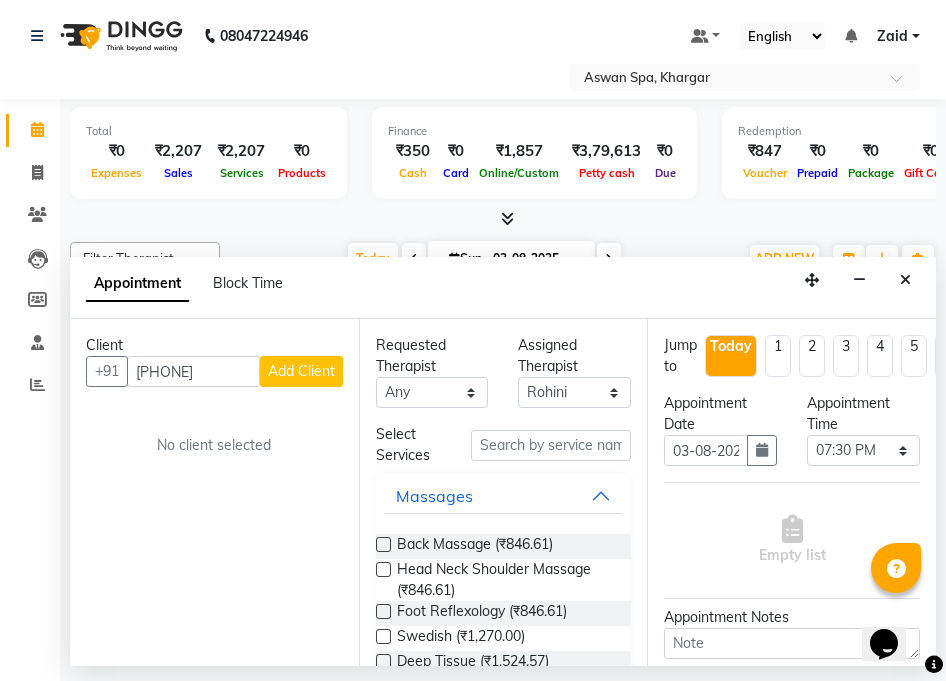 click on "Add Client" at bounding box center (301, 371) 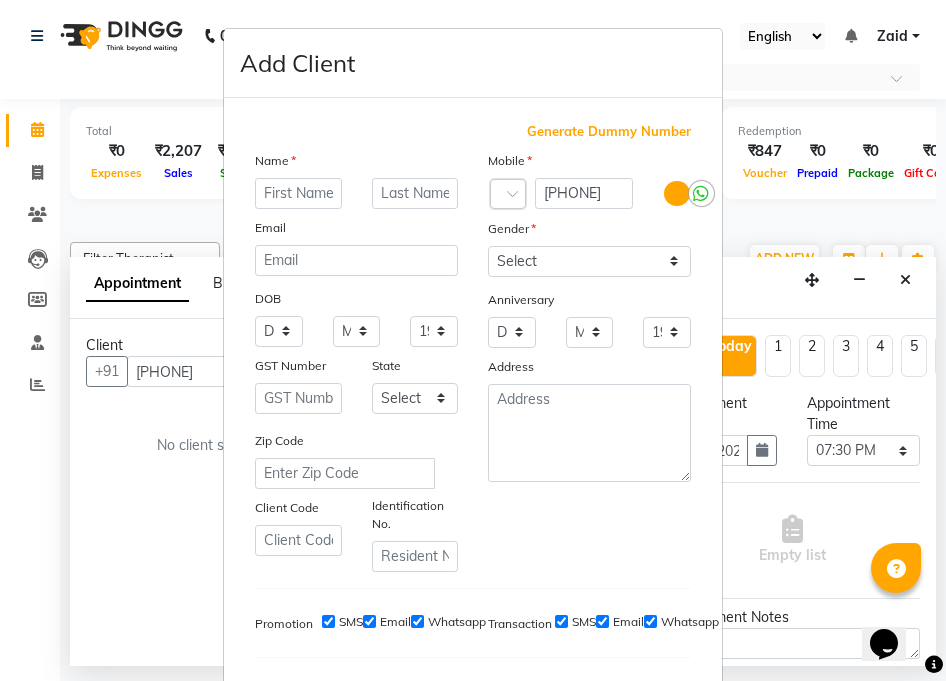 click at bounding box center (298, 193) 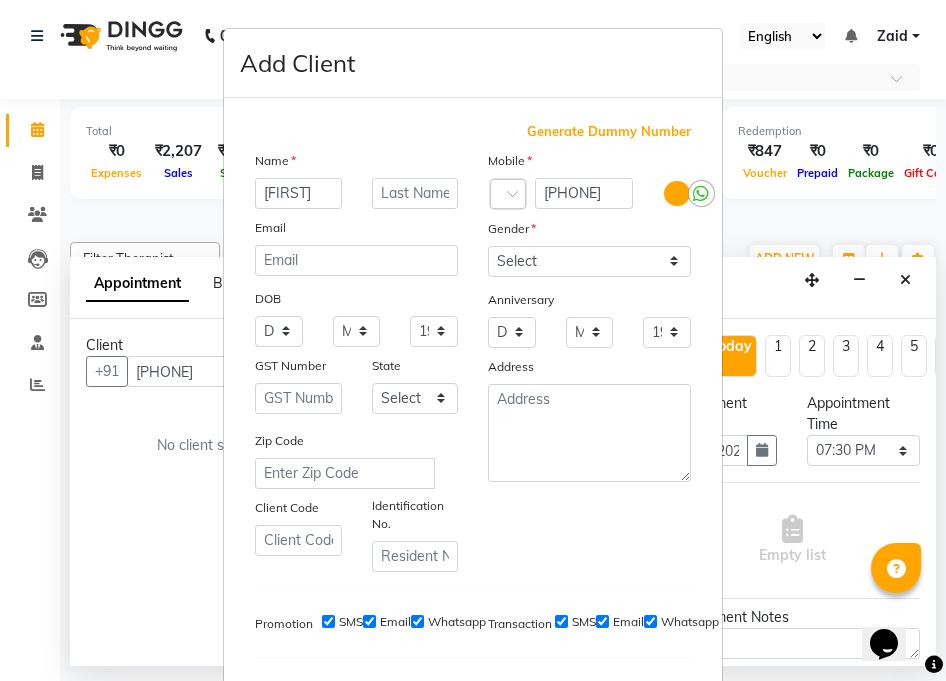 type on "[FIRST]" 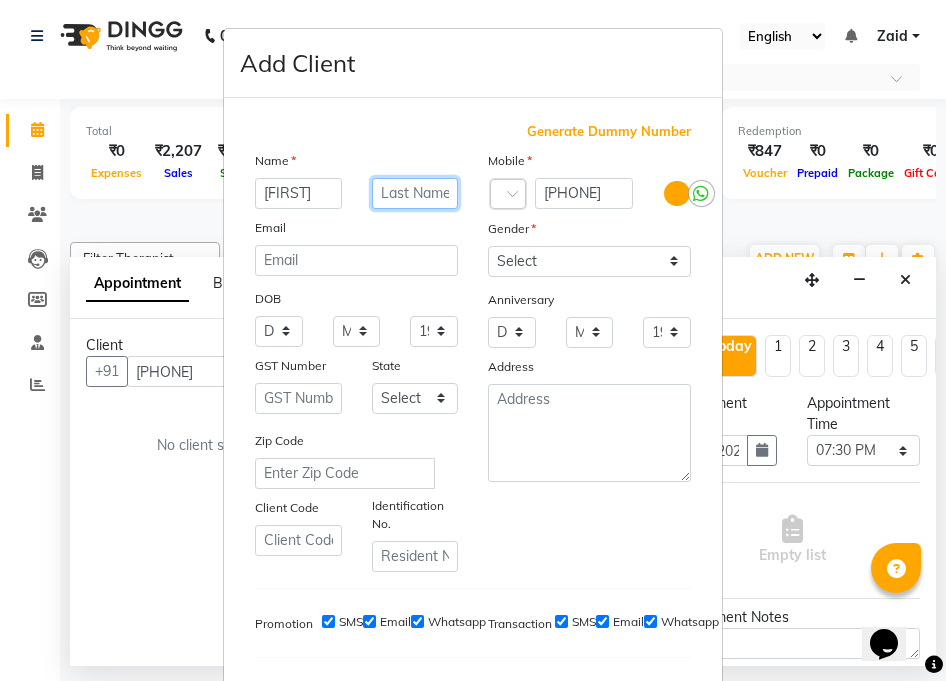 click at bounding box center (415, 193) 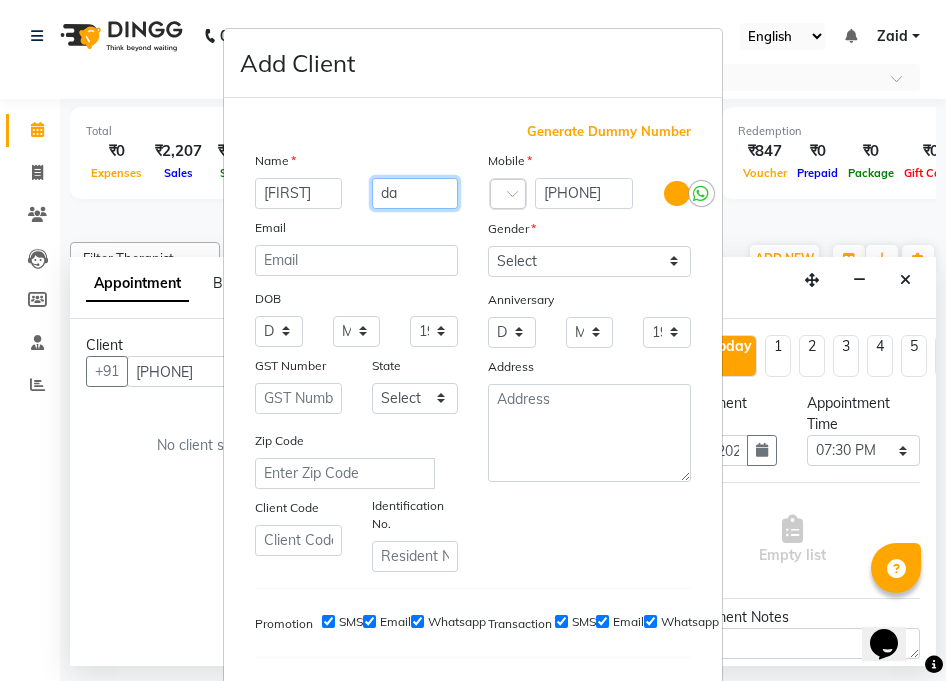 type on "d" 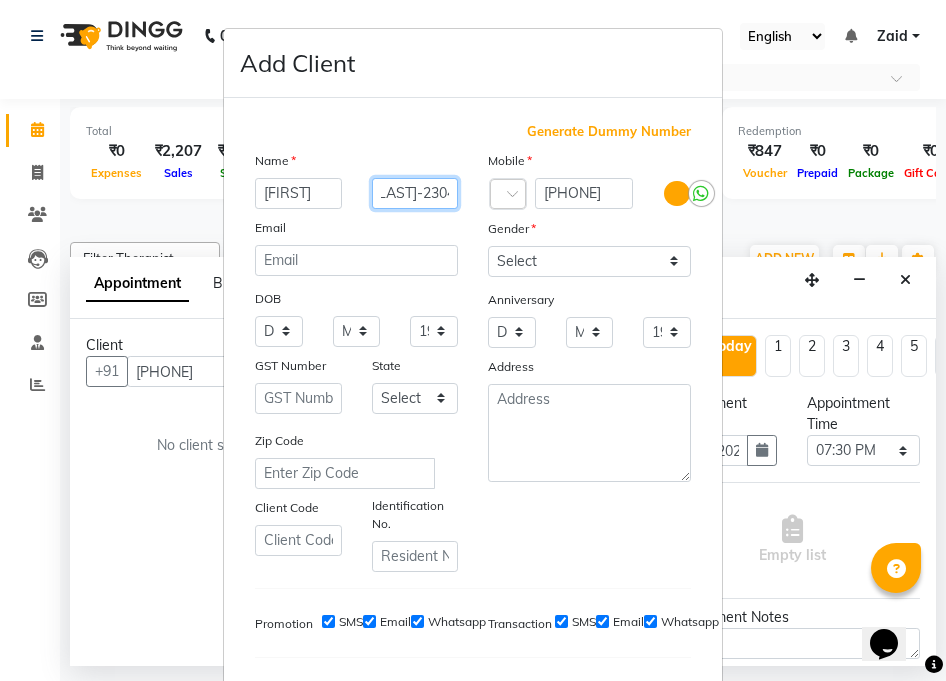 scroll, scrollTop: 0, scrollLeft: 15, axis: horizontal 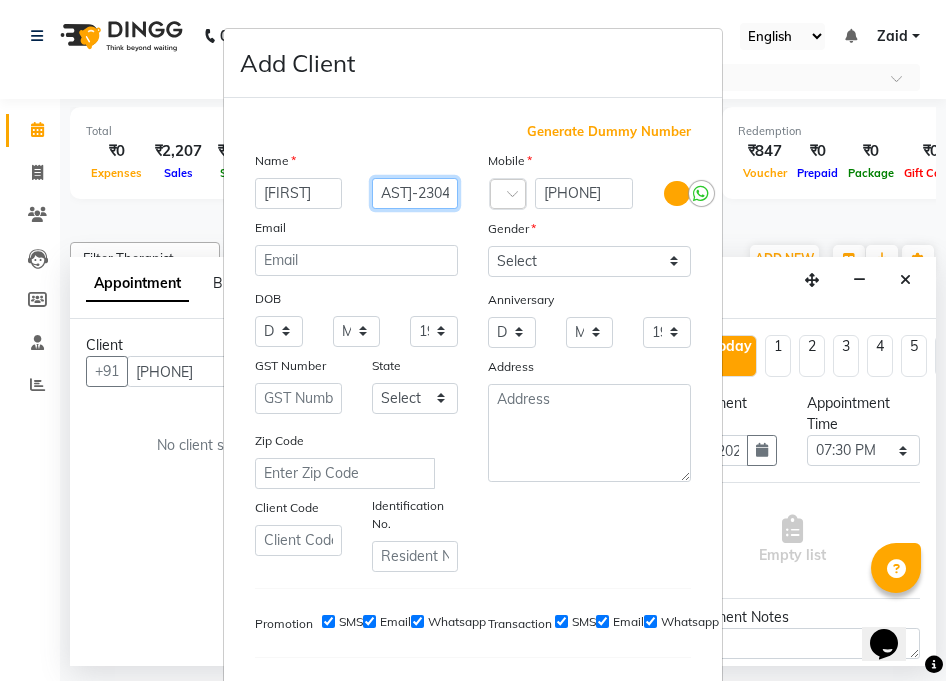 type on "[LAST]-2304" 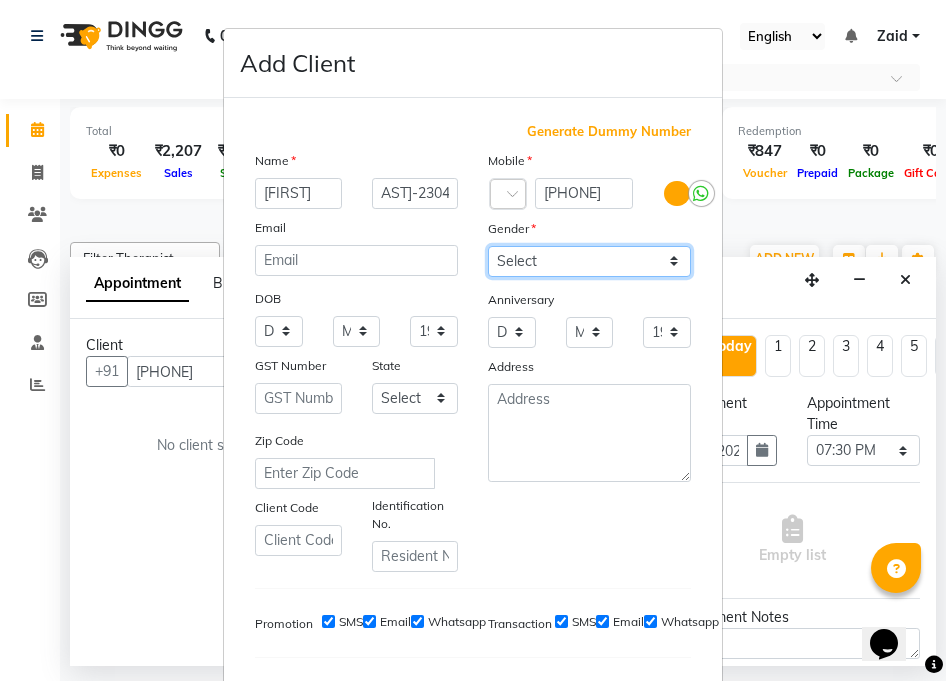click on "Select Male Female Other Prefer Not To Say" at bounding box center (589, 261) 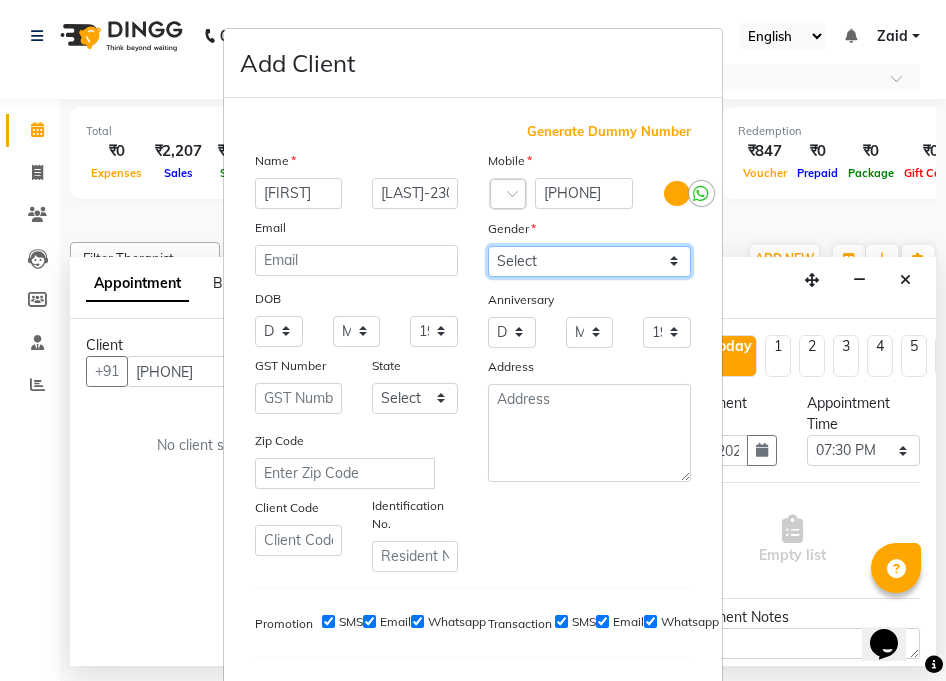 select on "female" 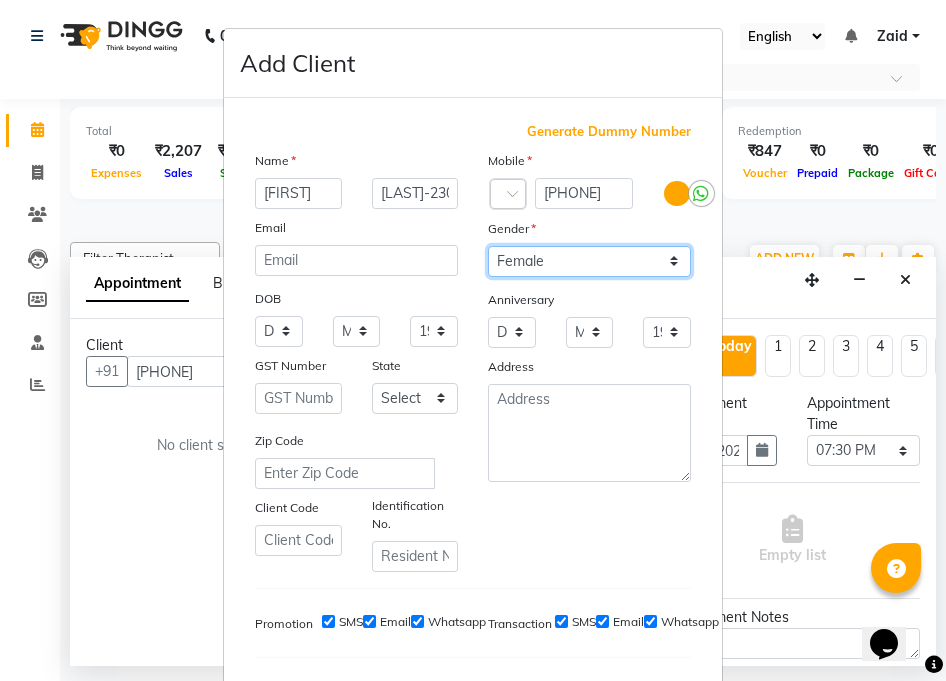 click on "Select Male Female Other Prefer Not To Say" at bounding box center (589, 261) 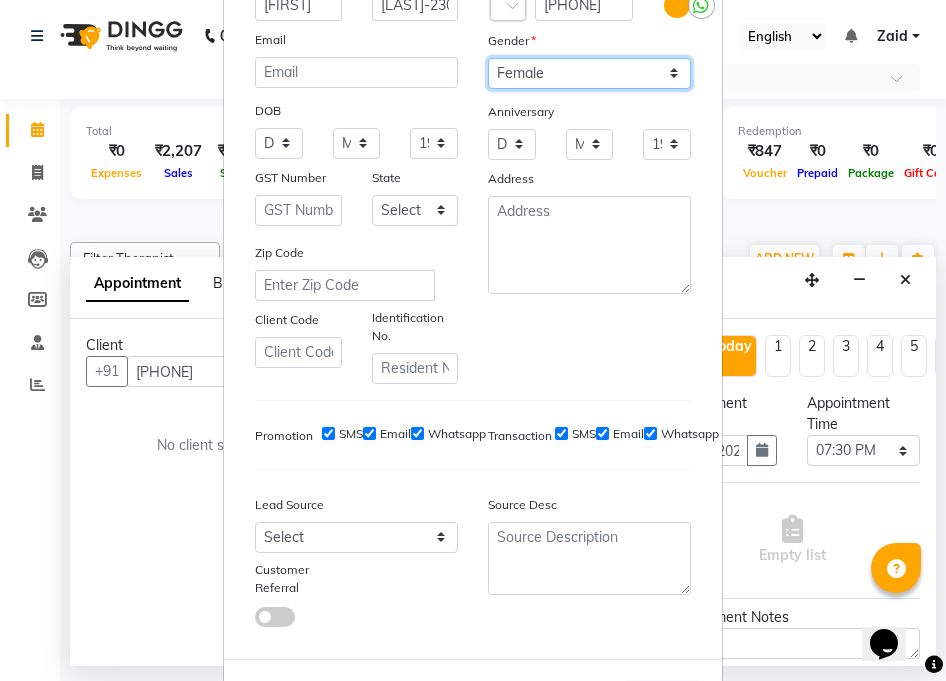 scroll, scrollTop: 212, scrollLeft: 0, axis: vertical 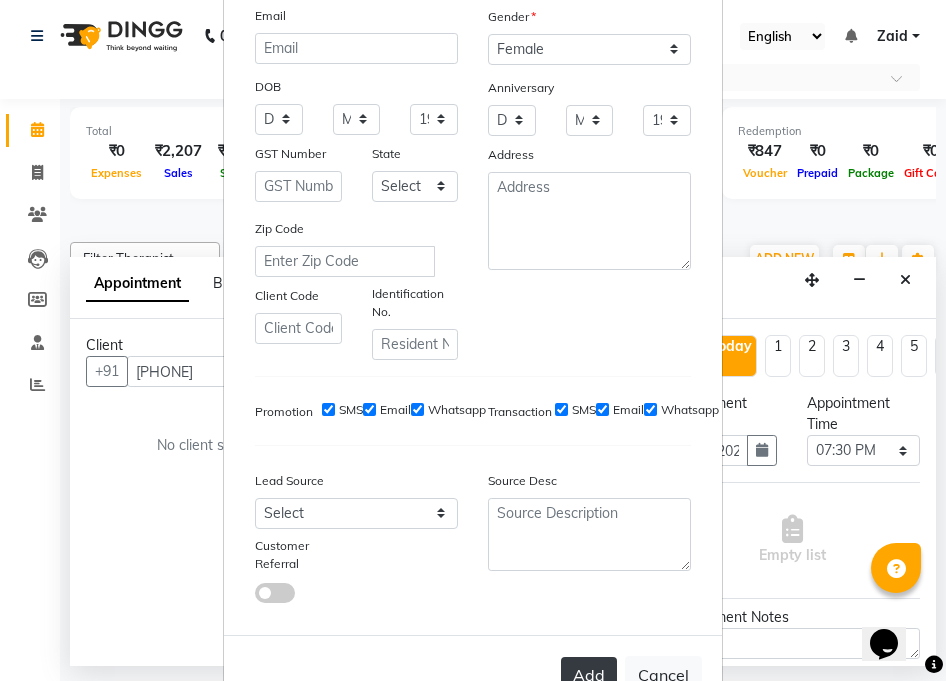 click on "Add" at bounding box center [589, 675] 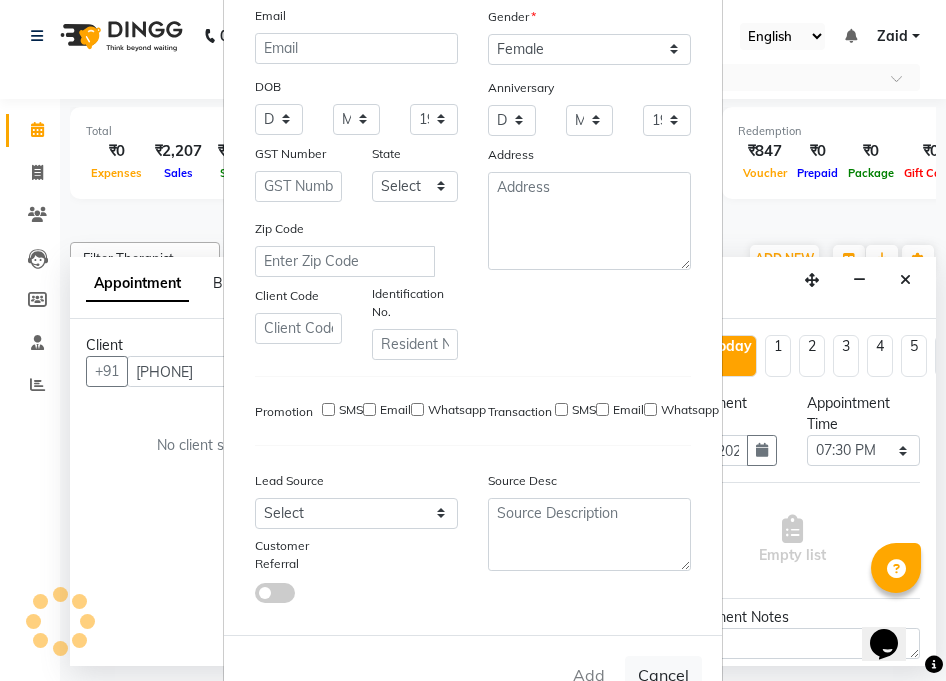 type 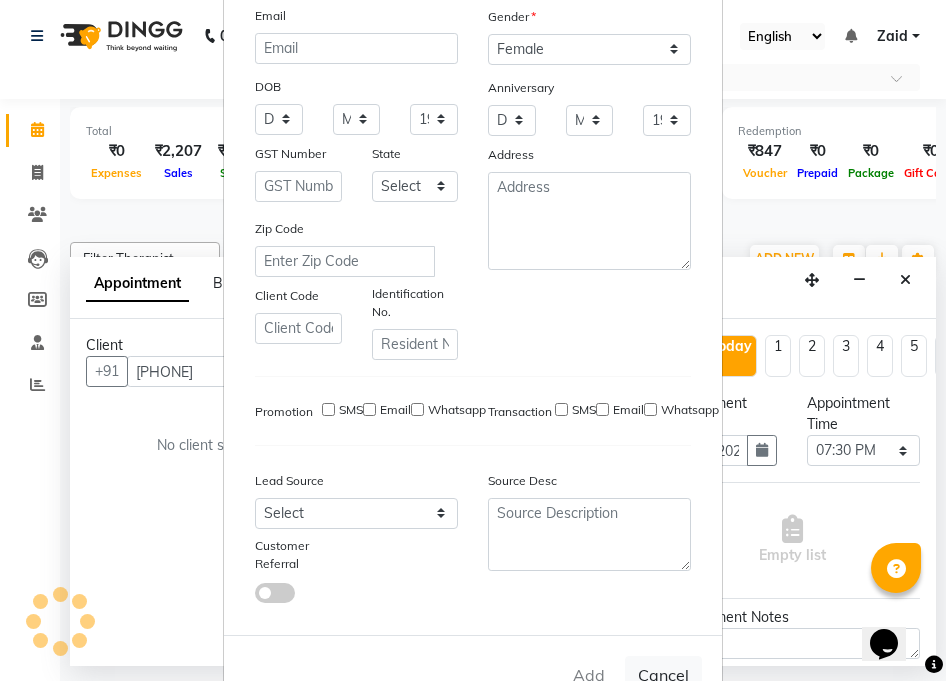 type 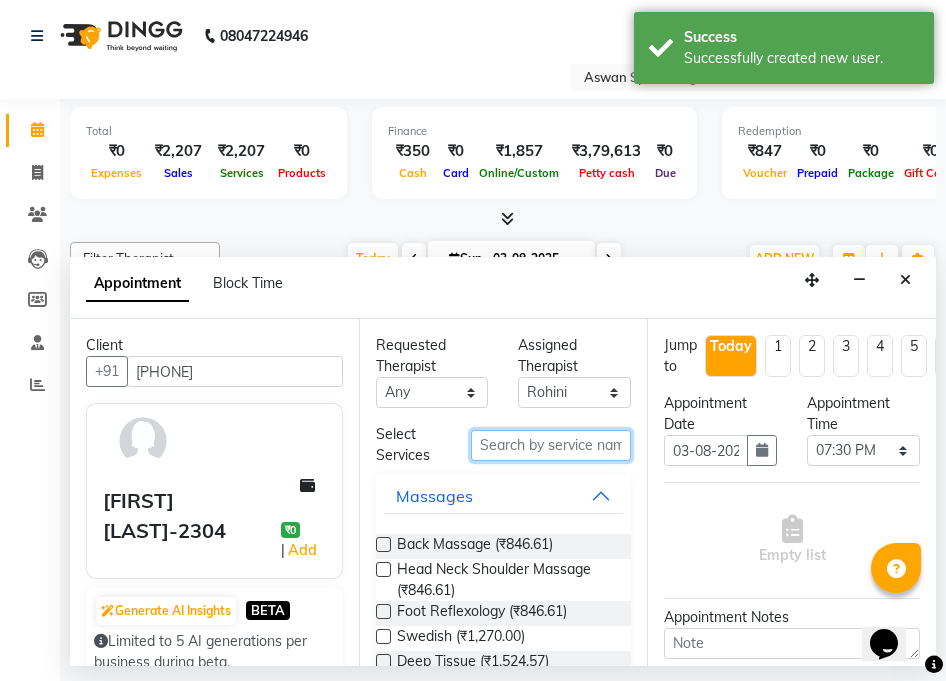 click at bounding box center (551, 445) 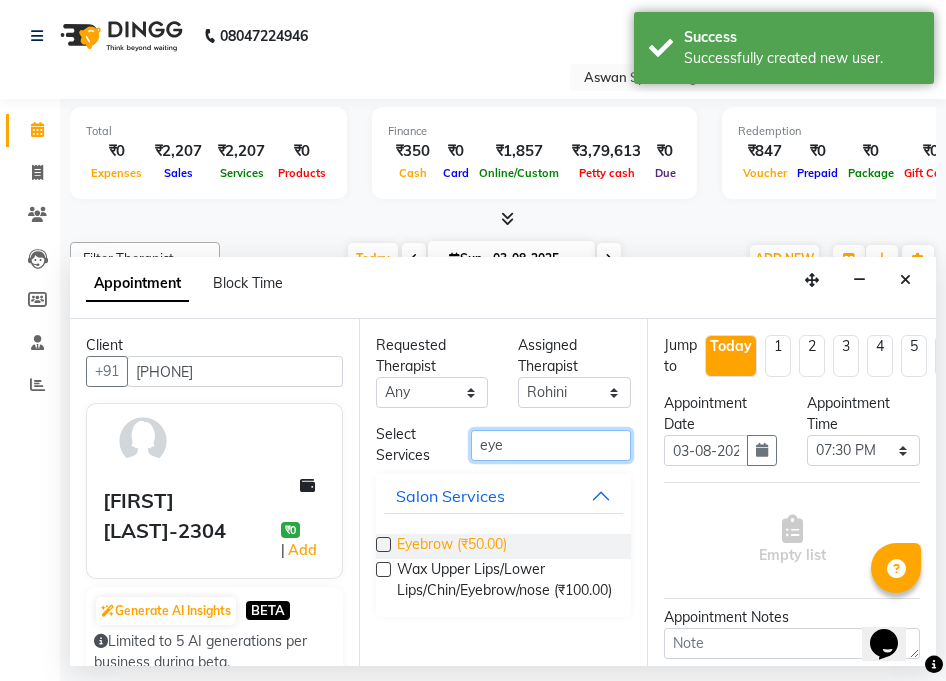 type on "eye" 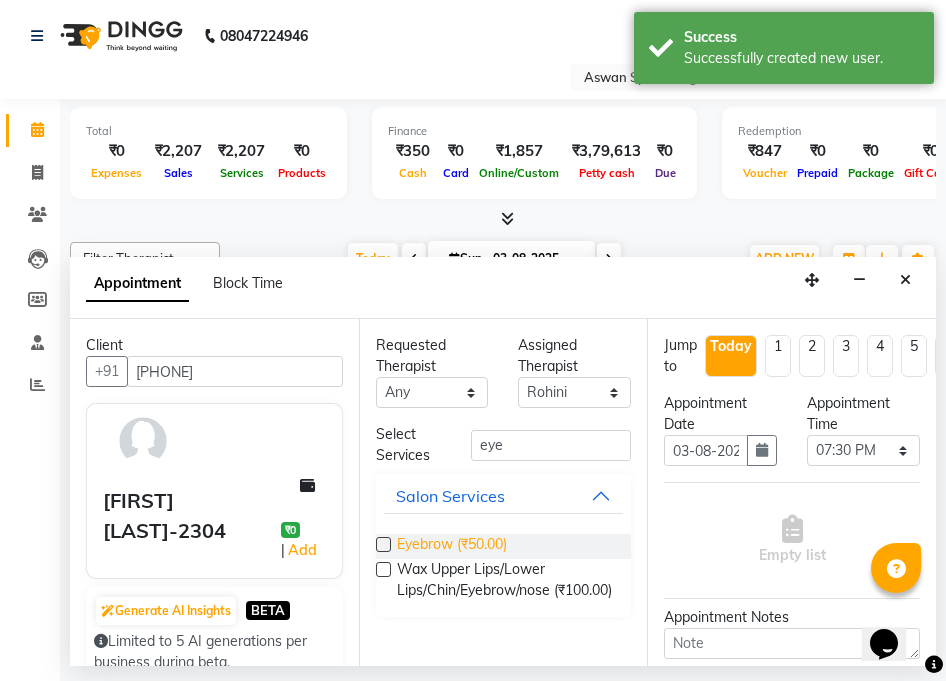 click on "Eyebrow  (₹50.00)" at bounding box center (452, 546) 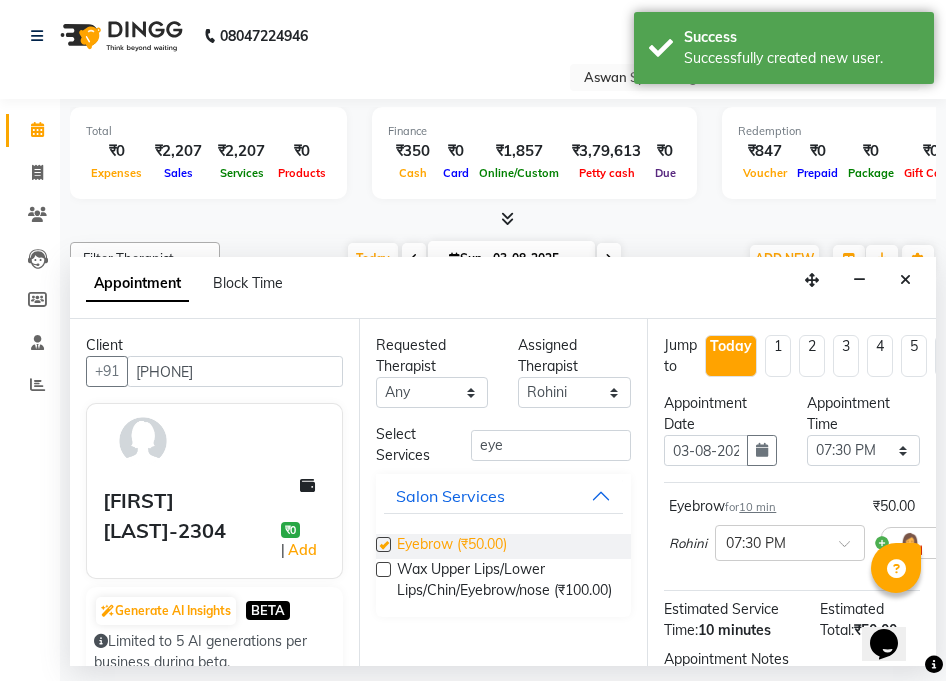 checkbox on "false" 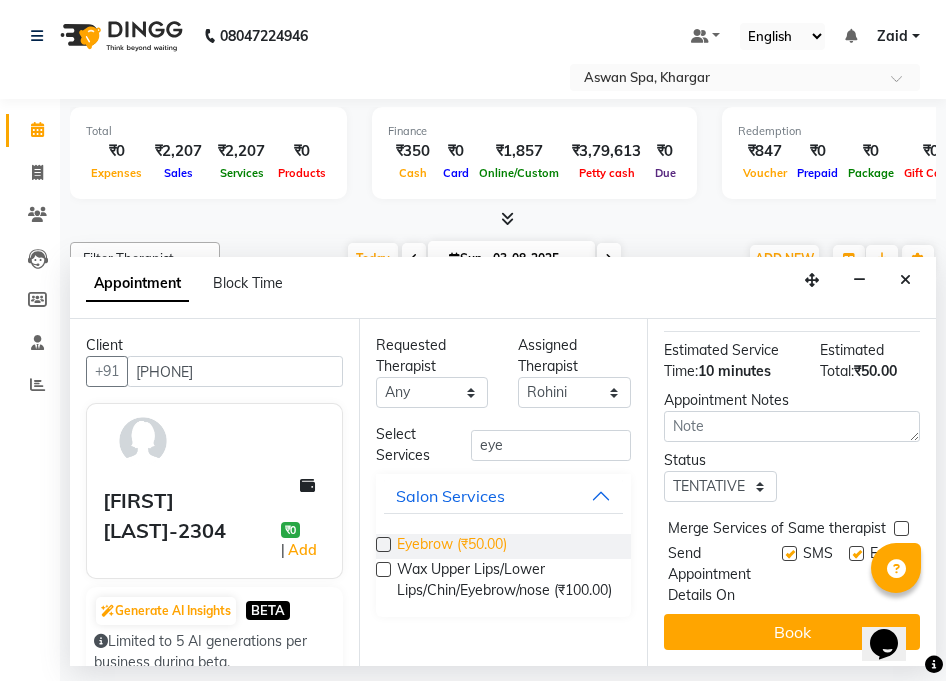 scroll, scrollTop: 291, scrollLeft: 0, axis: vertical 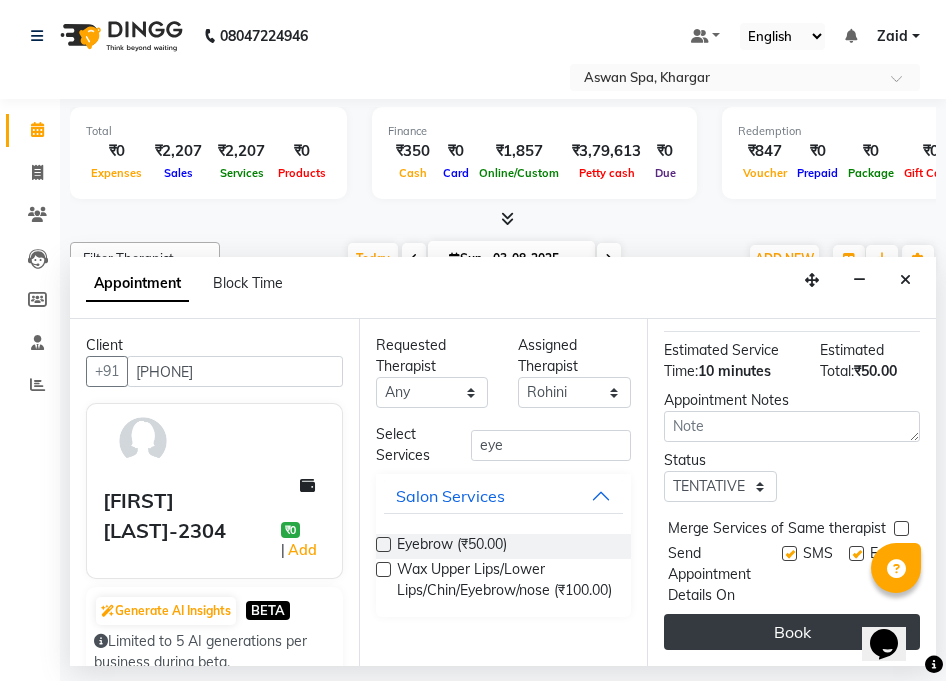 click on "Book" at bounding box center (792, 632) 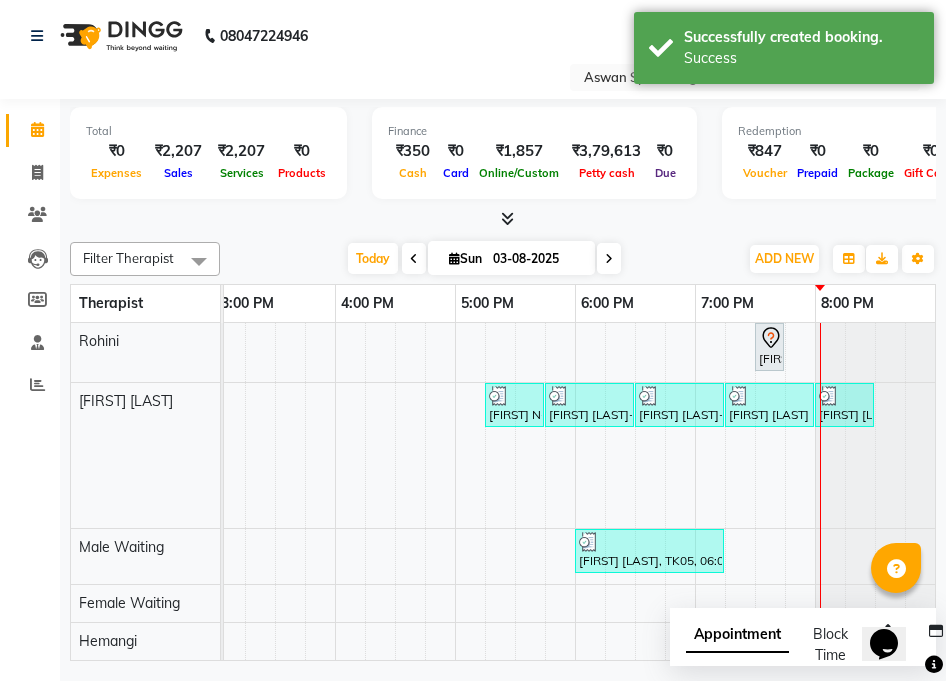 click 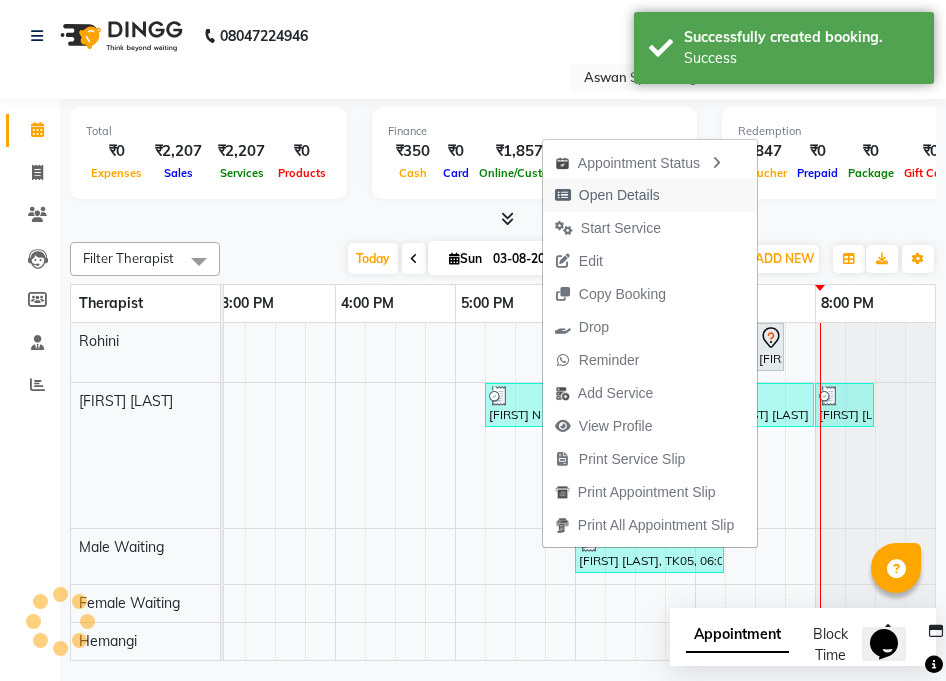 click on "Open Details" at bounding box center [607, 195] 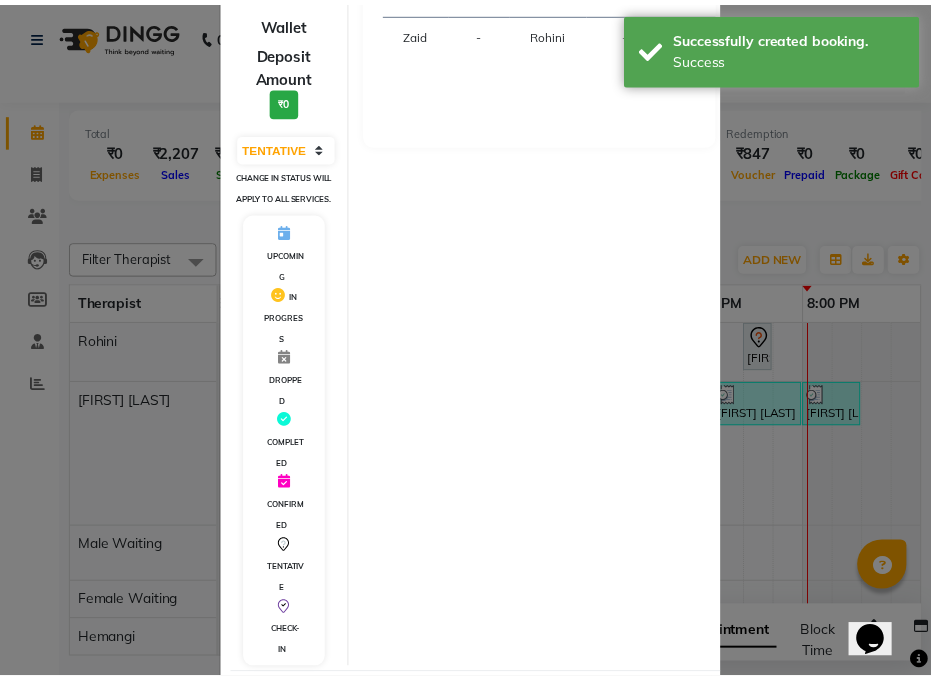 scroll, scrollTop: 312, scrollLeft: 0, axis: vertical 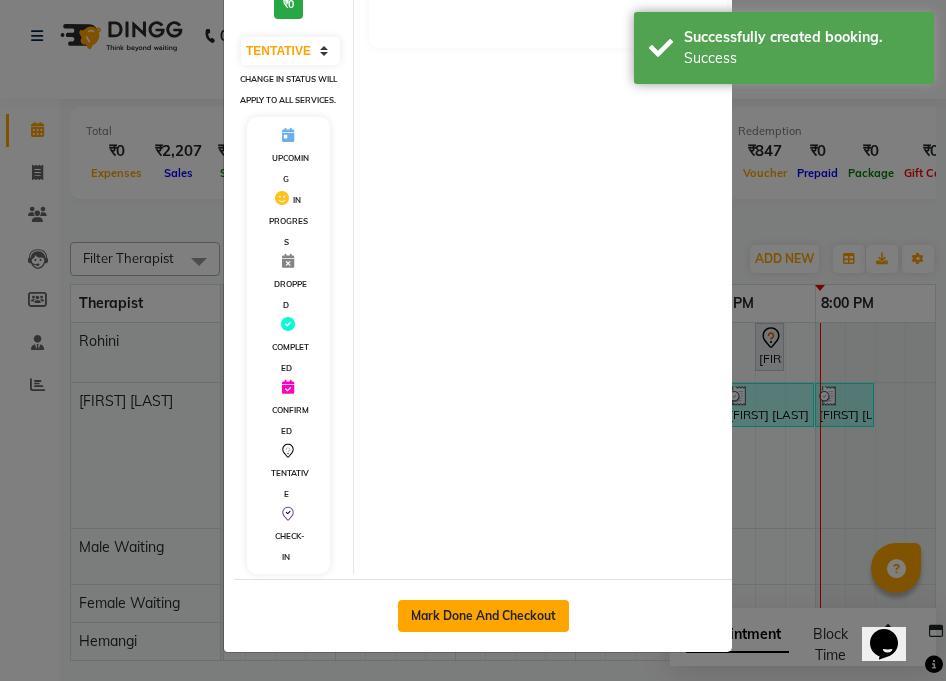 click on "Mark Done And Checkout" 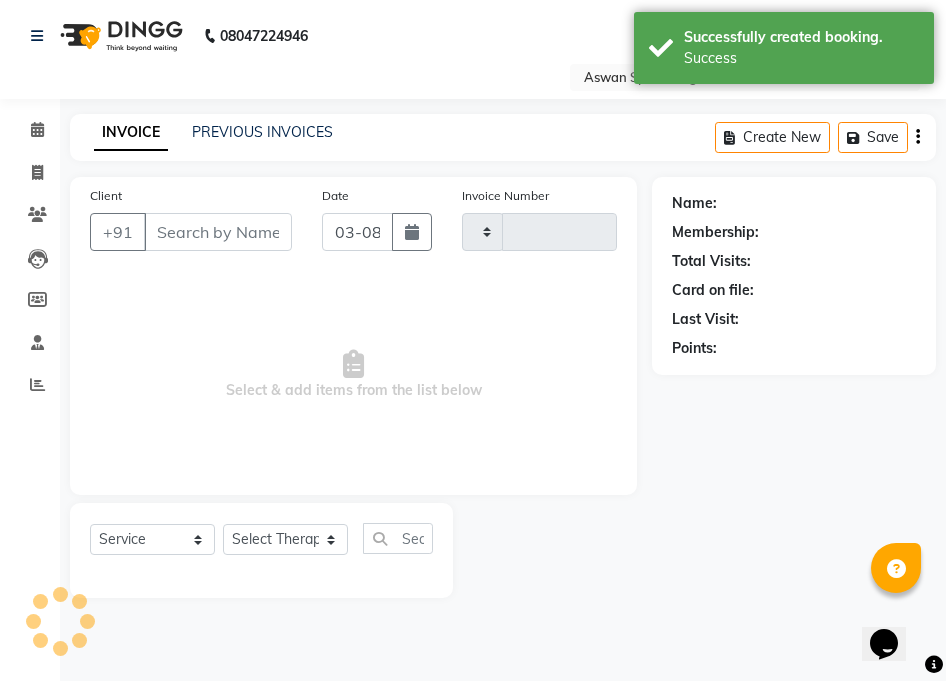 type on "0468" 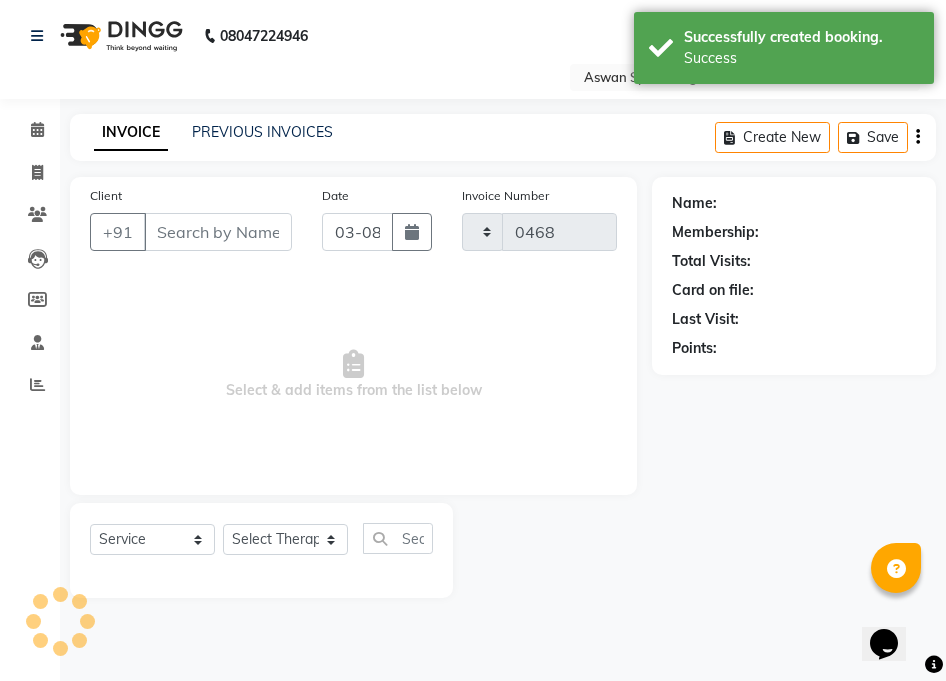select on "7449" 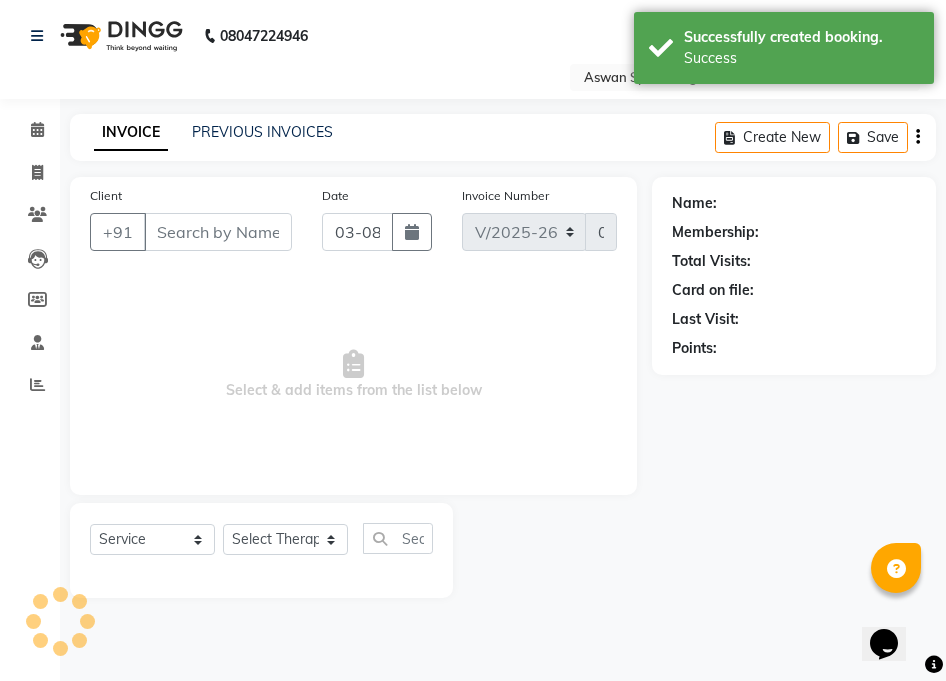 type on "[PHONE]" 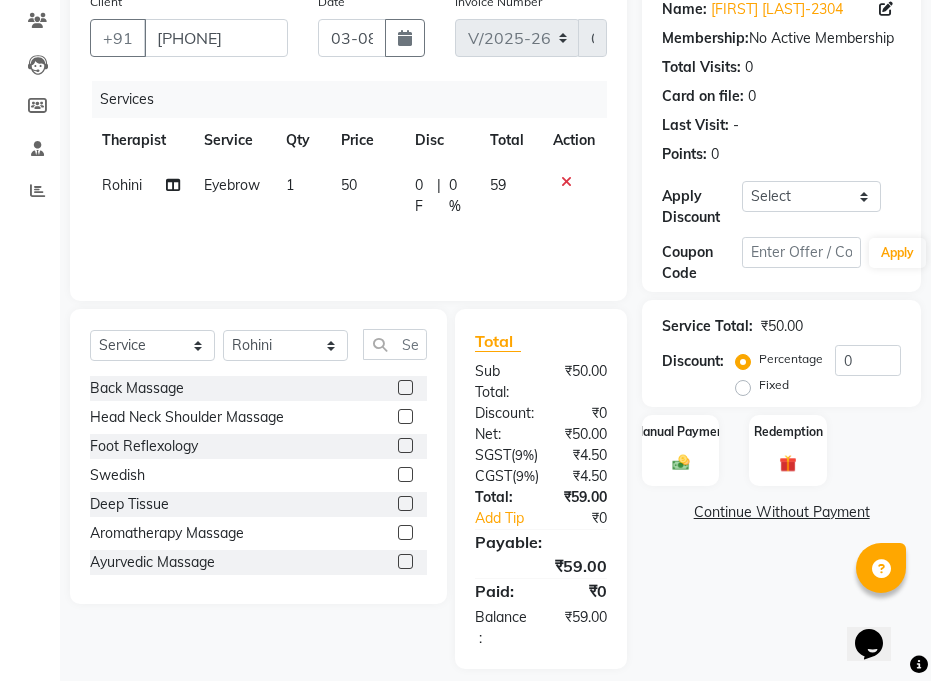 scroll, scrollTop: 217, scrollLeft: 0, axis: vertical 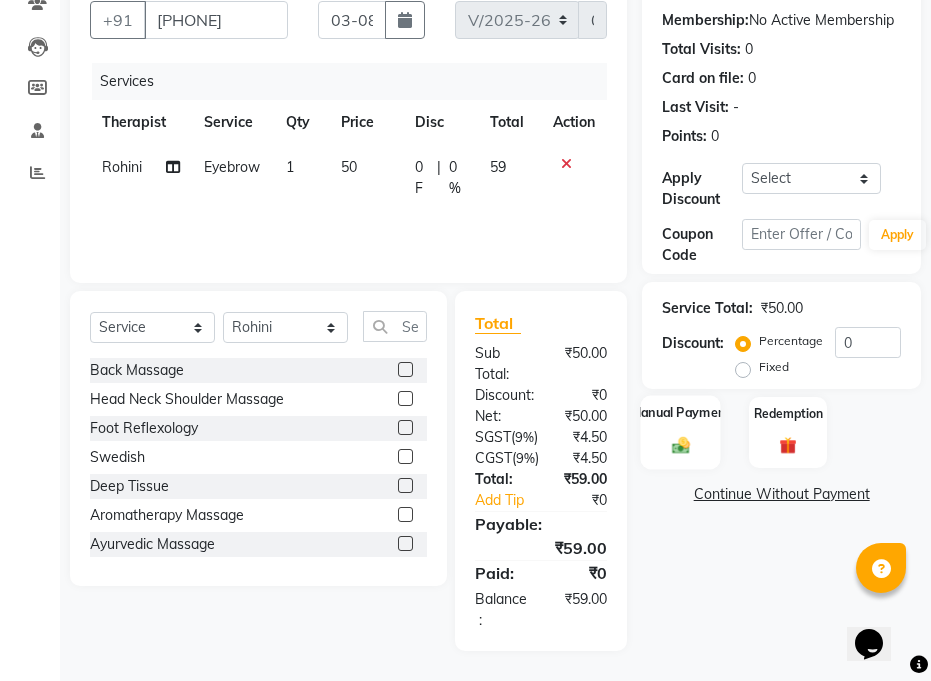 click 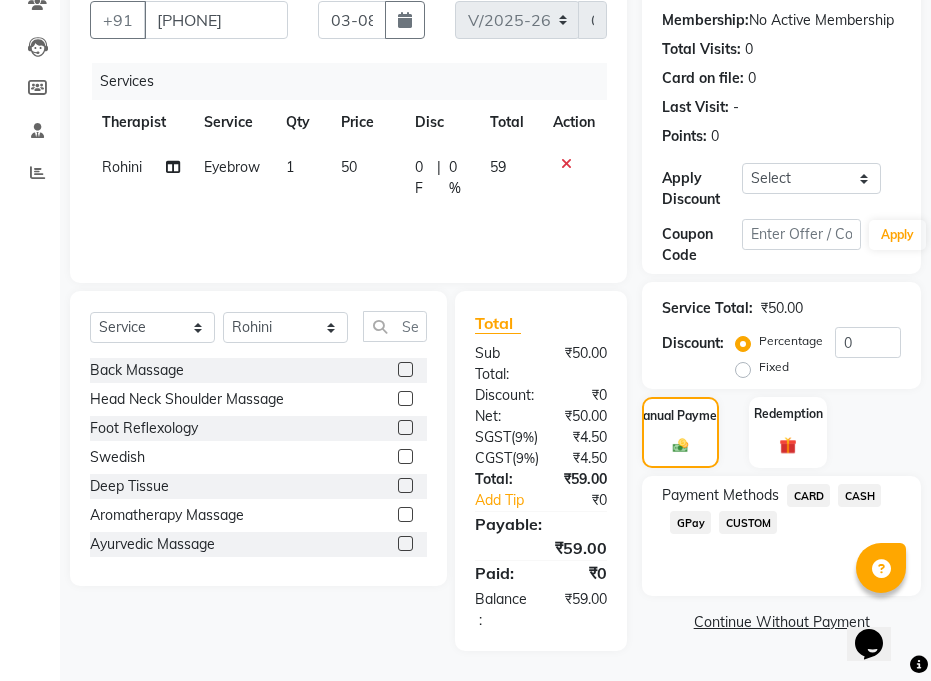 click on "GPay" 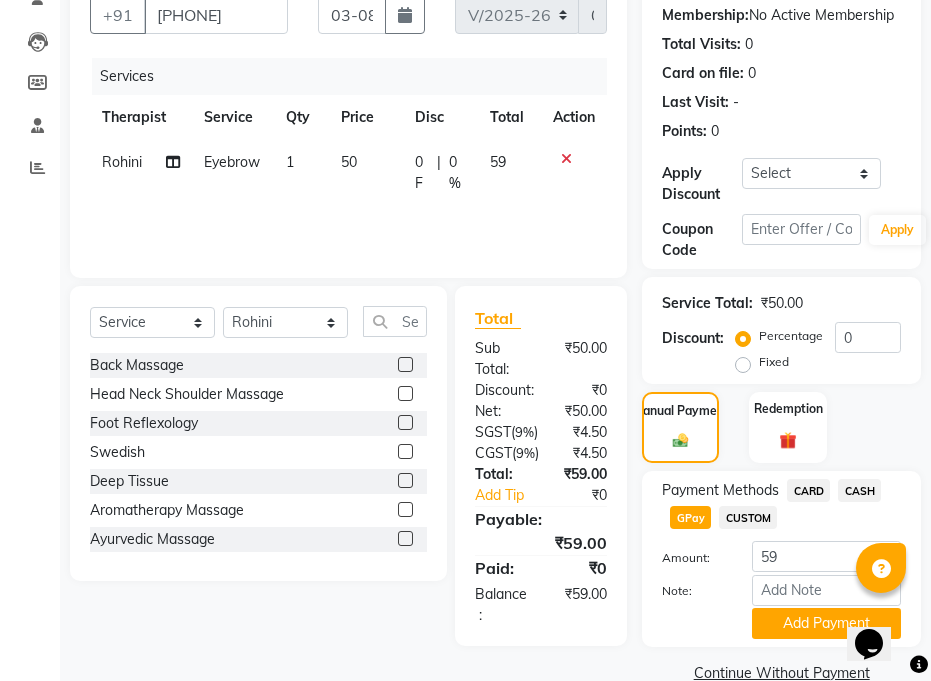 click on "CASH" 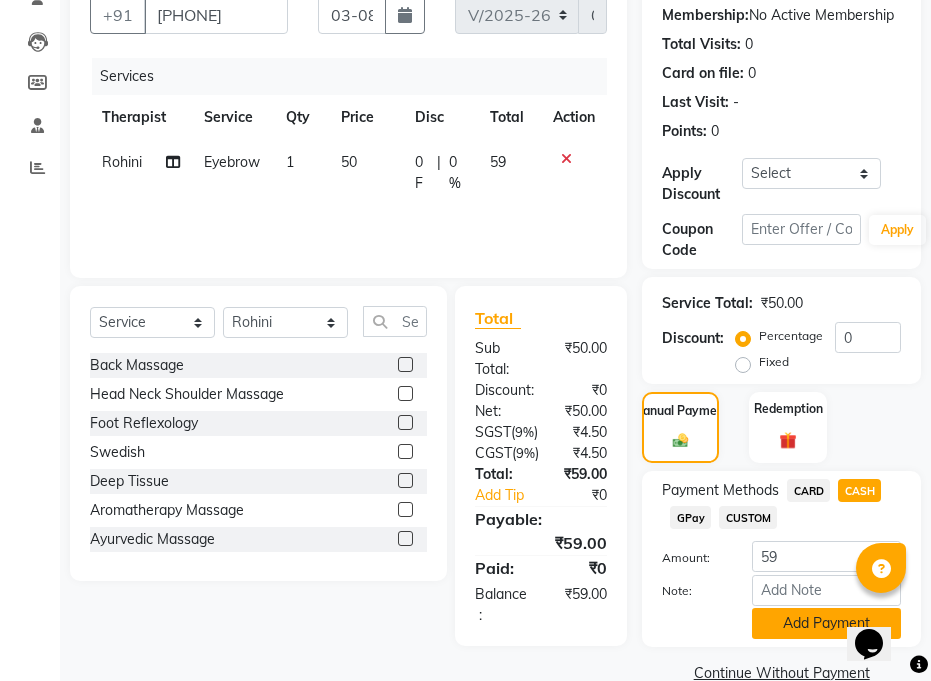 click on "Add Payment" 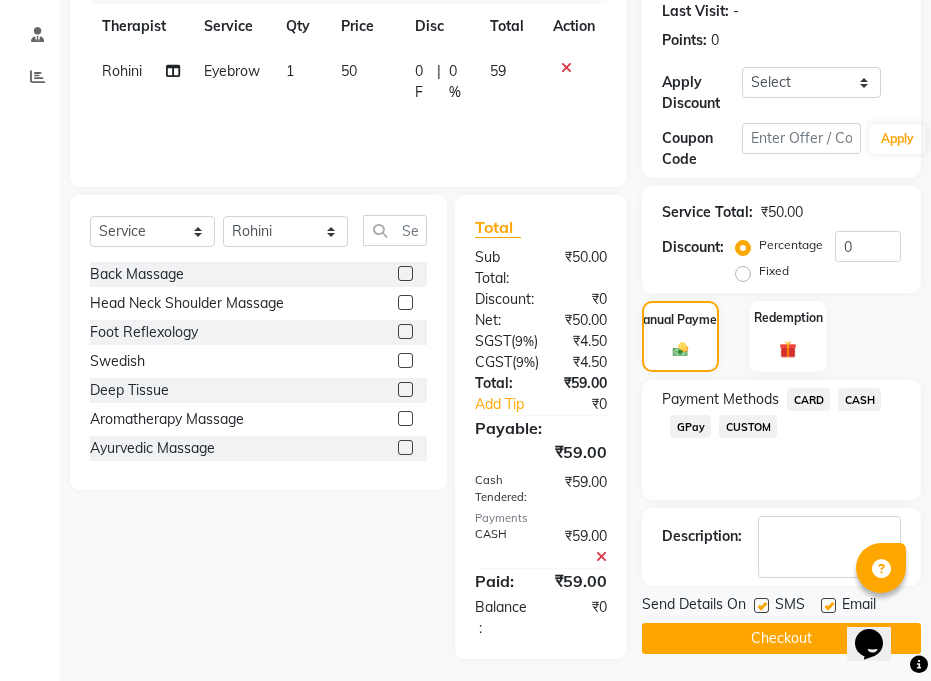 scroll, scrollTop: 358, scrollLeft: 0, axis: vertical 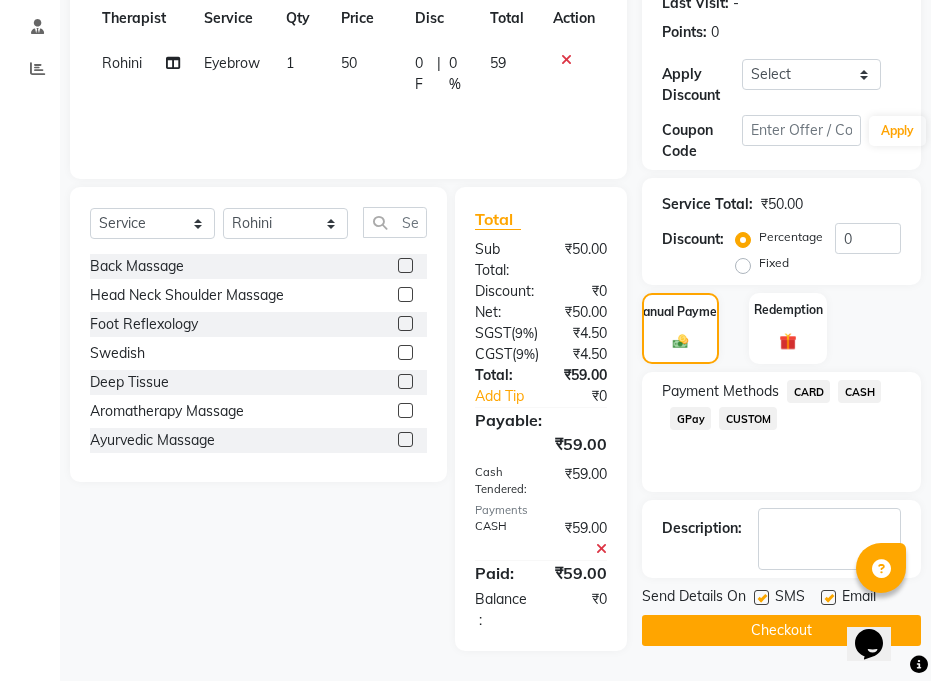 click on "Checkout" 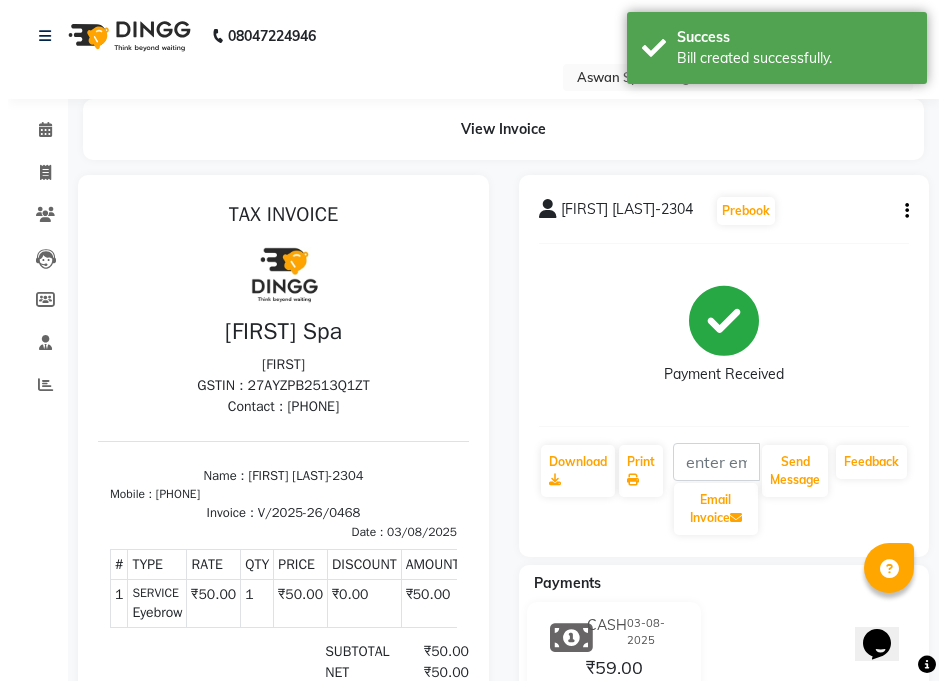 scroll, scrollTop: 0, scrollLeft: 0, axis: both 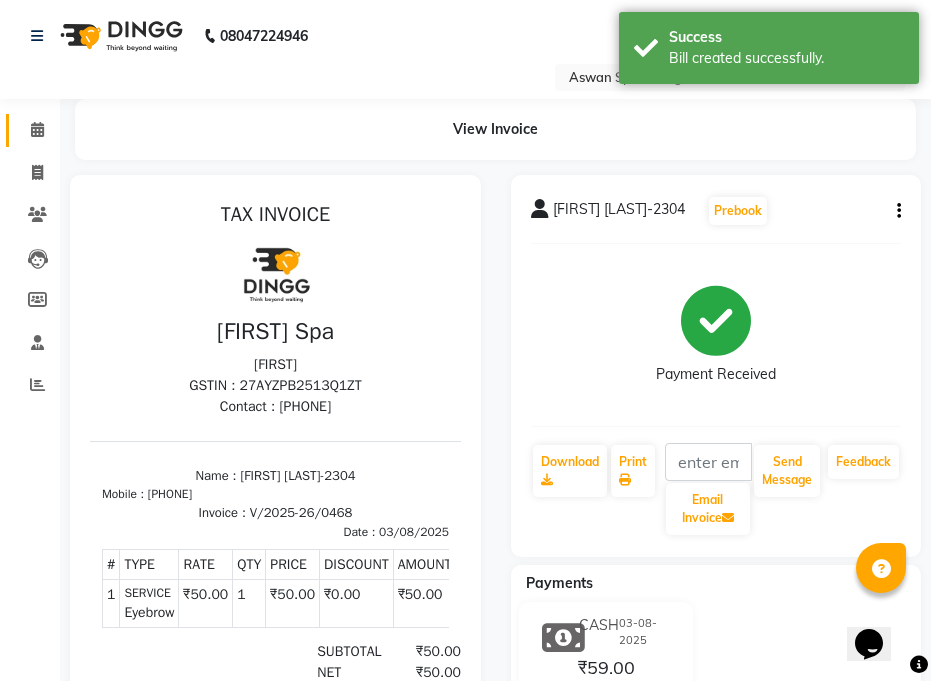 click 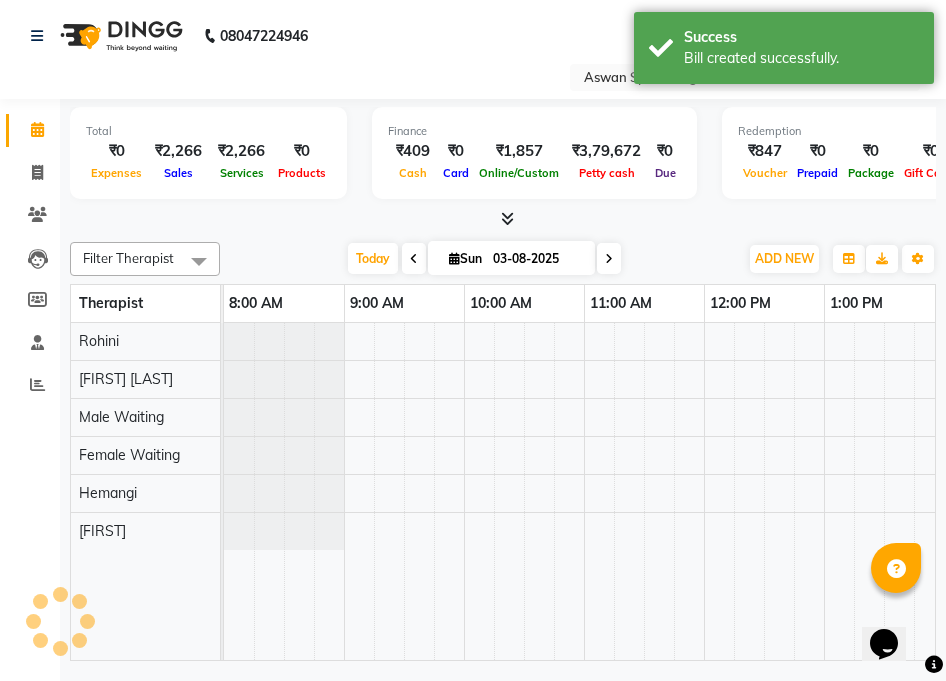 scroll, scrollTop: 0, scrollLeft: 0, axis: both 